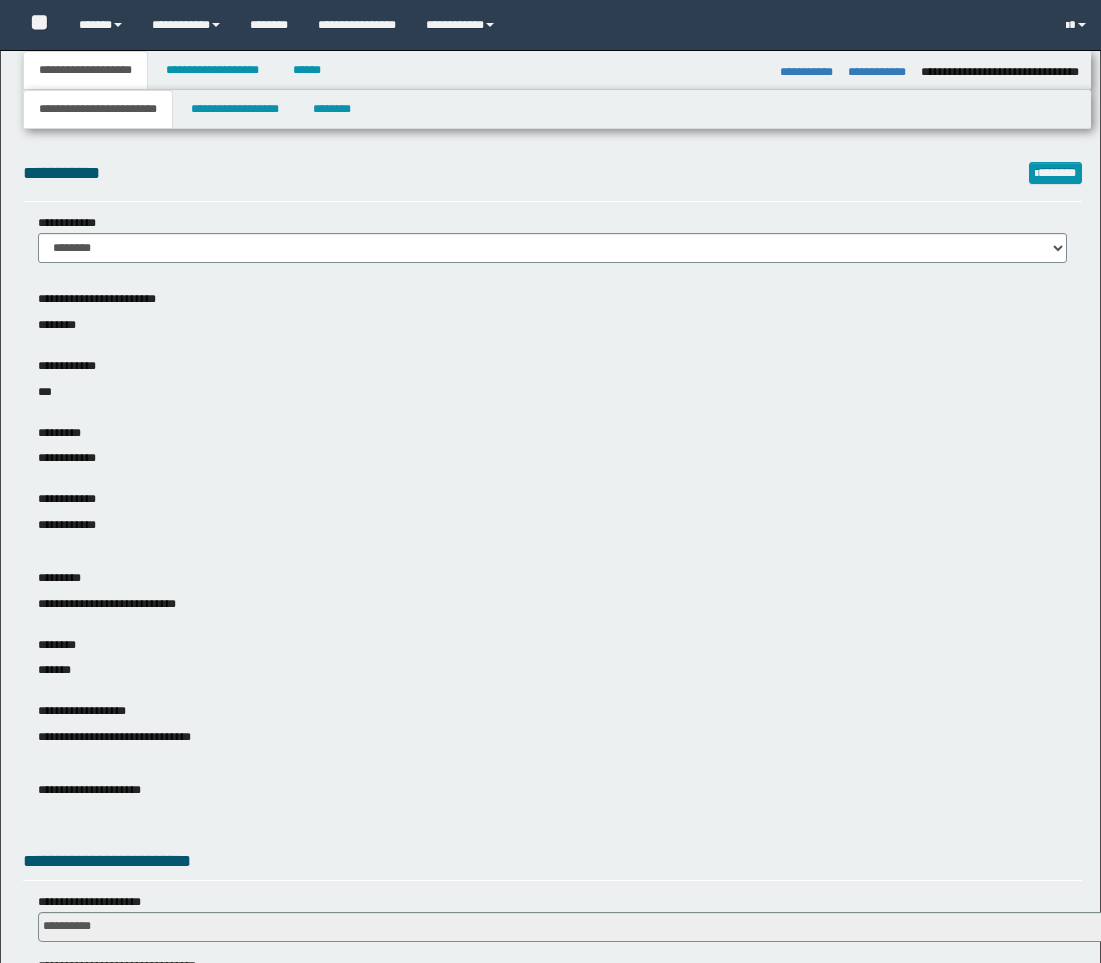 select on "*" 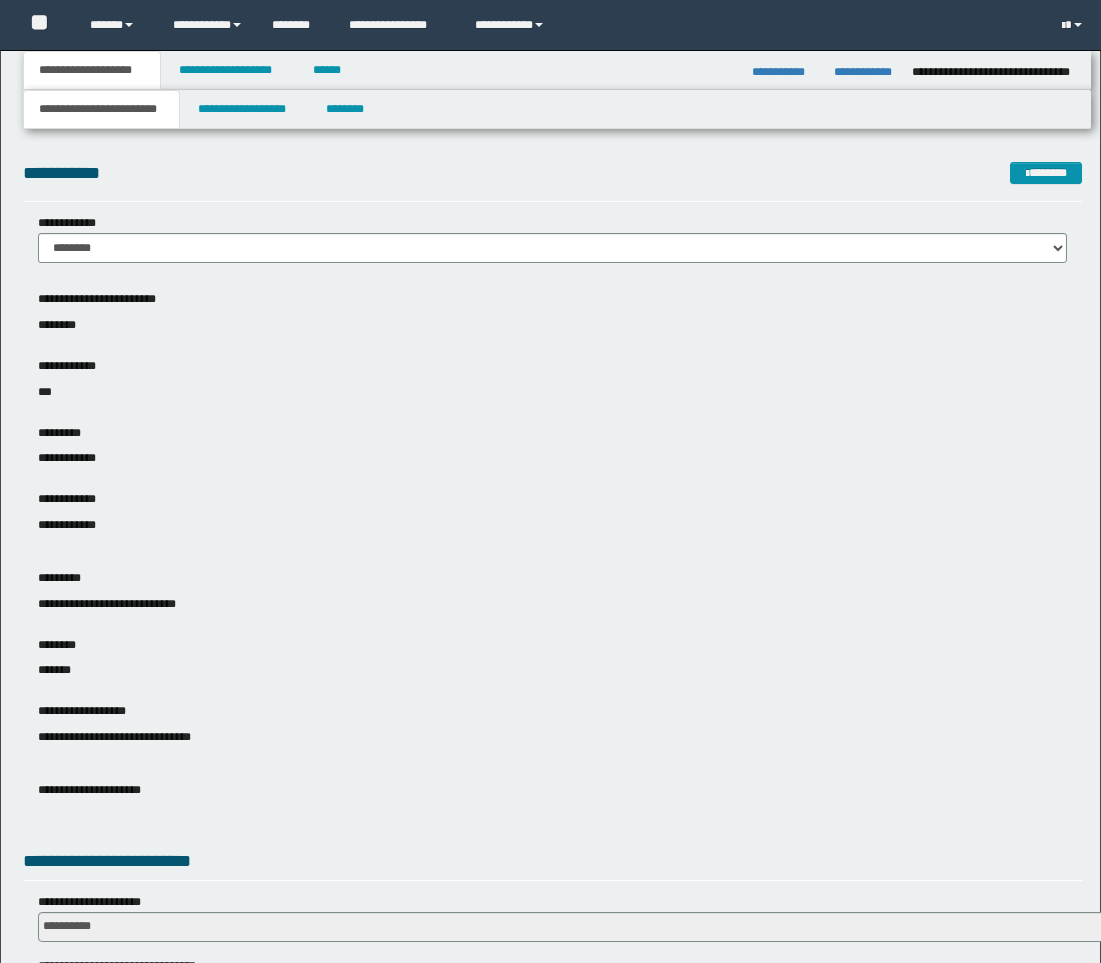 scroll, scrollTop: 0, scrollLeft: 0, axis: both 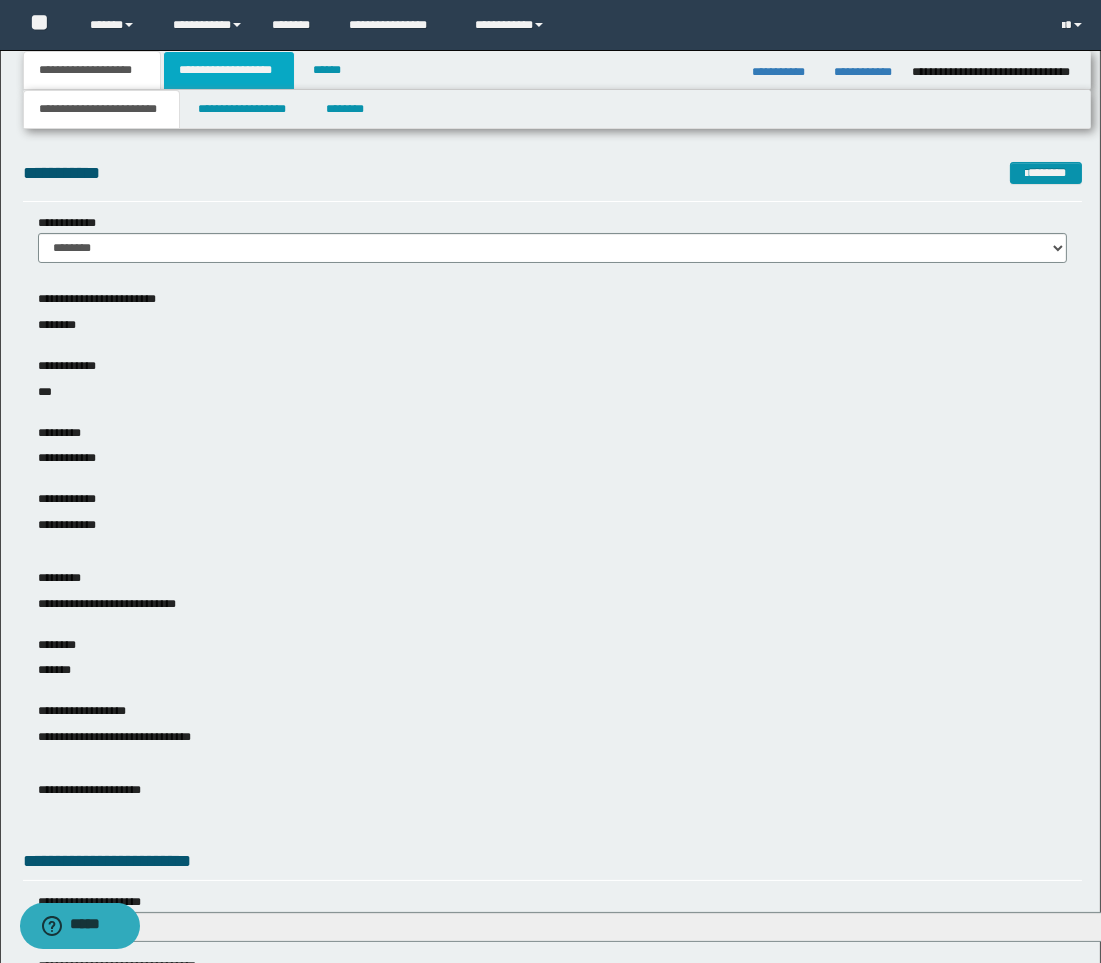 click on "**********" at bounding box center (229, 70) 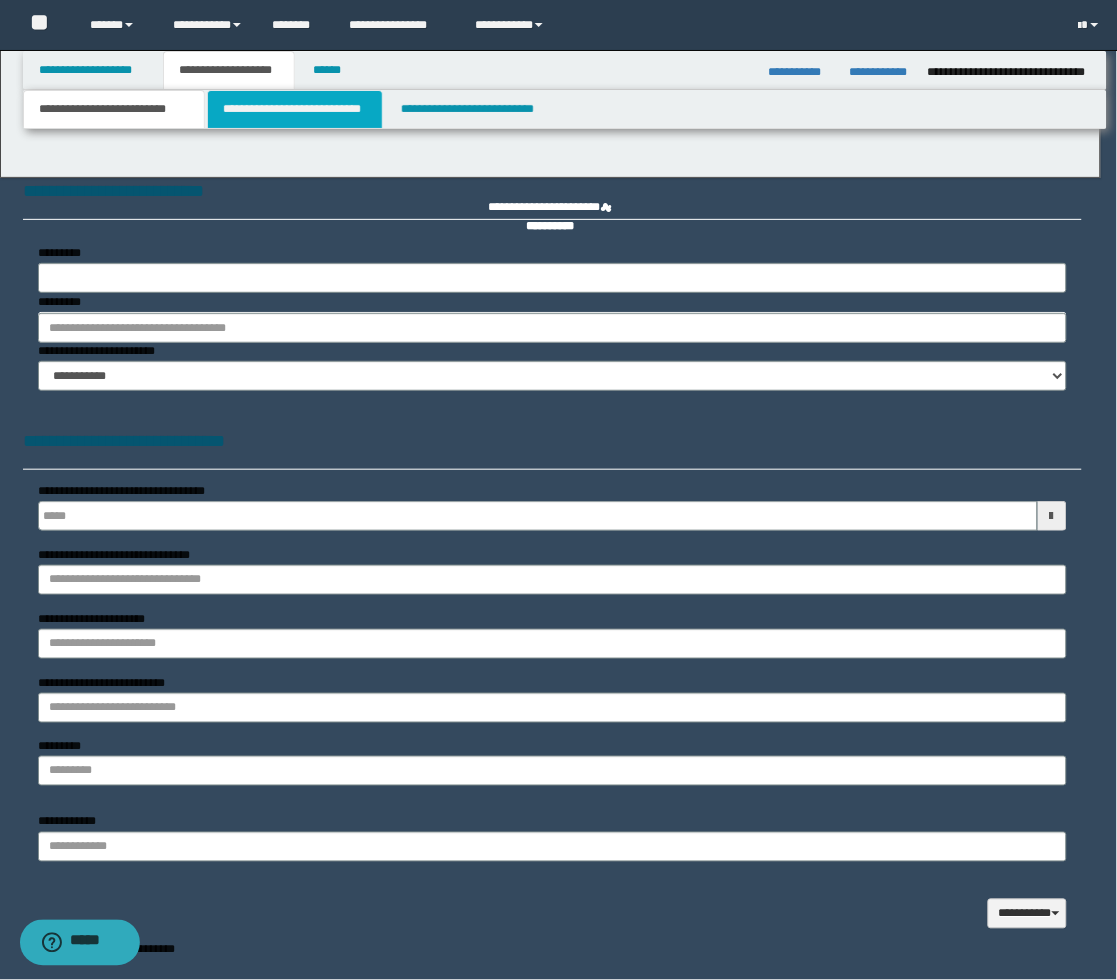 type 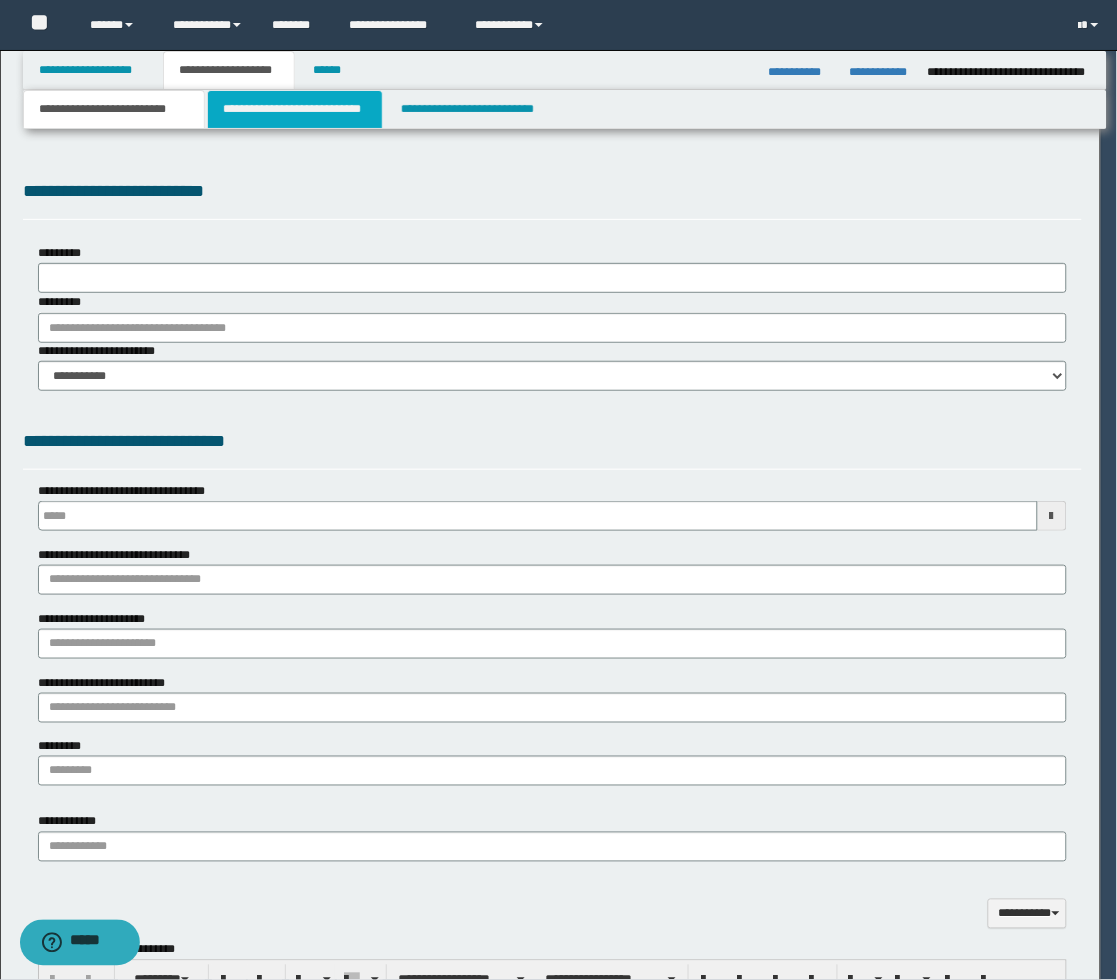 type on "**********" 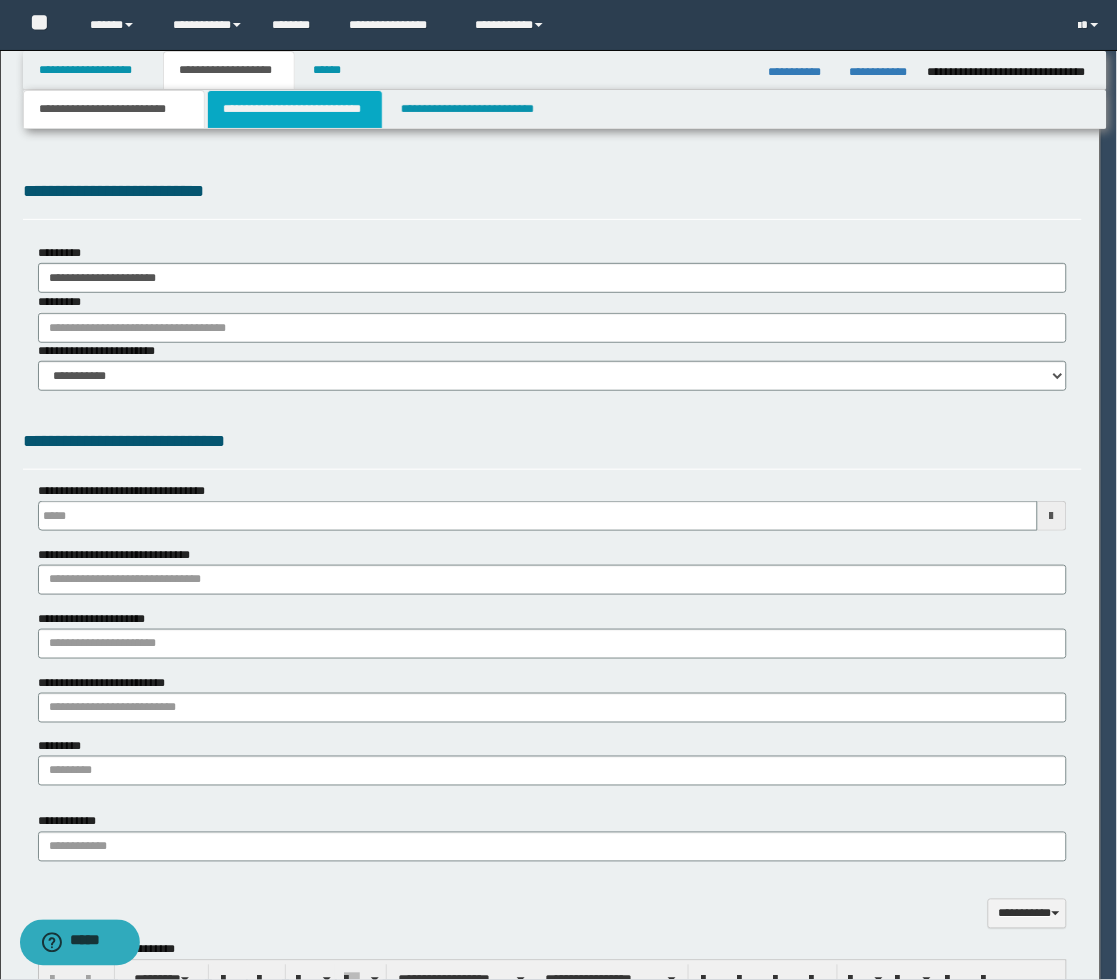 type 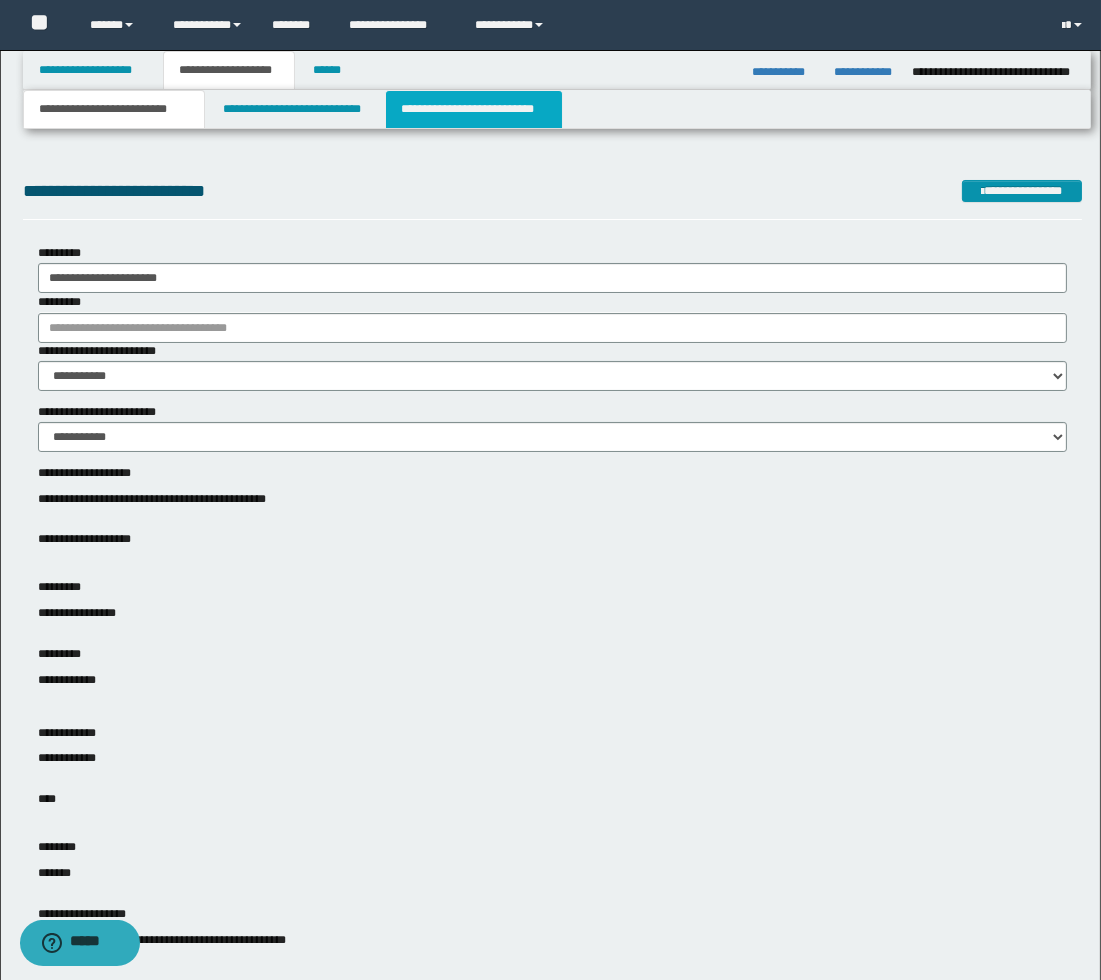 click on "**********" at bounding box center [474, 109] 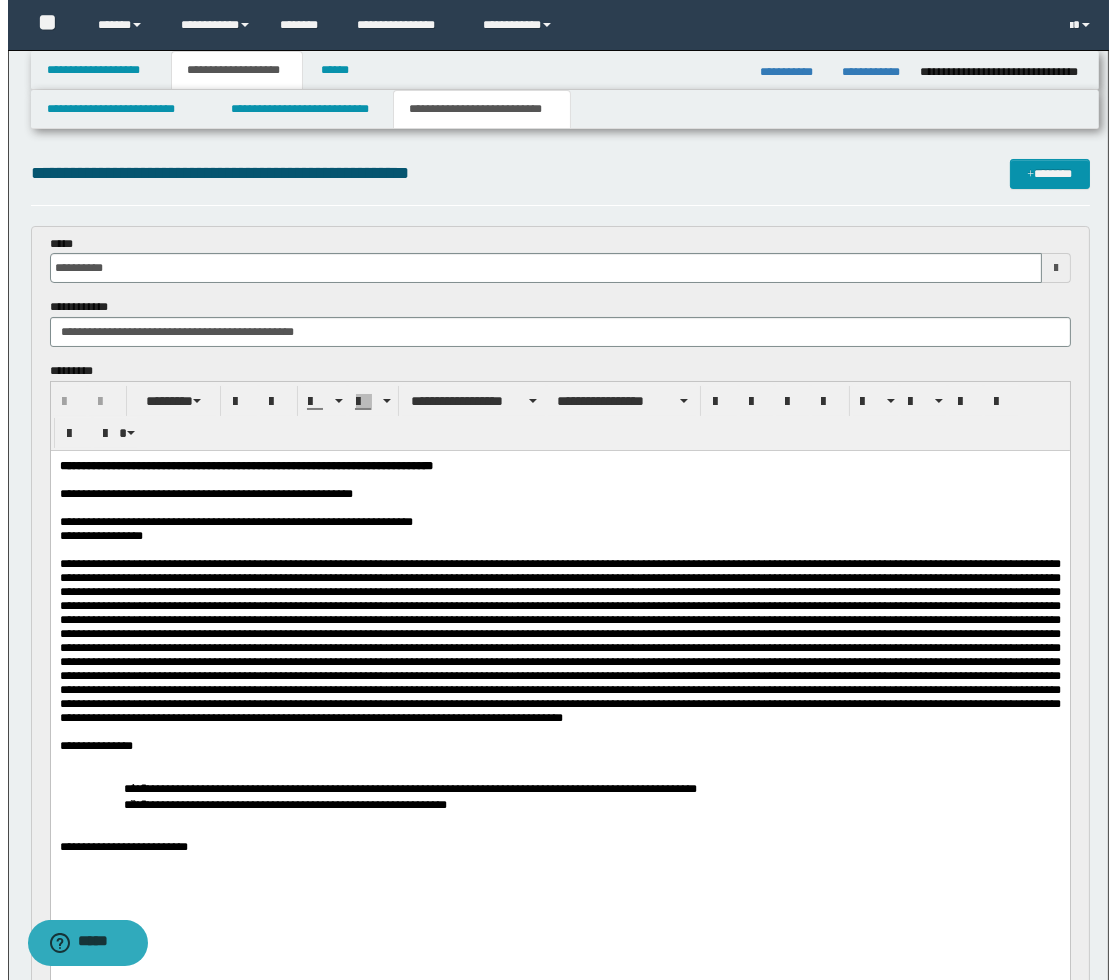 scroll, scrollTop: 0, scrollLeft: 0, axis: both 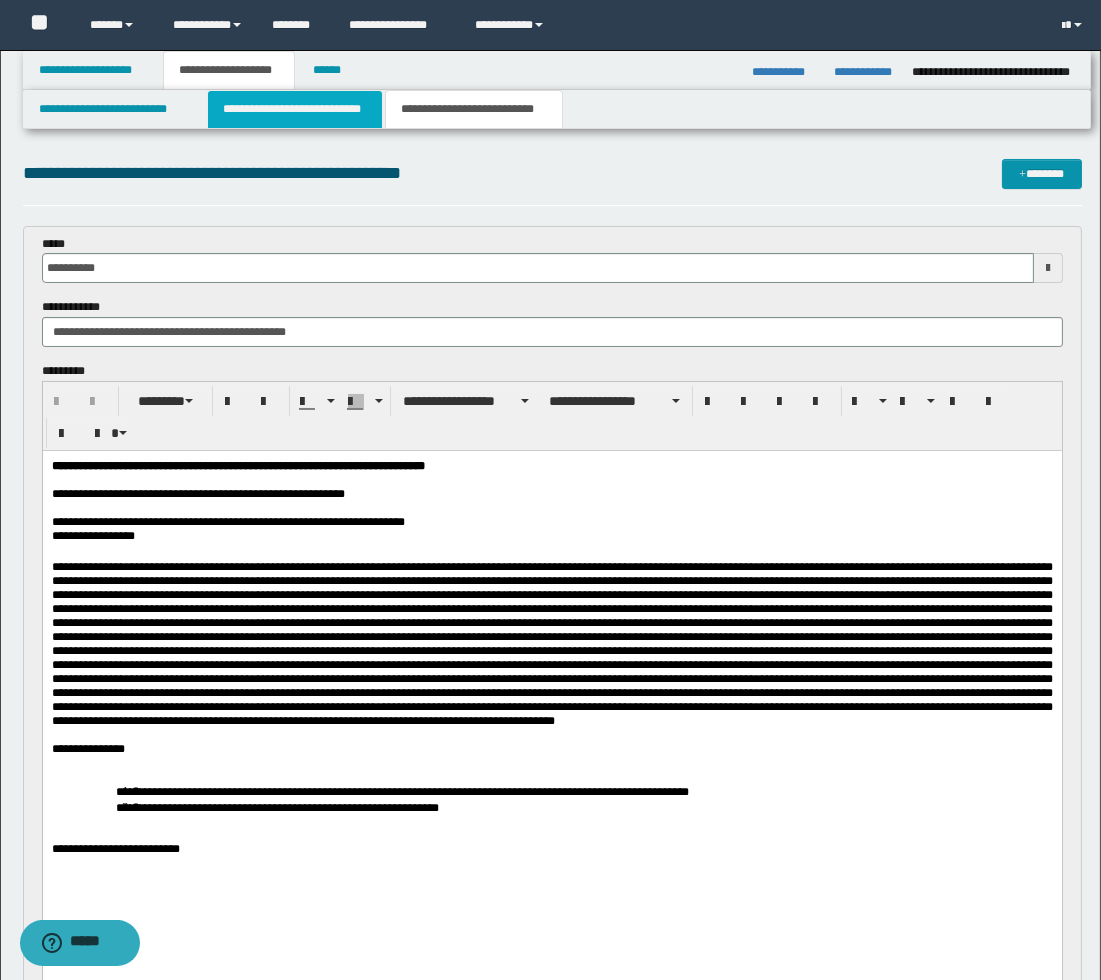 click on "**********" at bounding box center (295, 109) 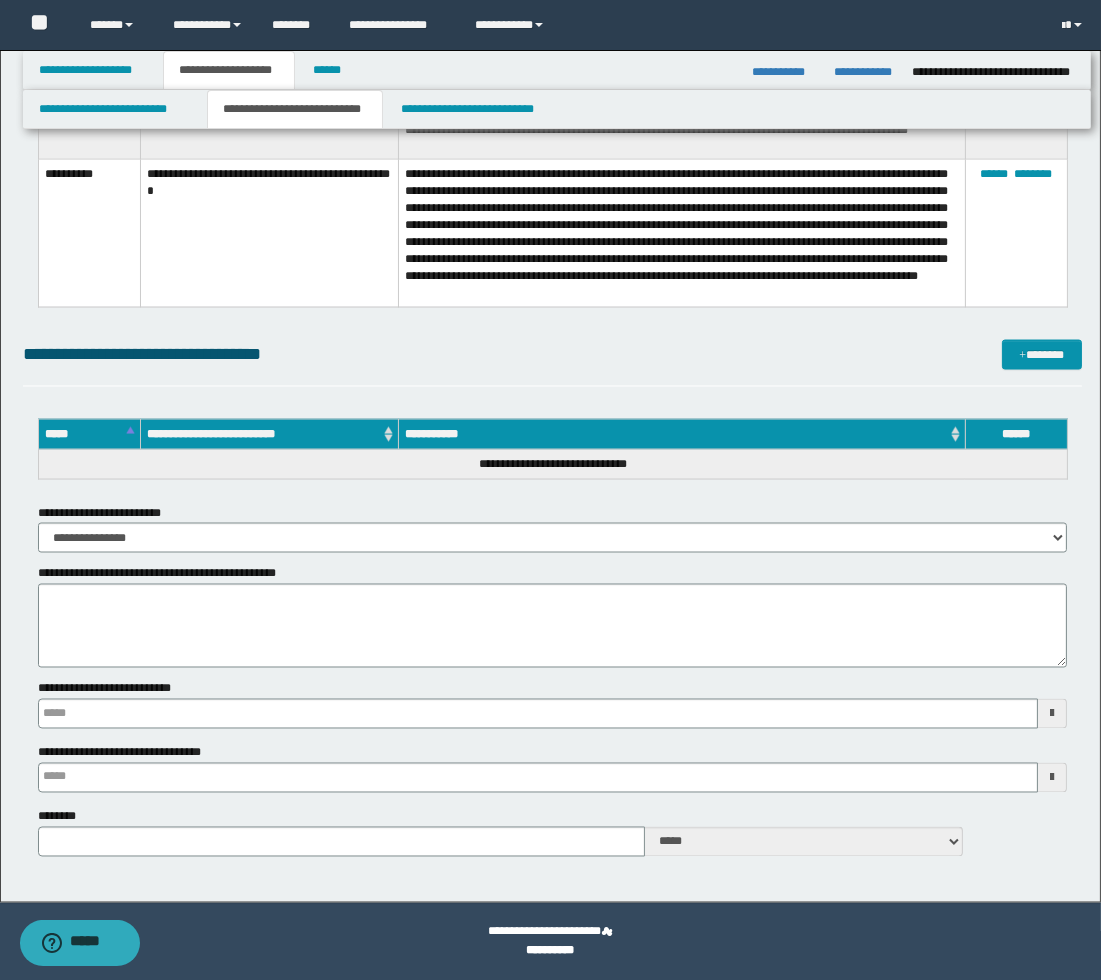 scroll, scrollTop: 3960, scrollLeft: 0, axis: vertical 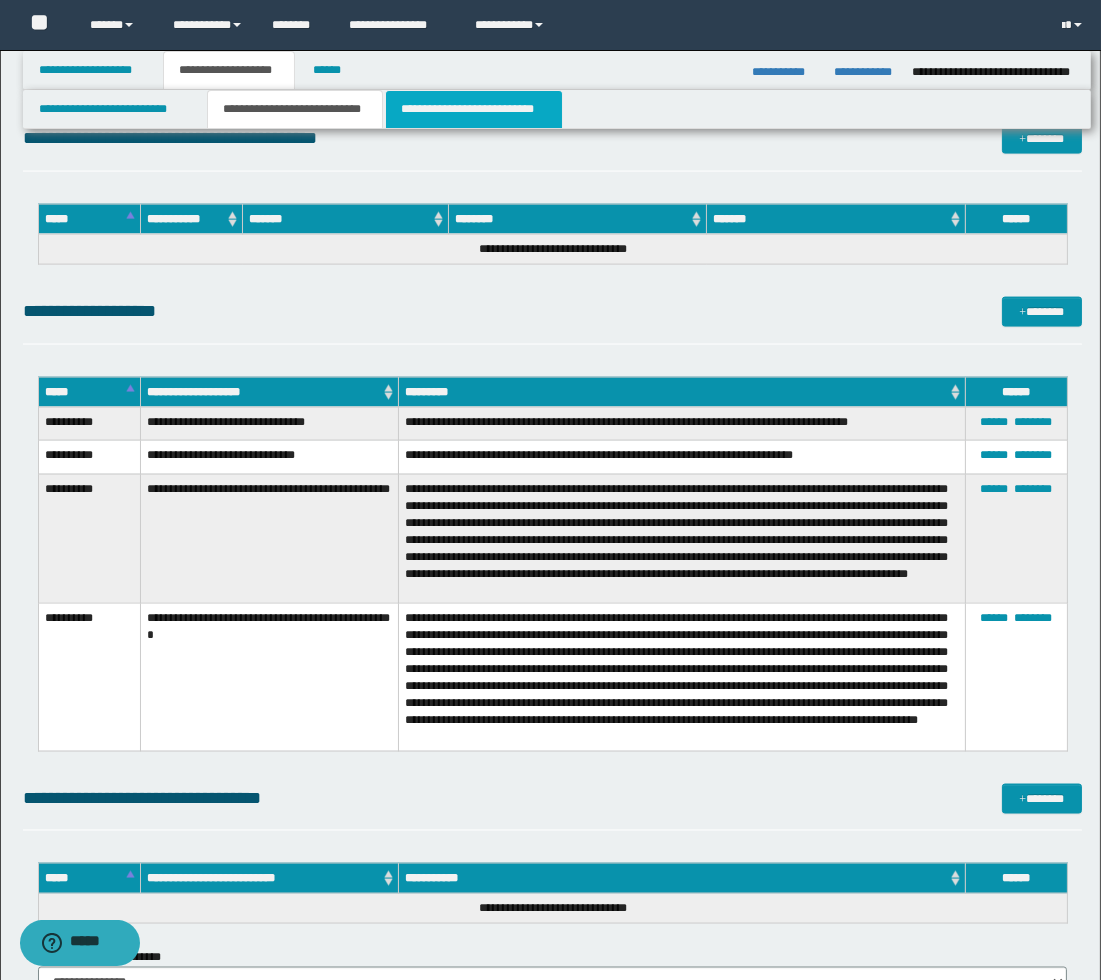 click on "**********" at bounding box center [474, 109] 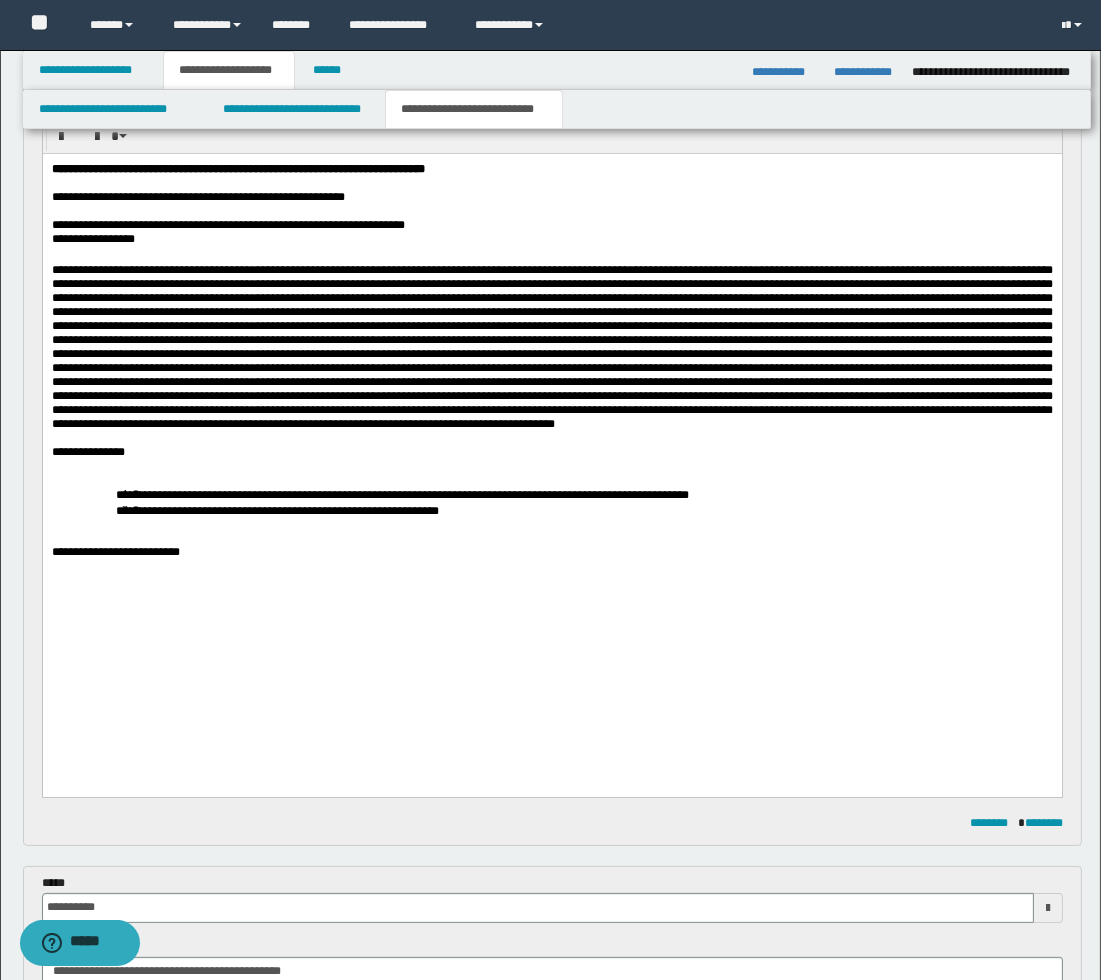 scroll, scrollTop: 296, scrollLeft: 0, axis: vertical 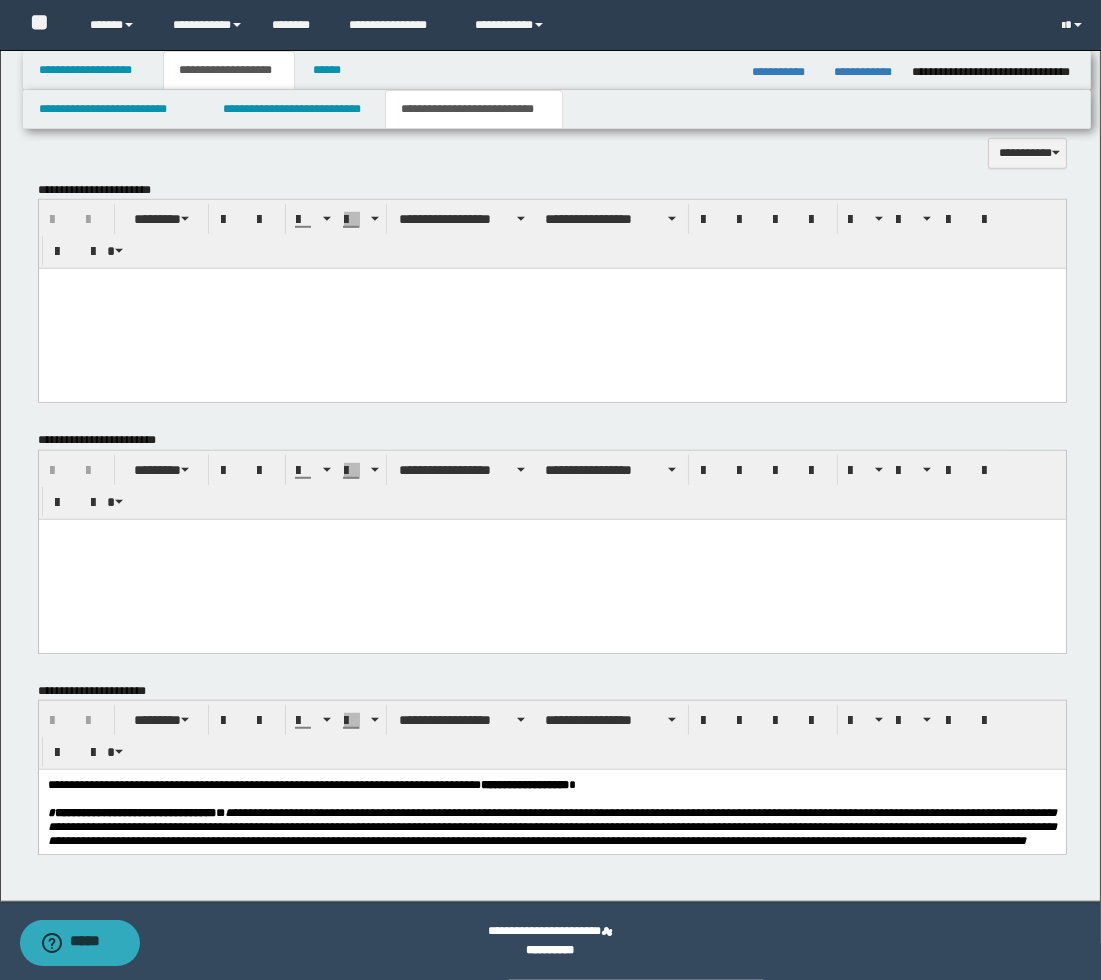 click at bounding box center (551, 309) 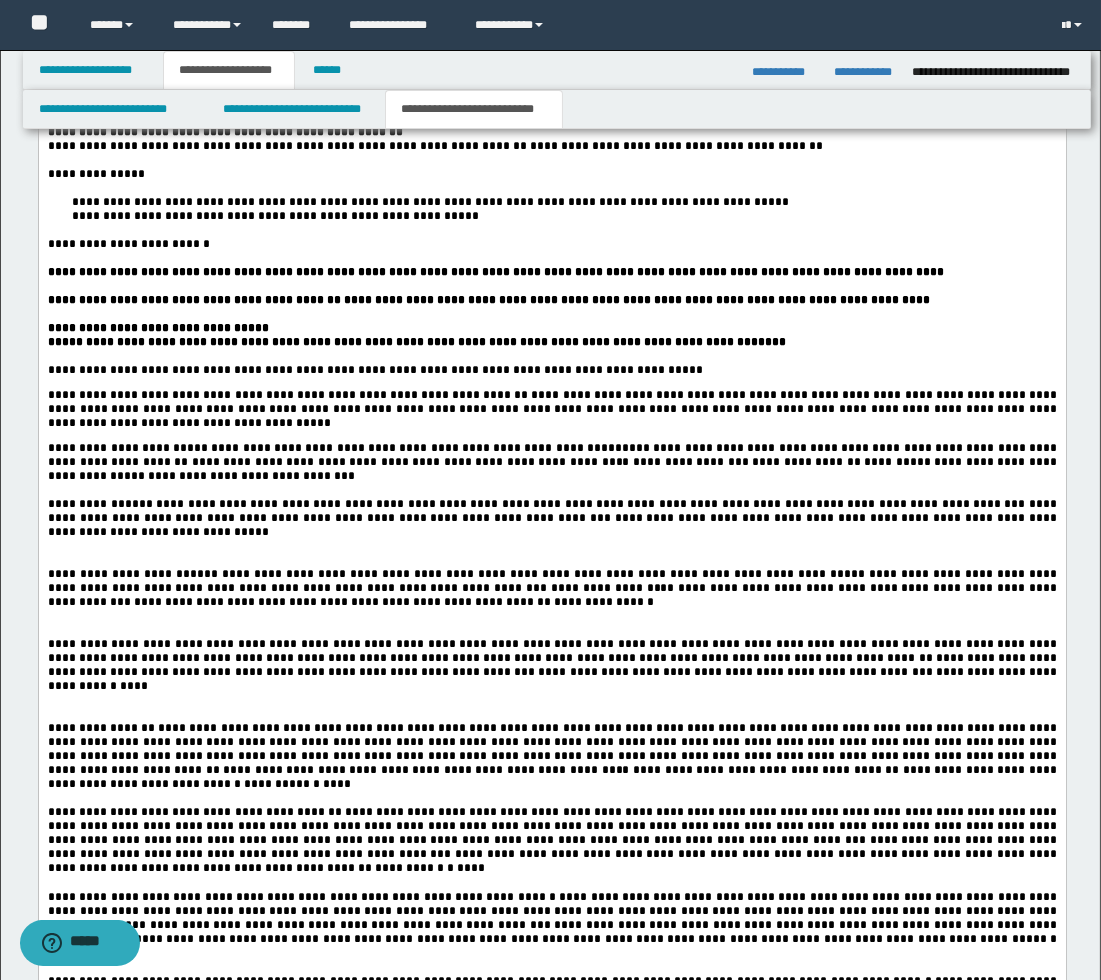 scroll, scrollTop: 2296, scrollLeft: 0, axis: vertical 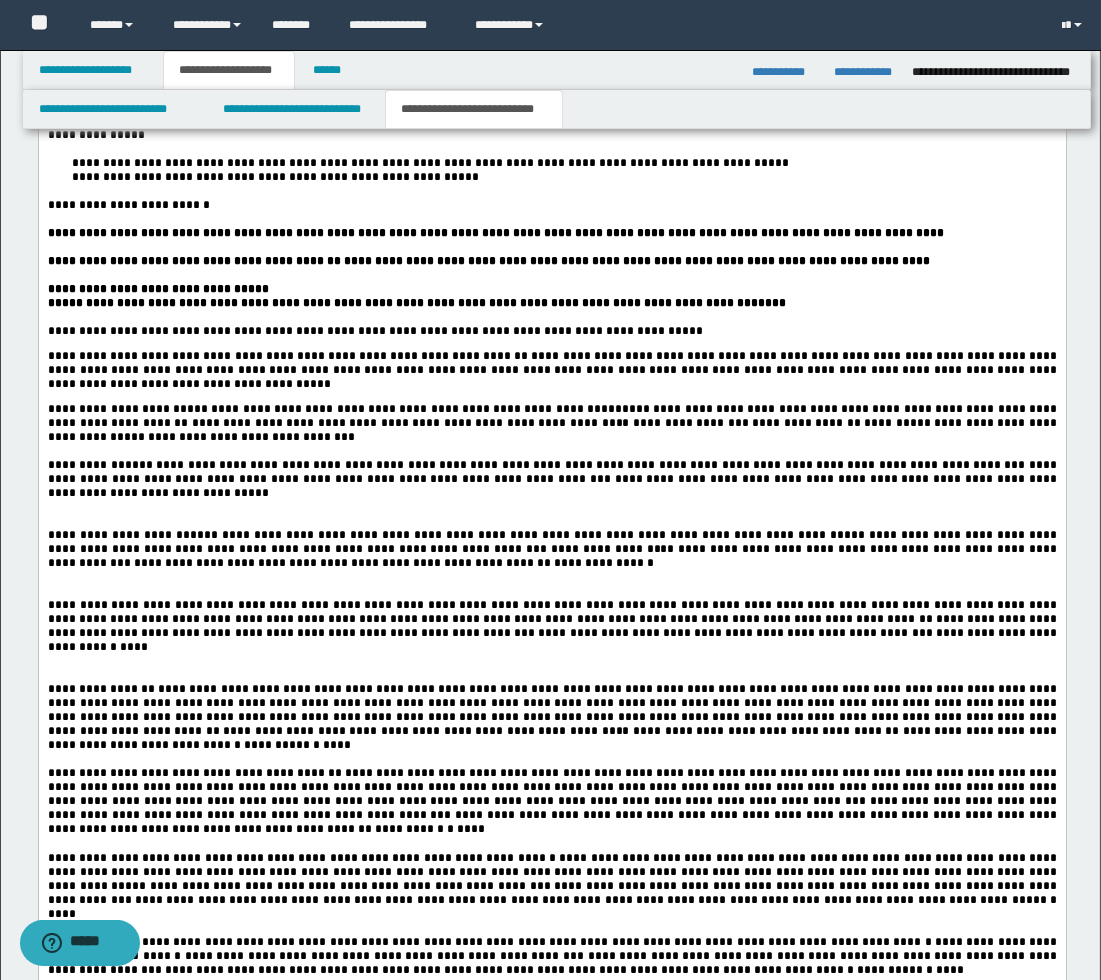 click at bounding box center (551, 522) 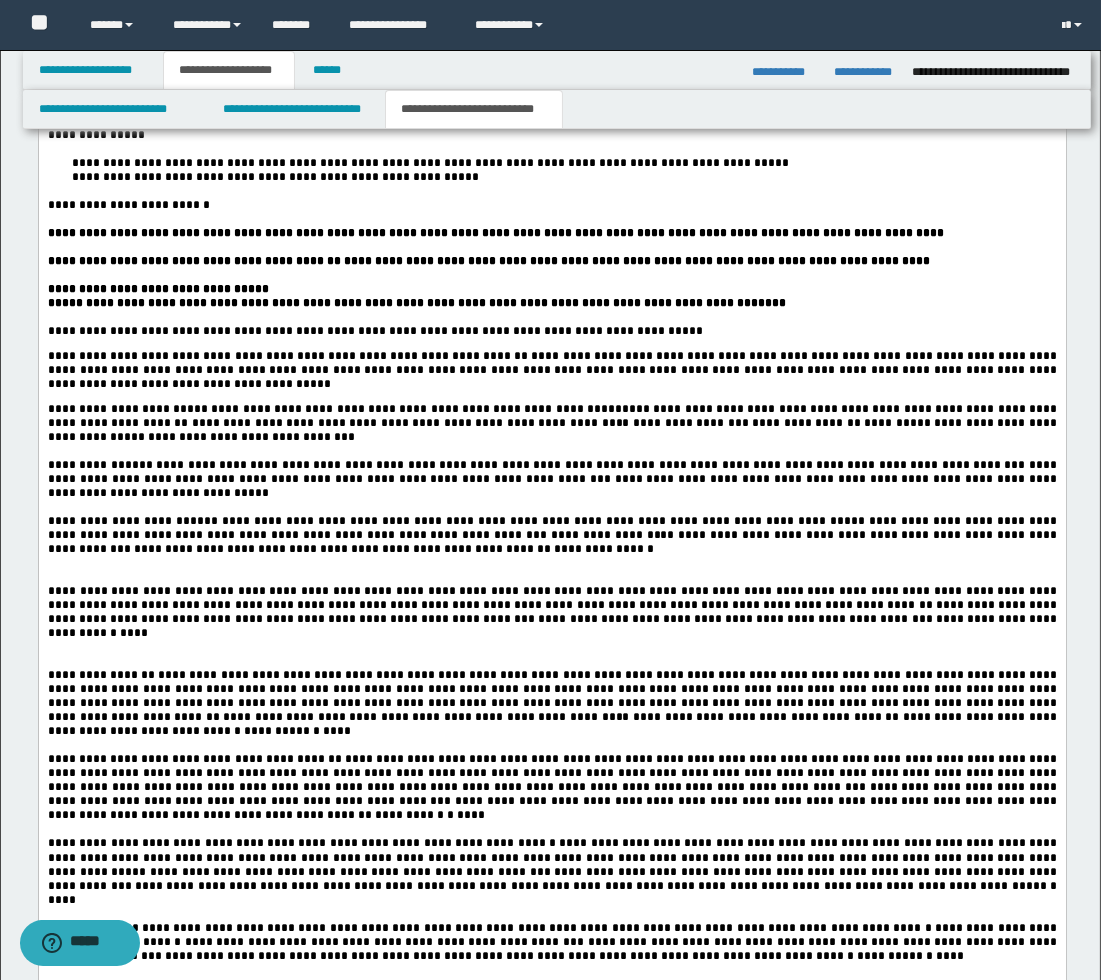 click at bounding box center (551, 578) 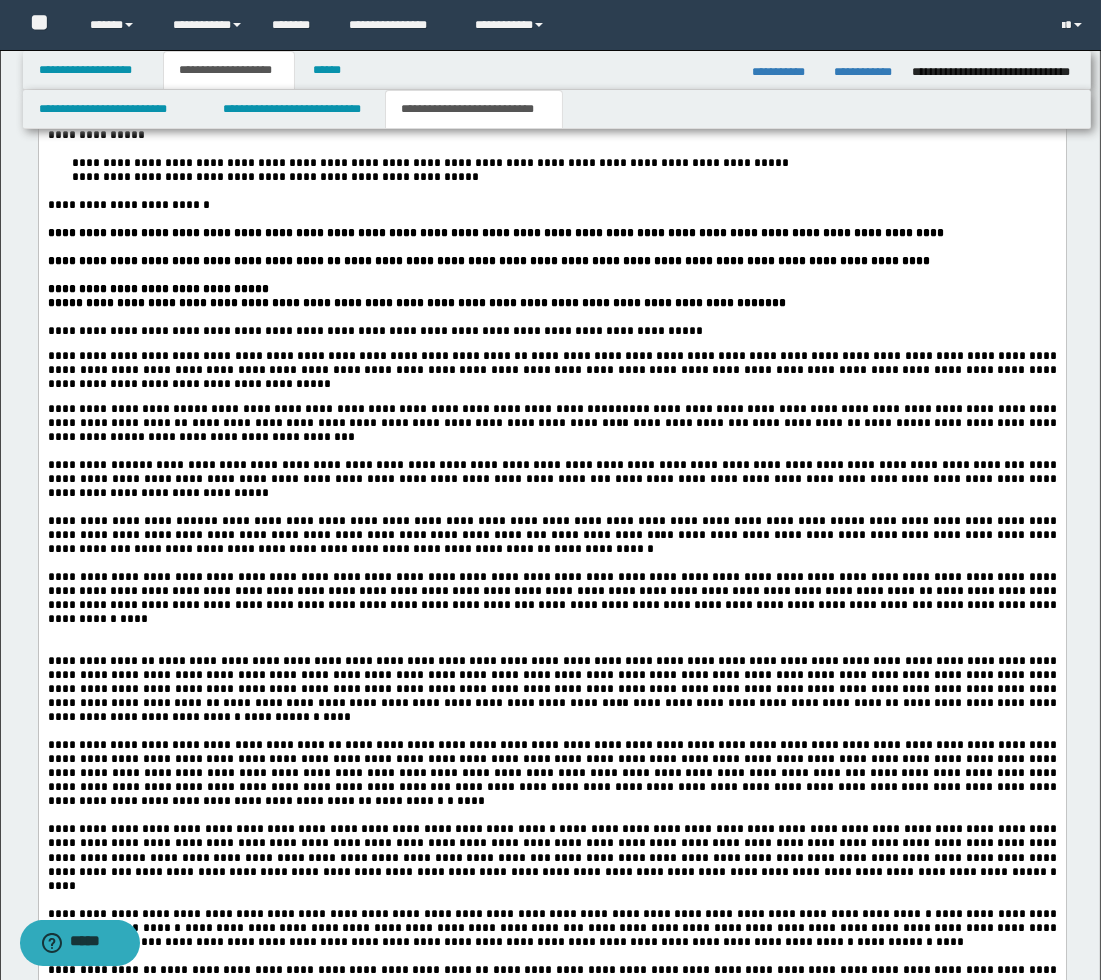 scroll, scrollTop: 2407, scrollLeft: 0, axis: vertical 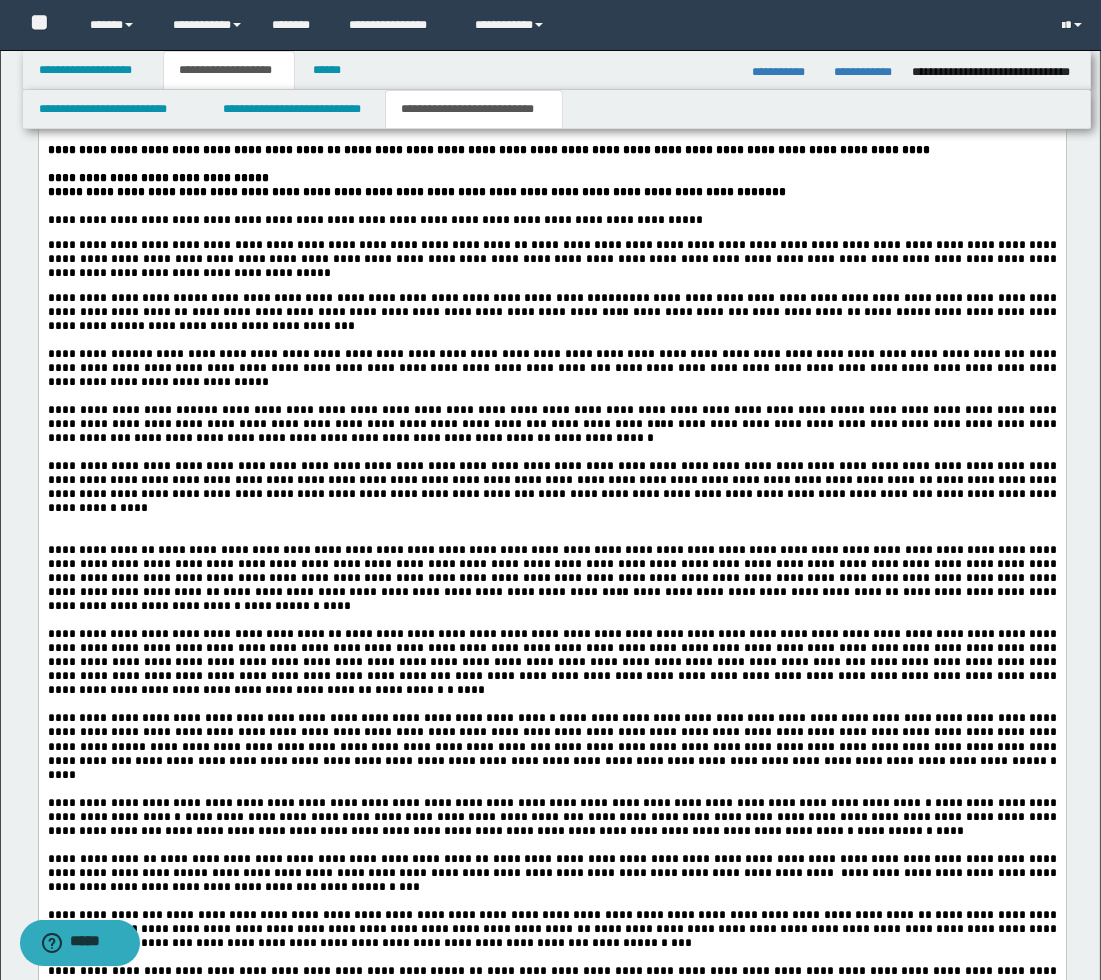 click at bounding box center (551, 537) 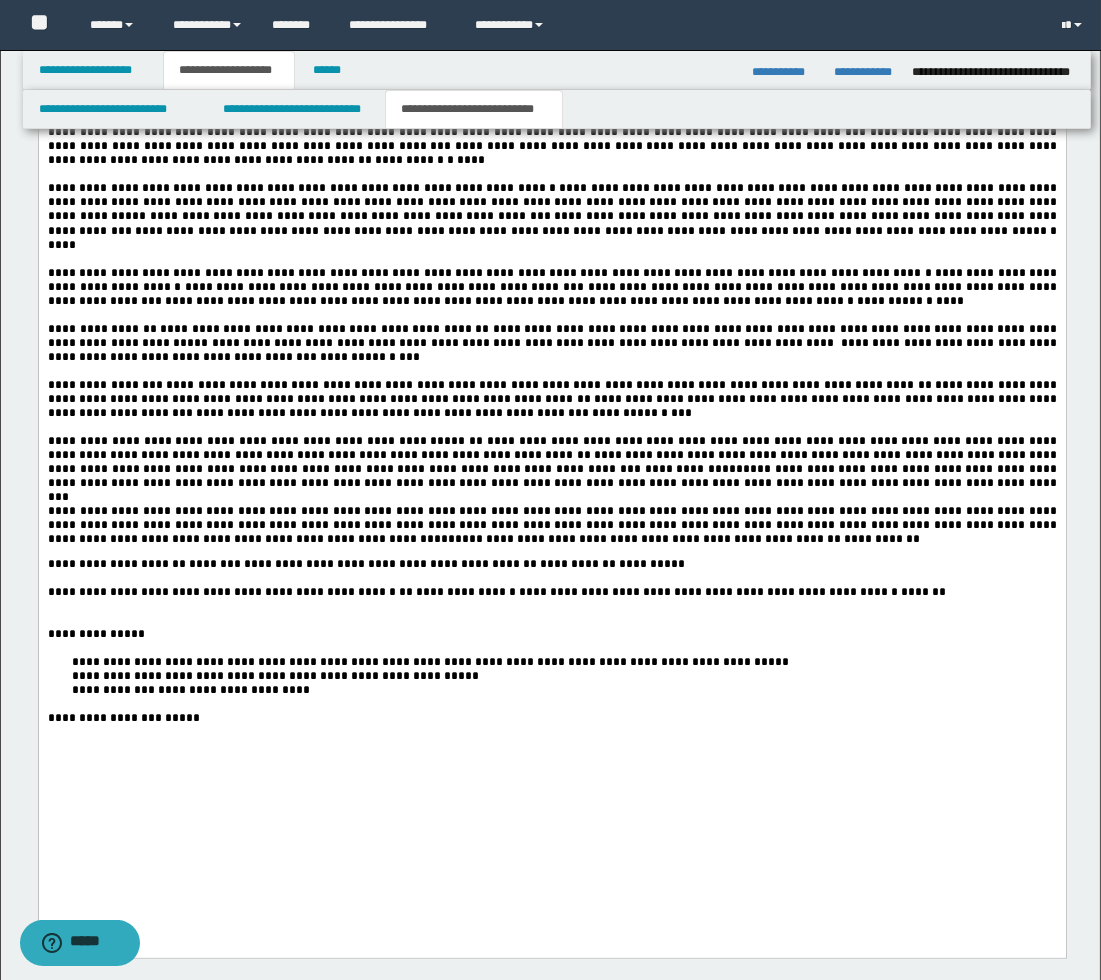scroll, scrollTop: 2963, scrollLeft: 0, axis: vertical 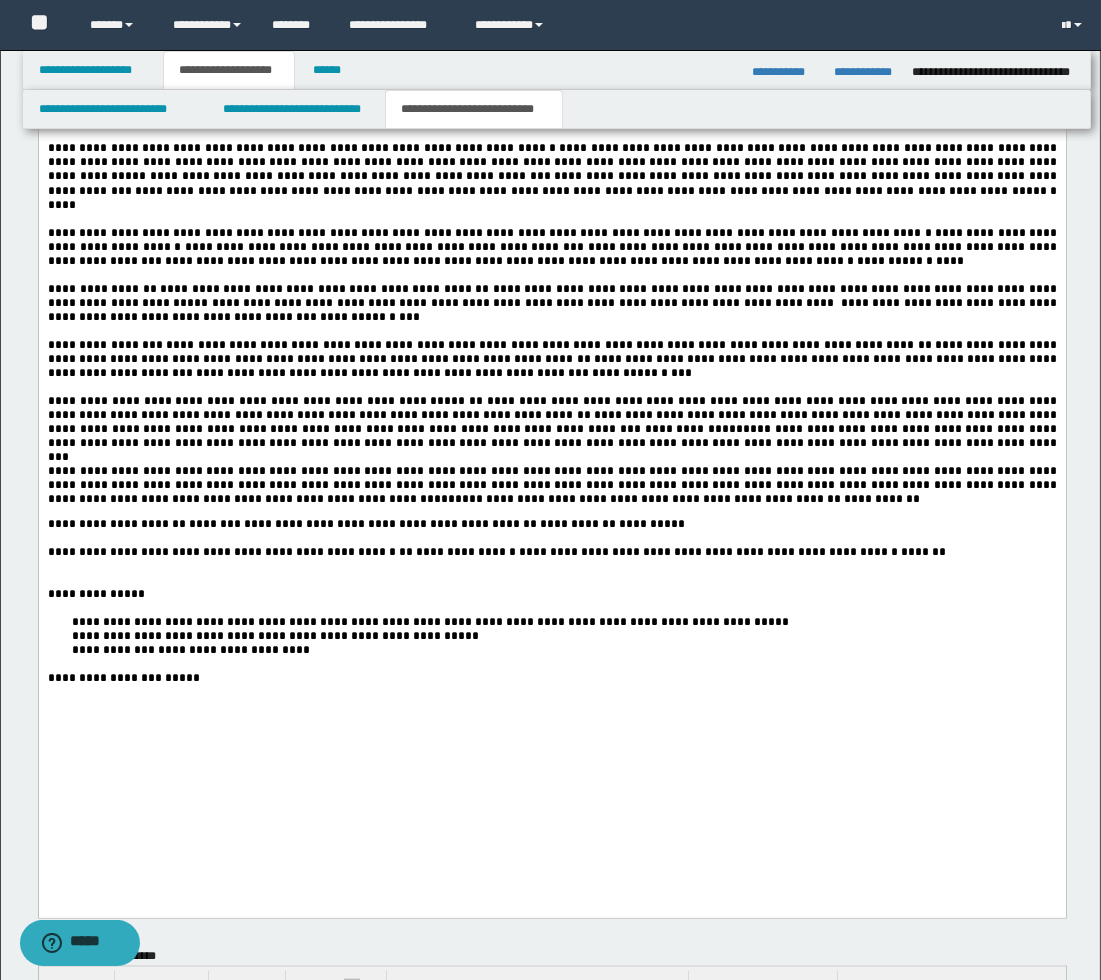 click on "**********" at bounding box center [693, 430] 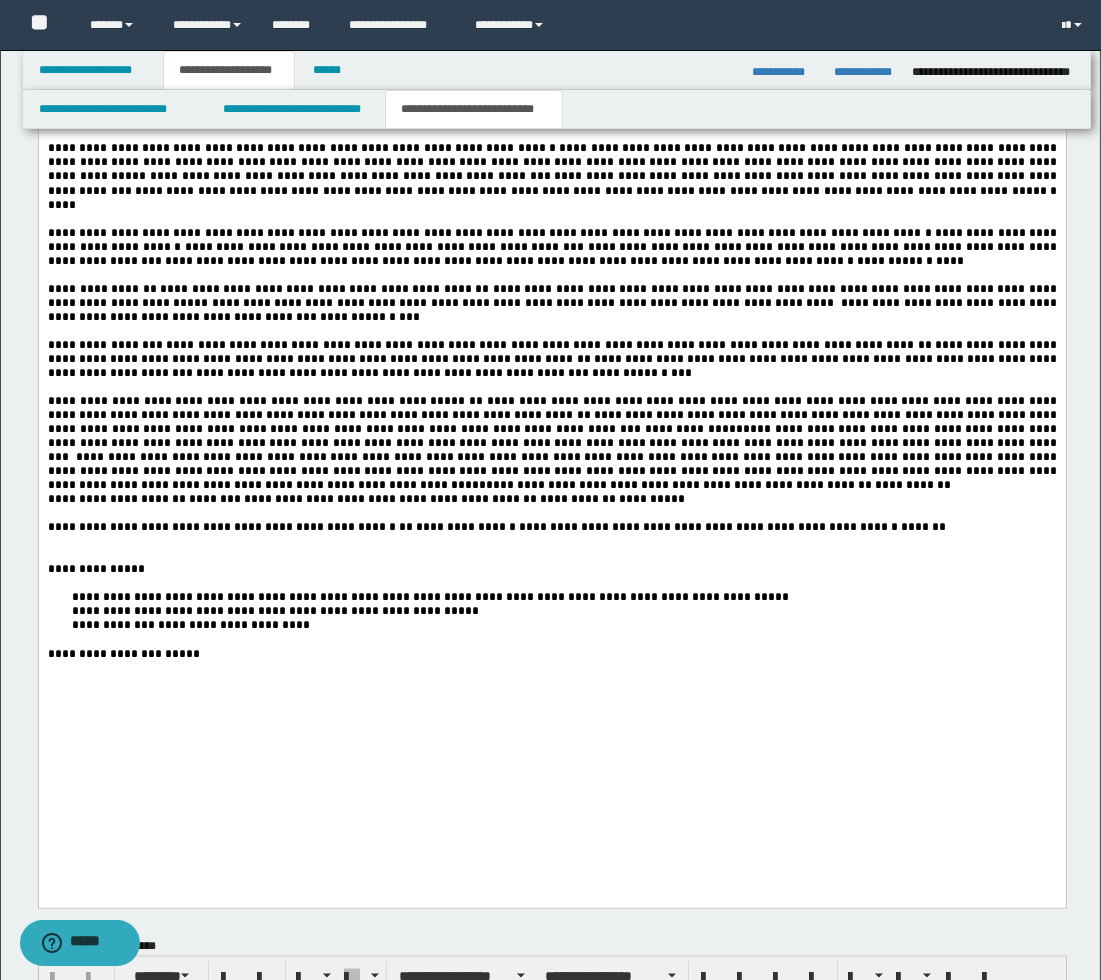 click on "********" at bounding box center (214, 500) 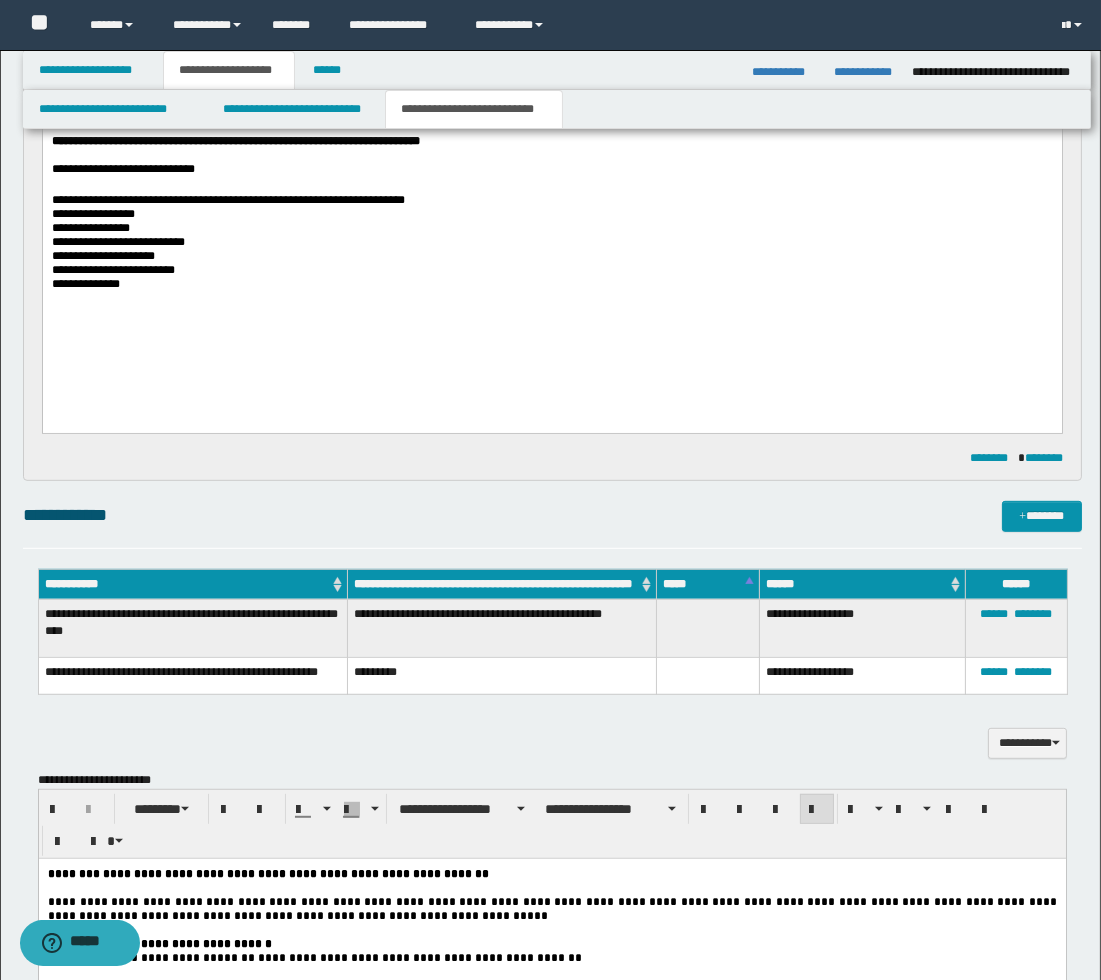 scroll, scrollTop: 963, scrollLeft: 0, axis: vertical 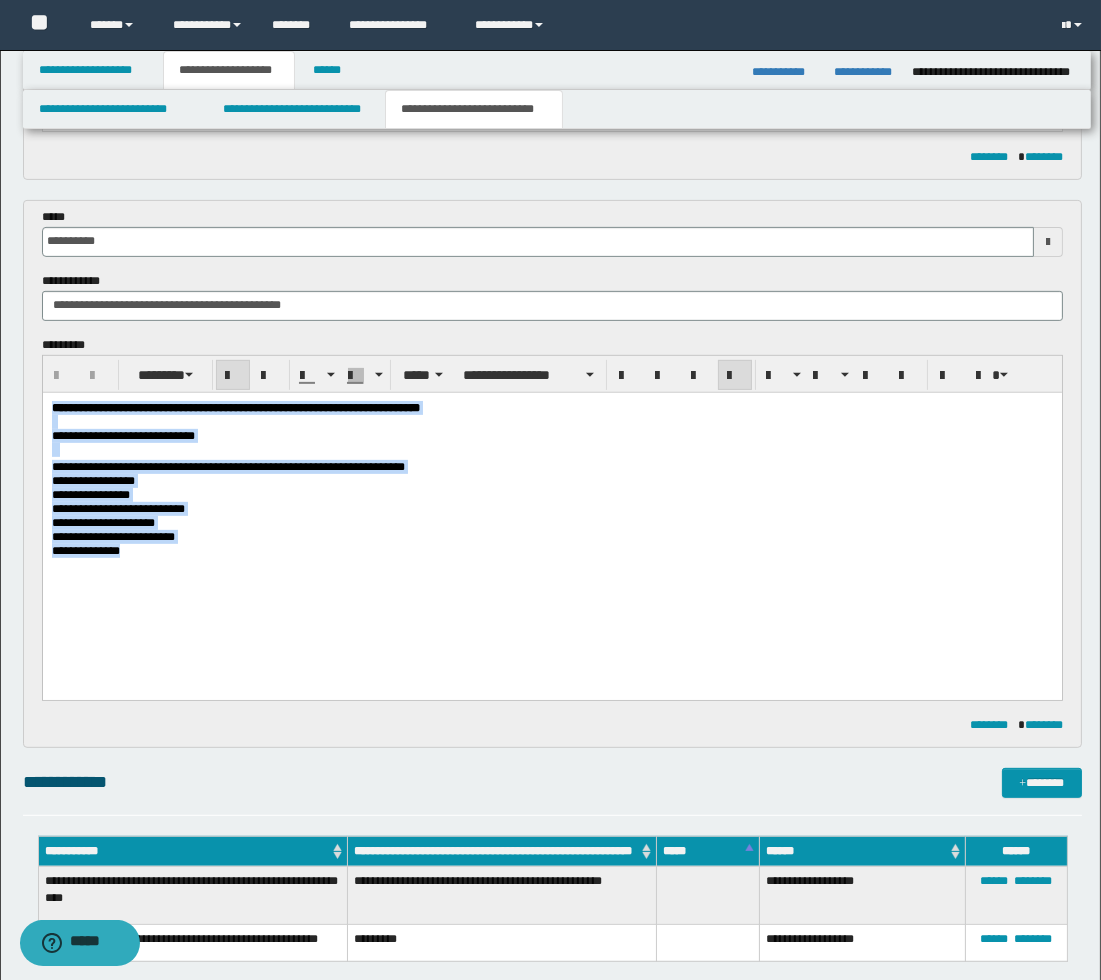 drag, startPoint x: 103, startPoint y: 546, endPoint x: 17, endPoint y: 406, distance: 164.3046 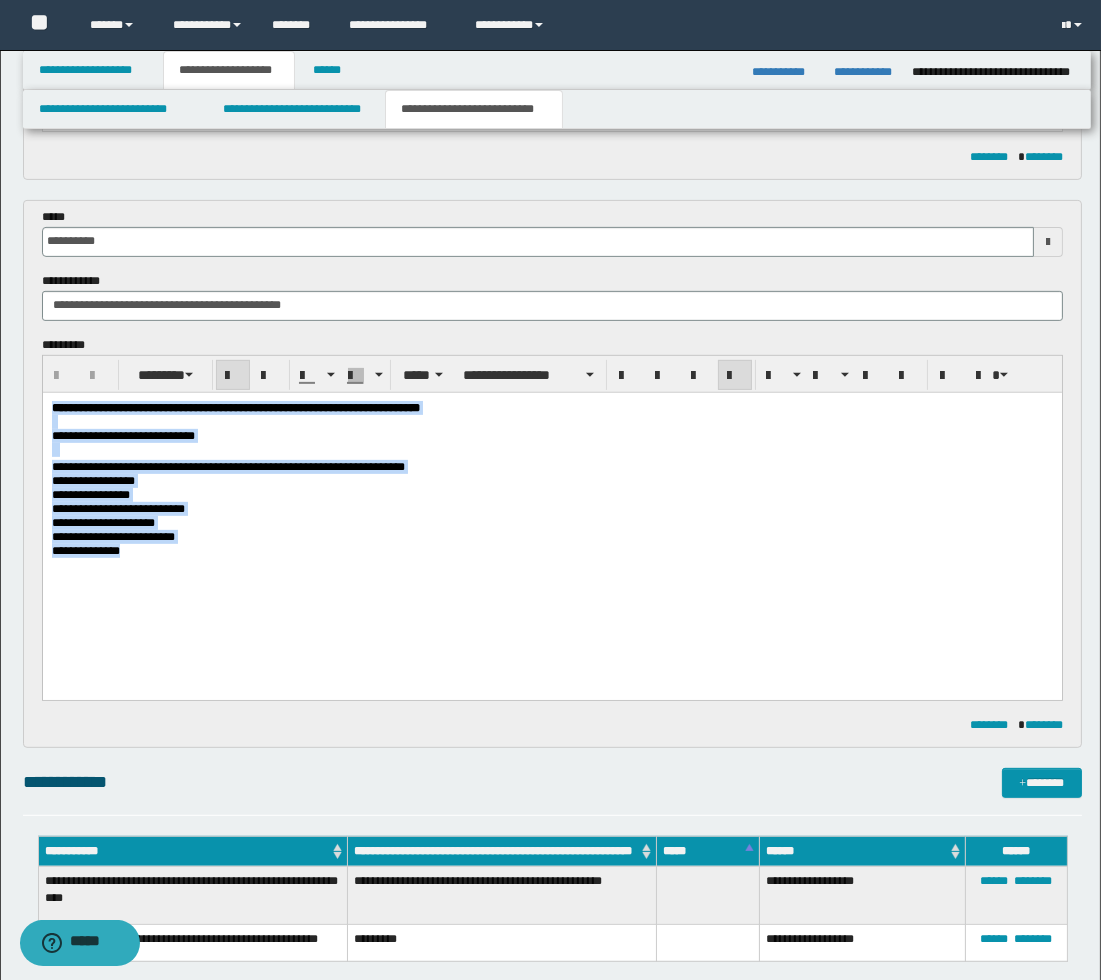 click on "**********" at bounding box center [551, 507] 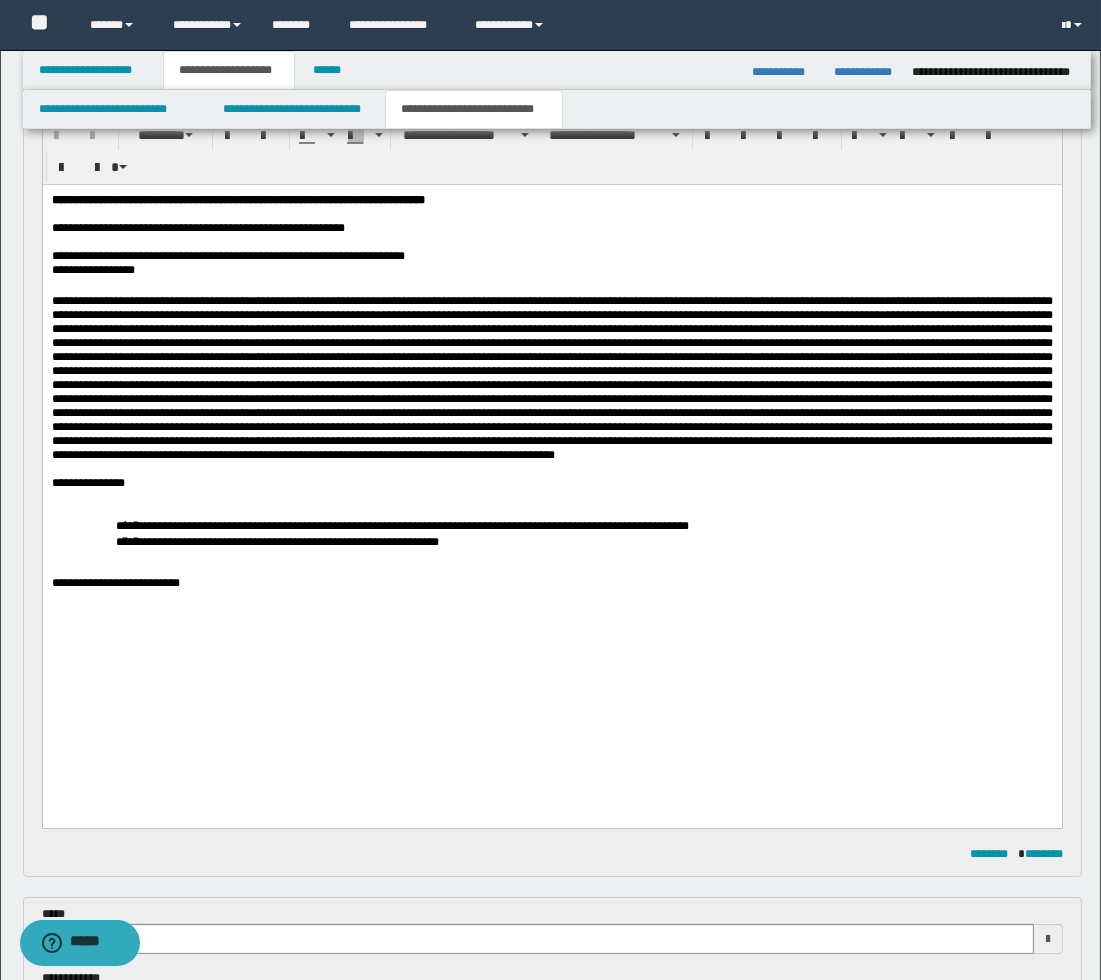scroll, scrollTop: 0, scrollLeft: 0, axis: both 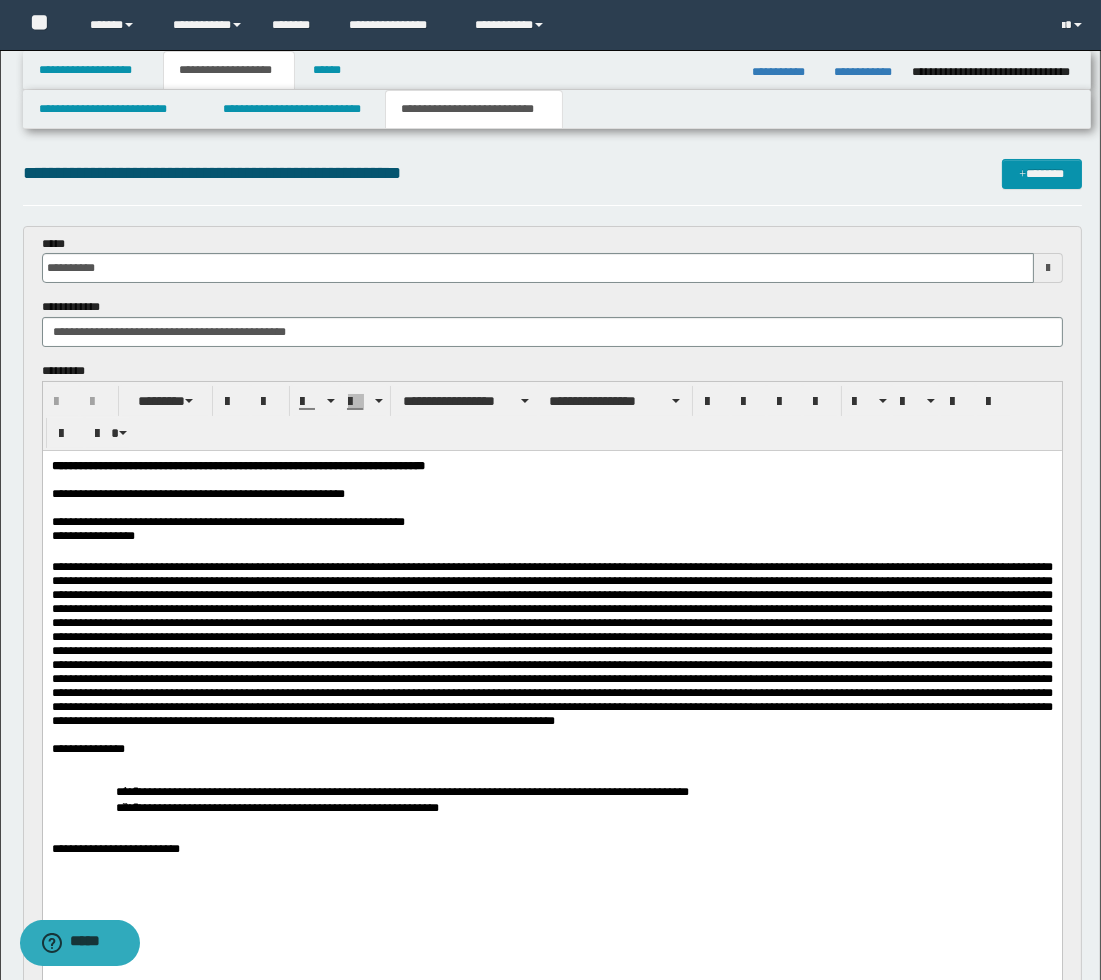 click at bounding box center [1048, 268] 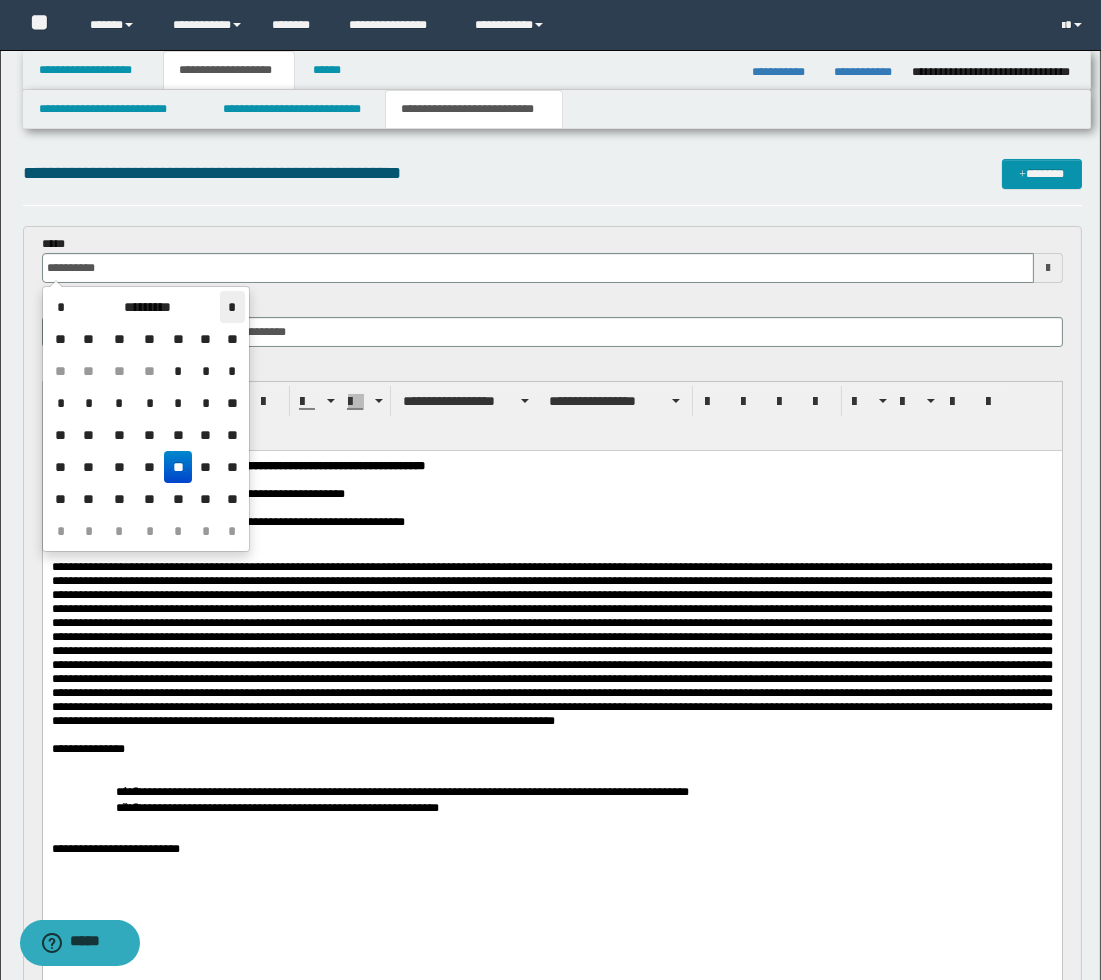click on "*" at bounding box center [232, 307] 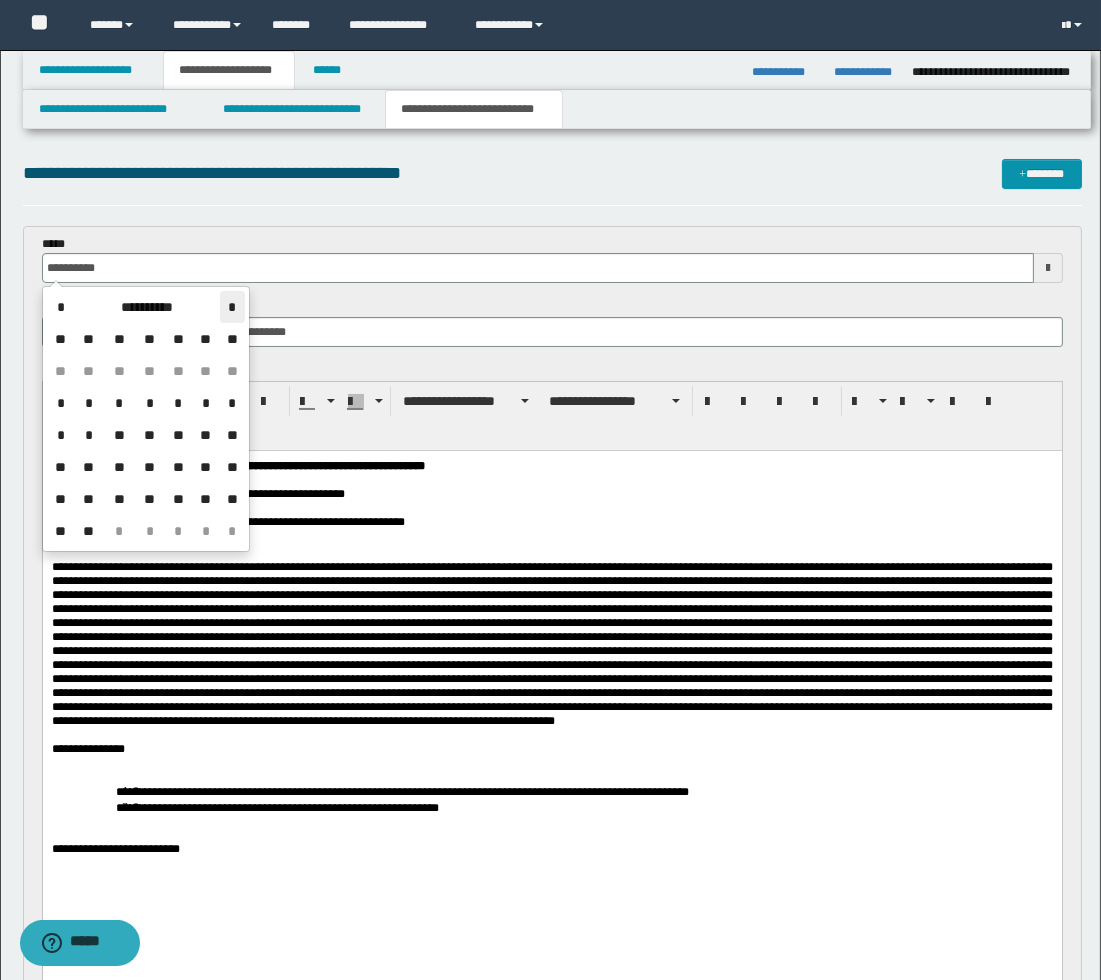 click on "*" at bounding box center [232, 307] 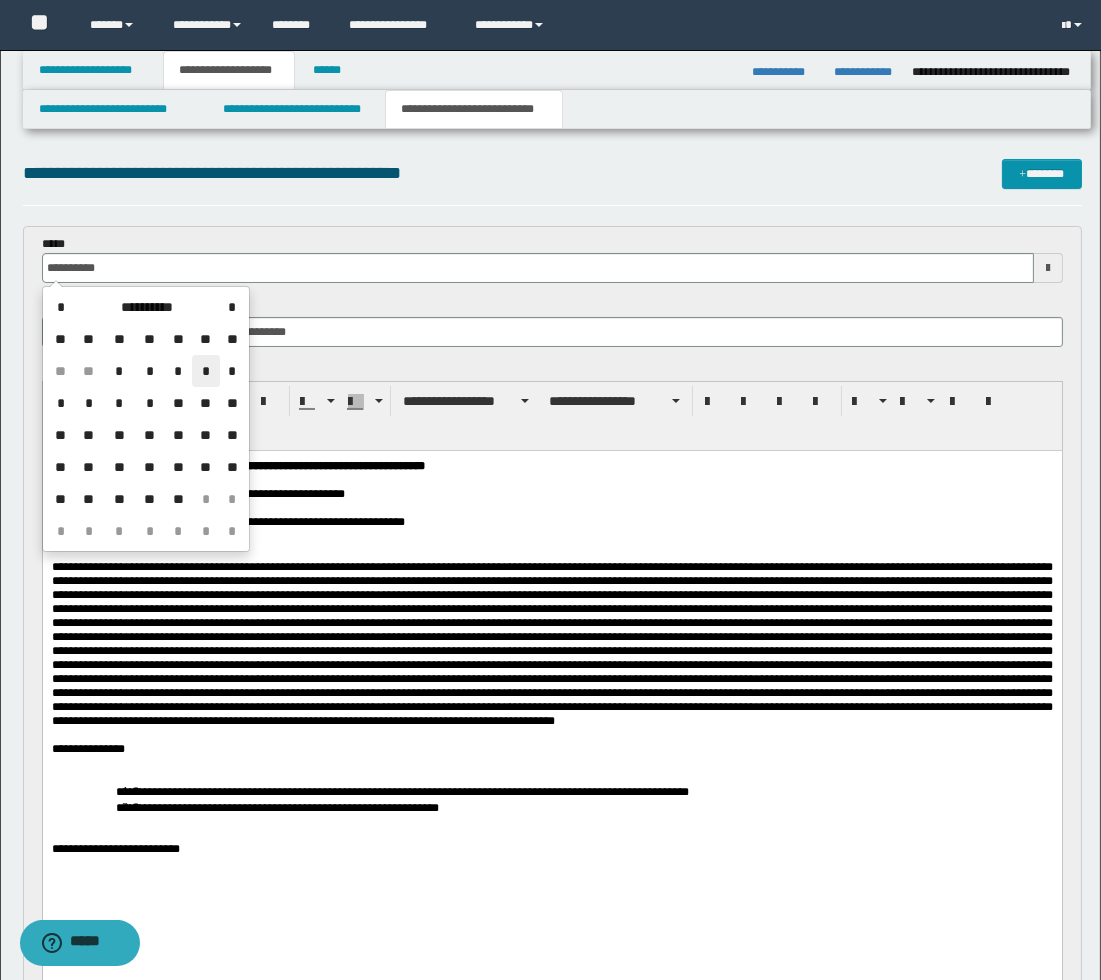 click on "*" at bounding box center (206, 371) 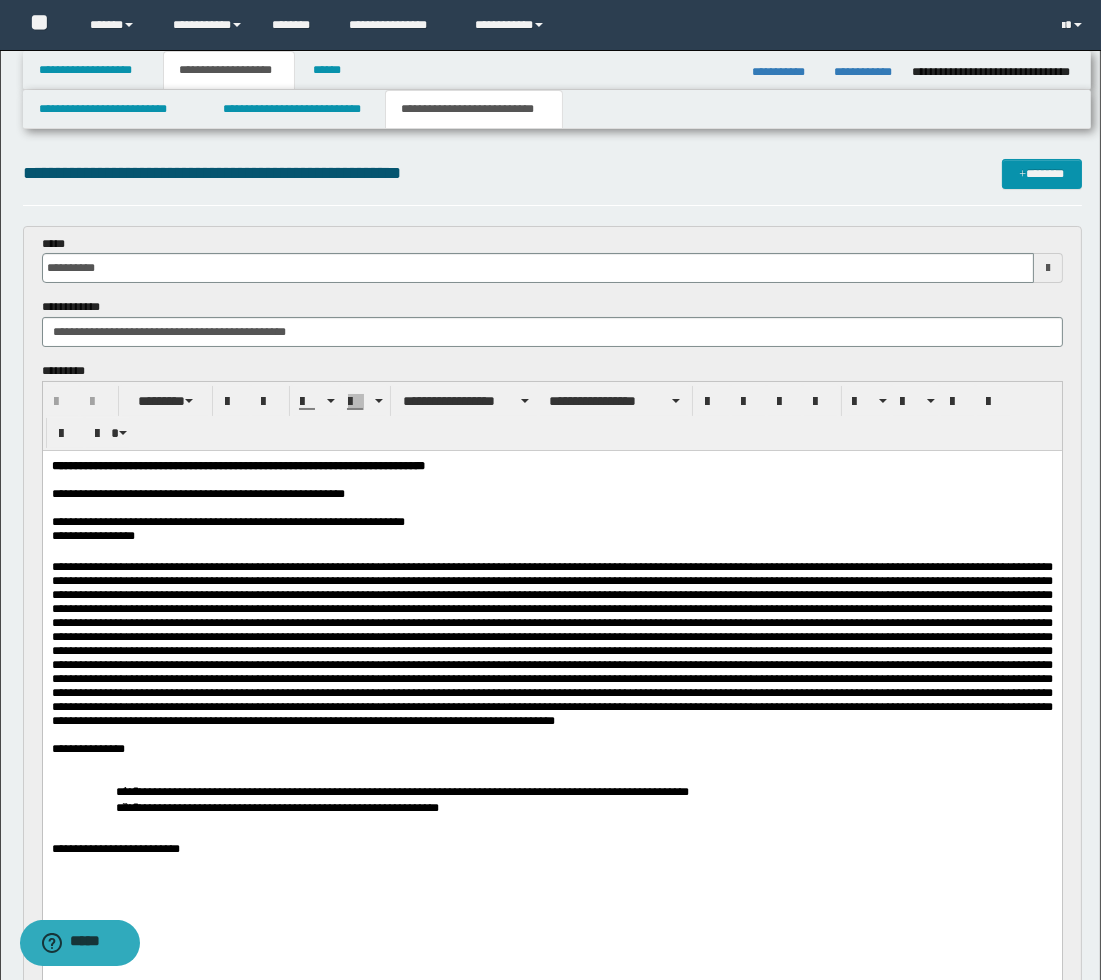 click at bounding box center (551, 644) 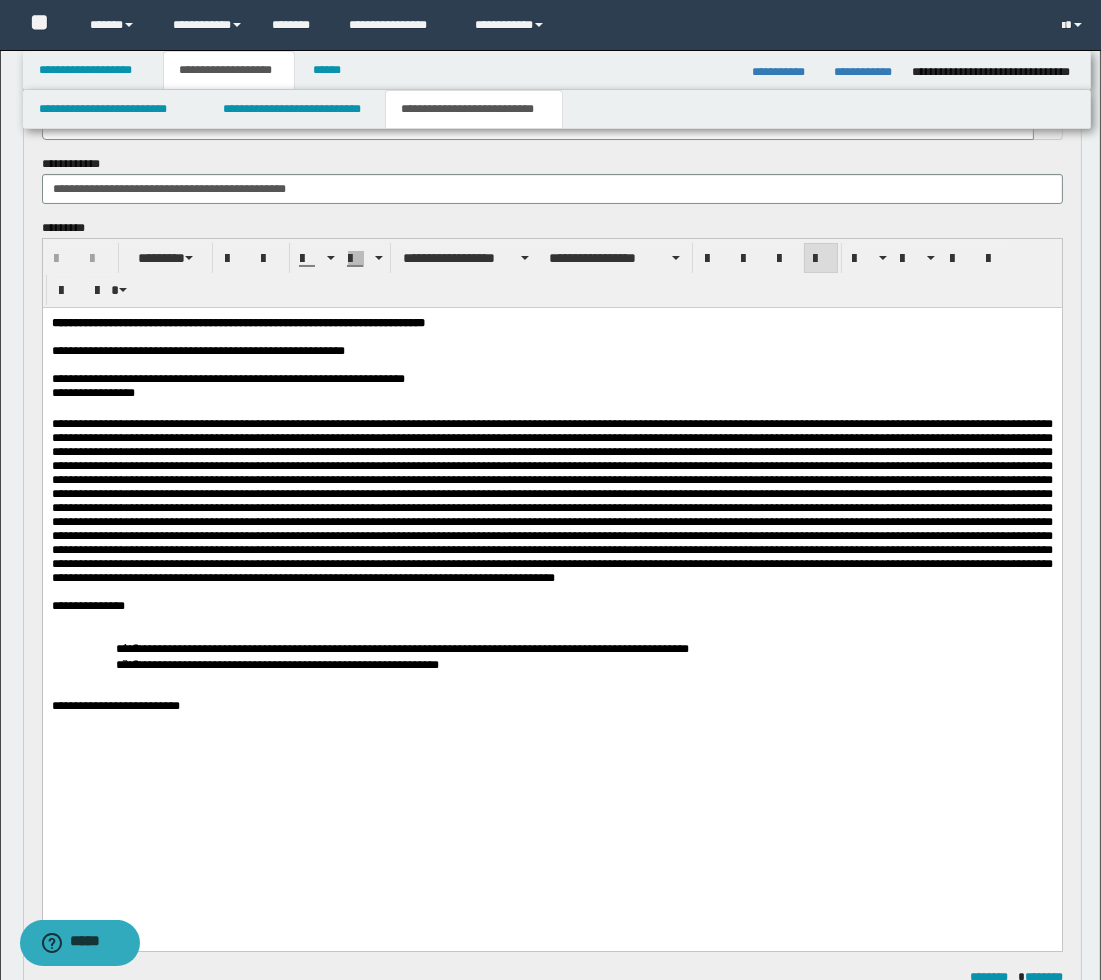 scroll, scrollTop: 111, scrollLeft: 0, axis: vertical 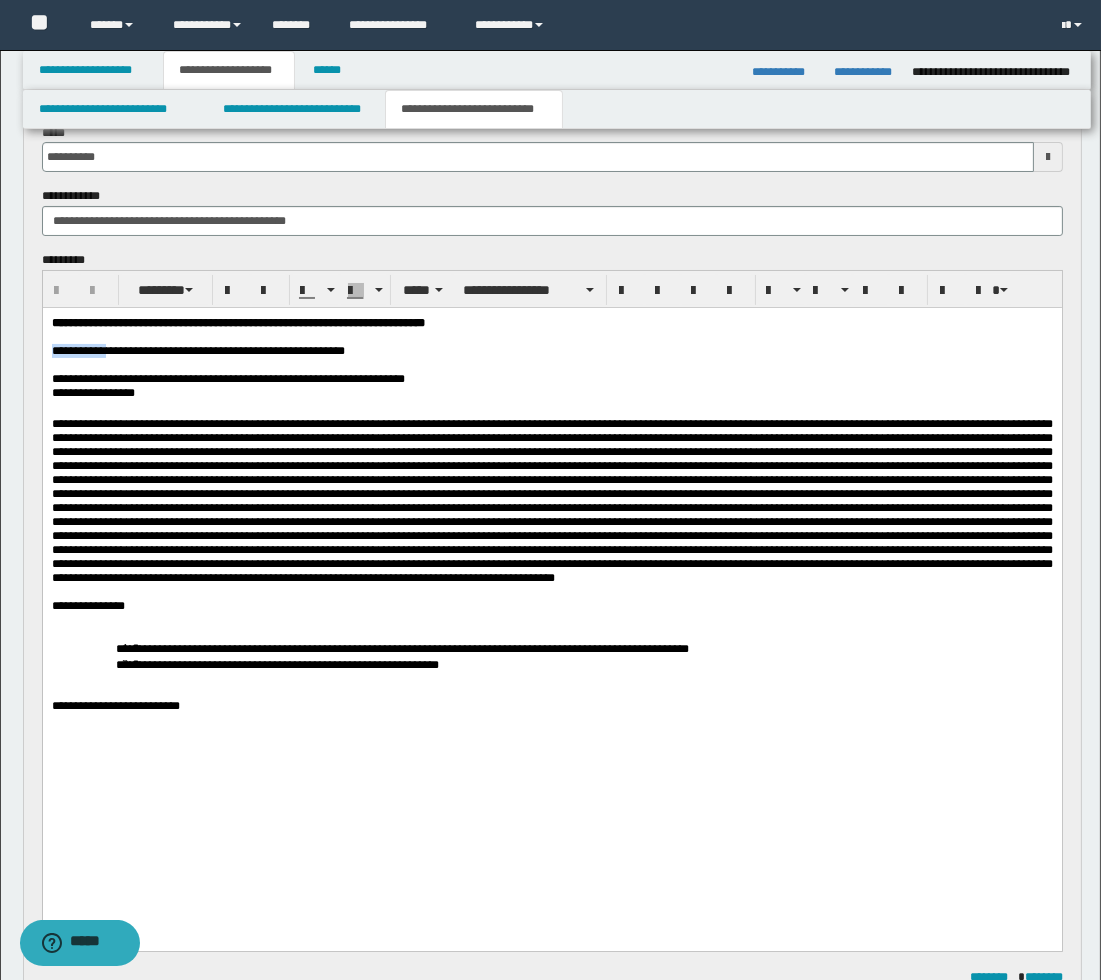 drag, startPoint x: 114, startPoint y: 361, endPoint x: 42, endPoint y: 354, distance: 72.33948 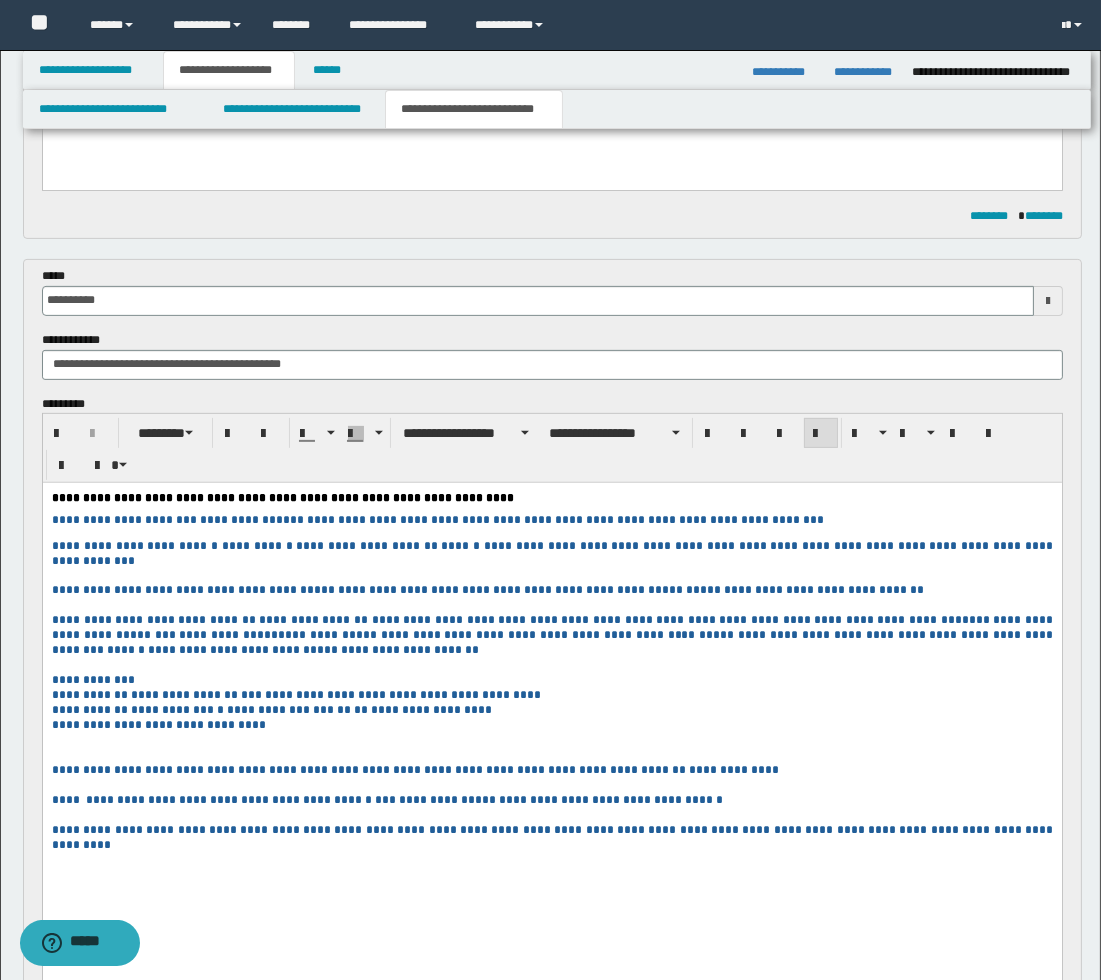 scroll, scrollTop: 888, scrollLeft: 0, axis: vertical 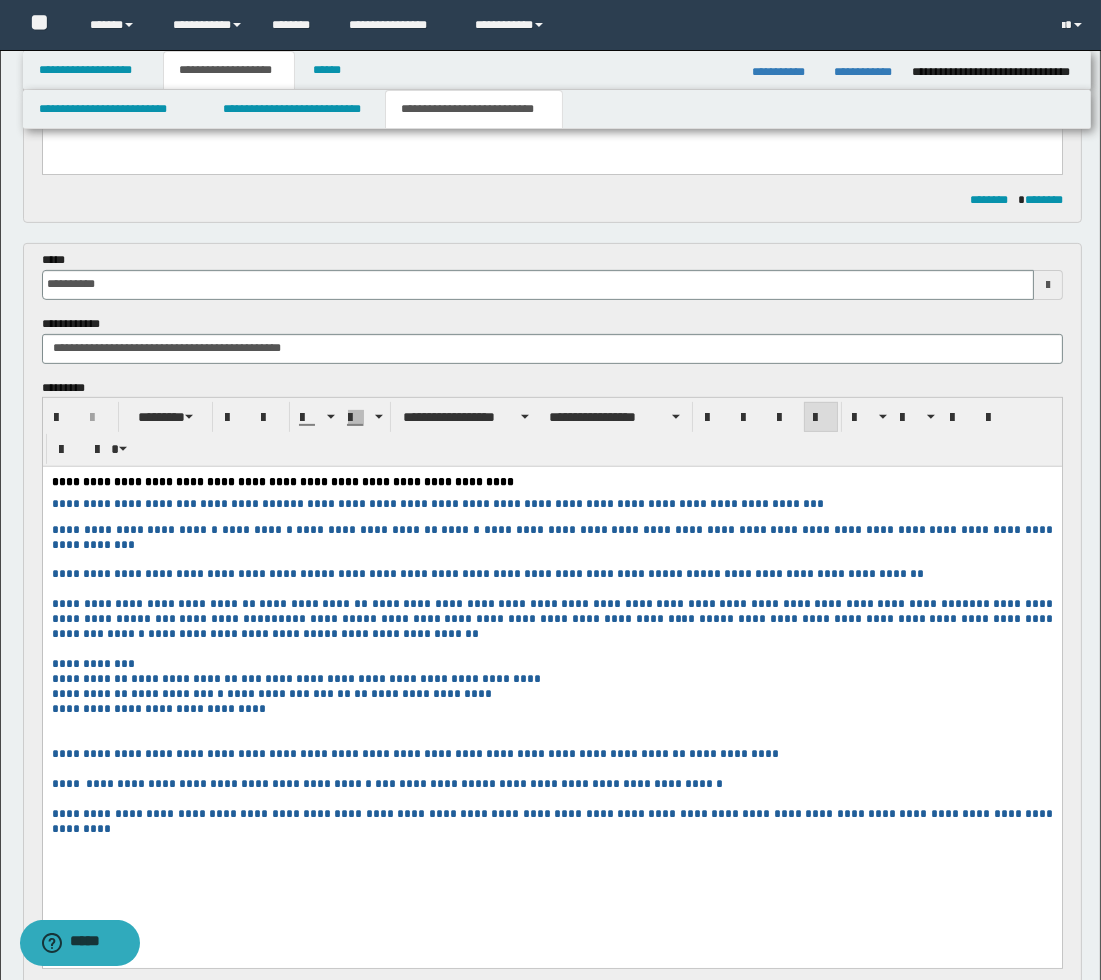 drag, startPoint x: 1037, startPoint y: 276, endPoint x: 910, endPoint y: 298, distance: 128.89143 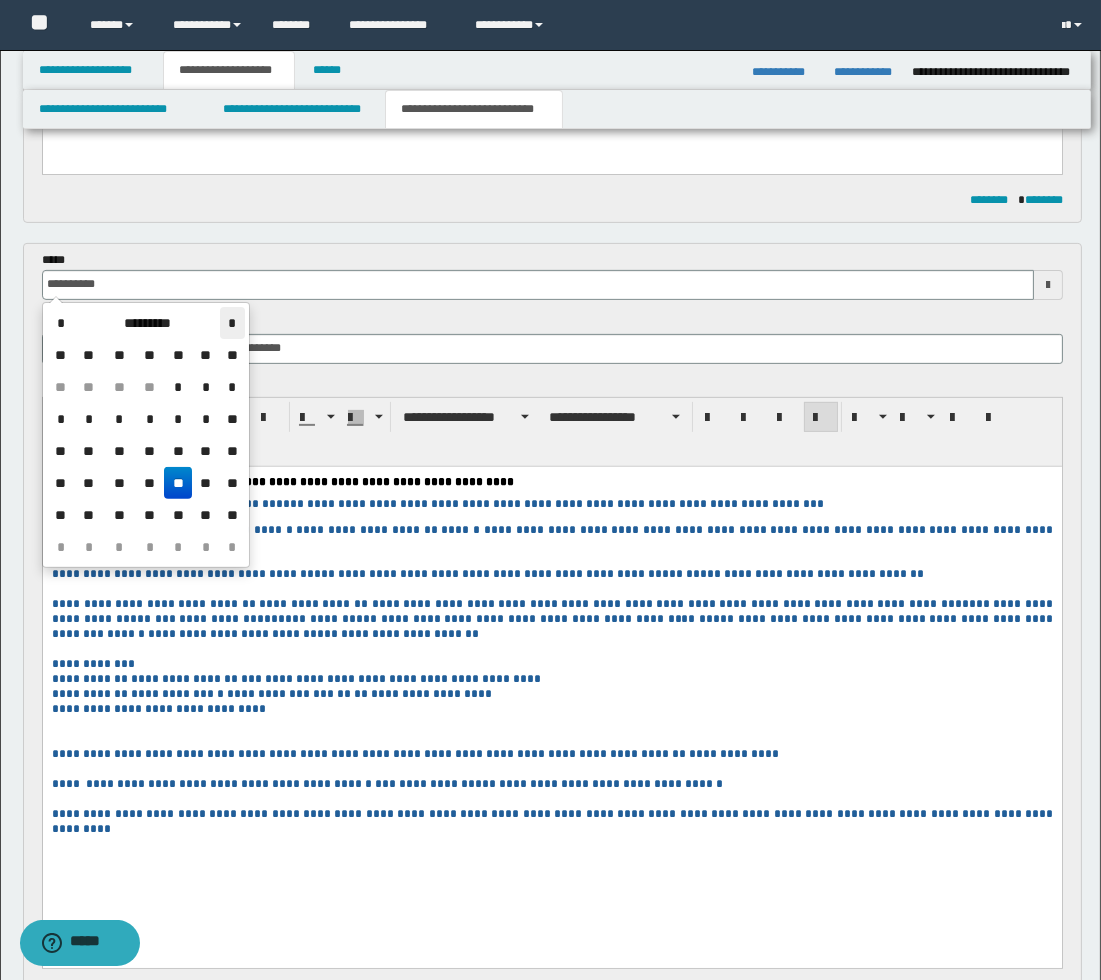 click on "*" at bounding box center (232, 323) 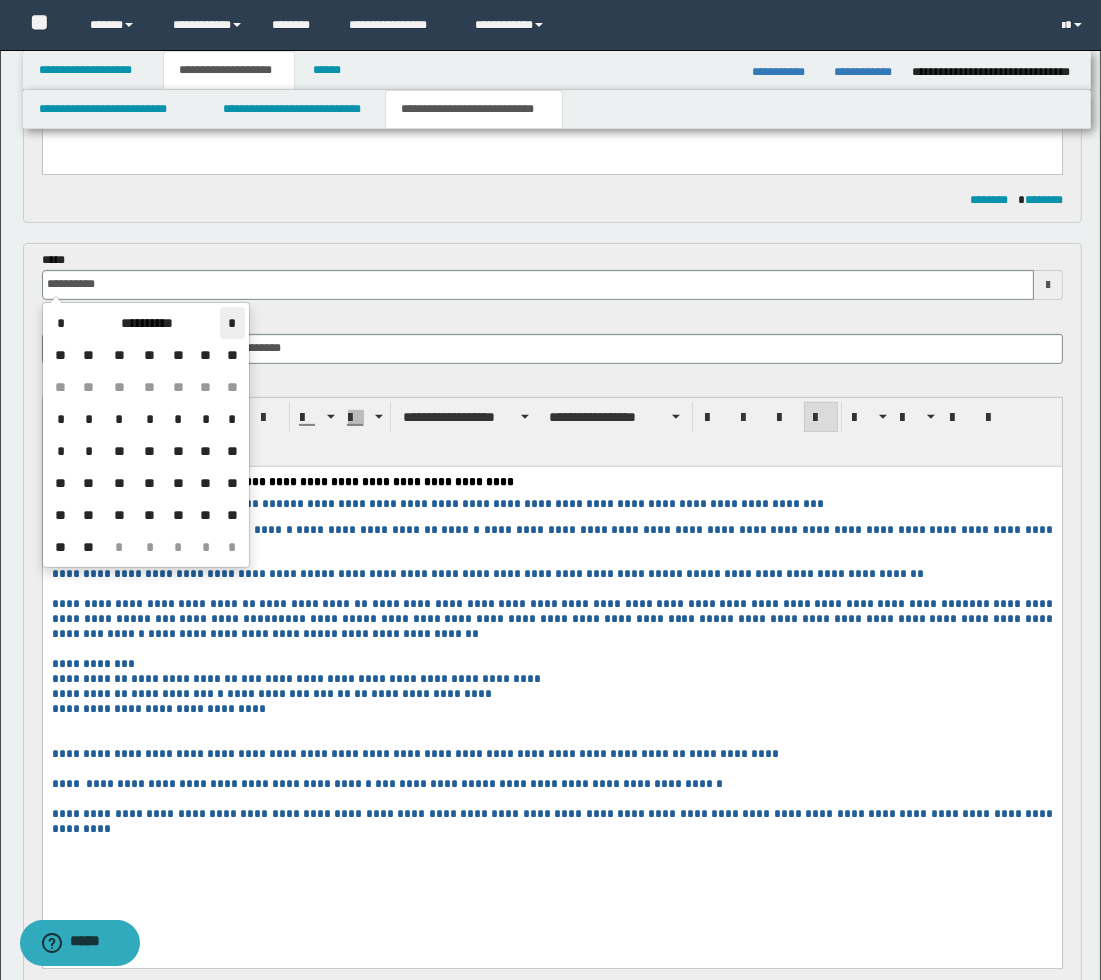 click on "*" at bounding box center (232, 323) 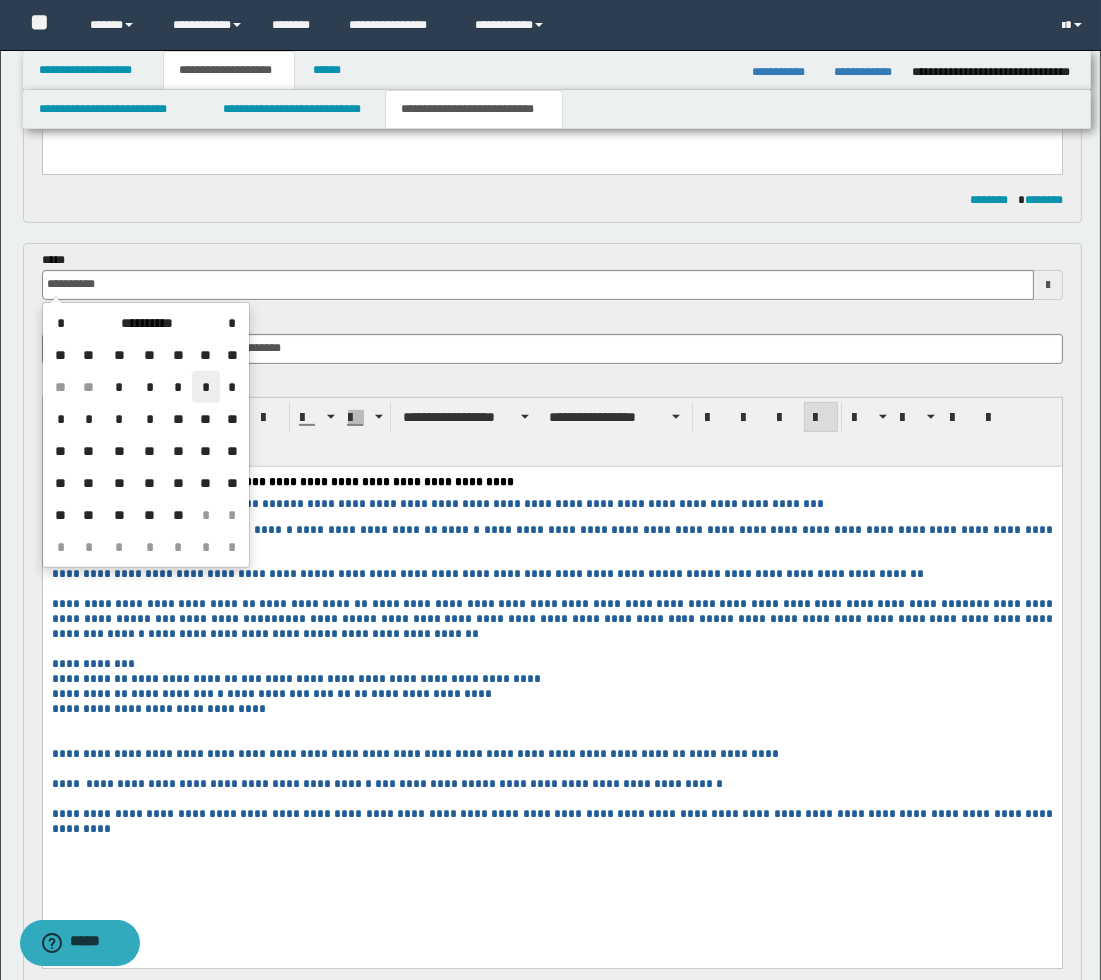 click on "*" at bounding box center (206, 387) 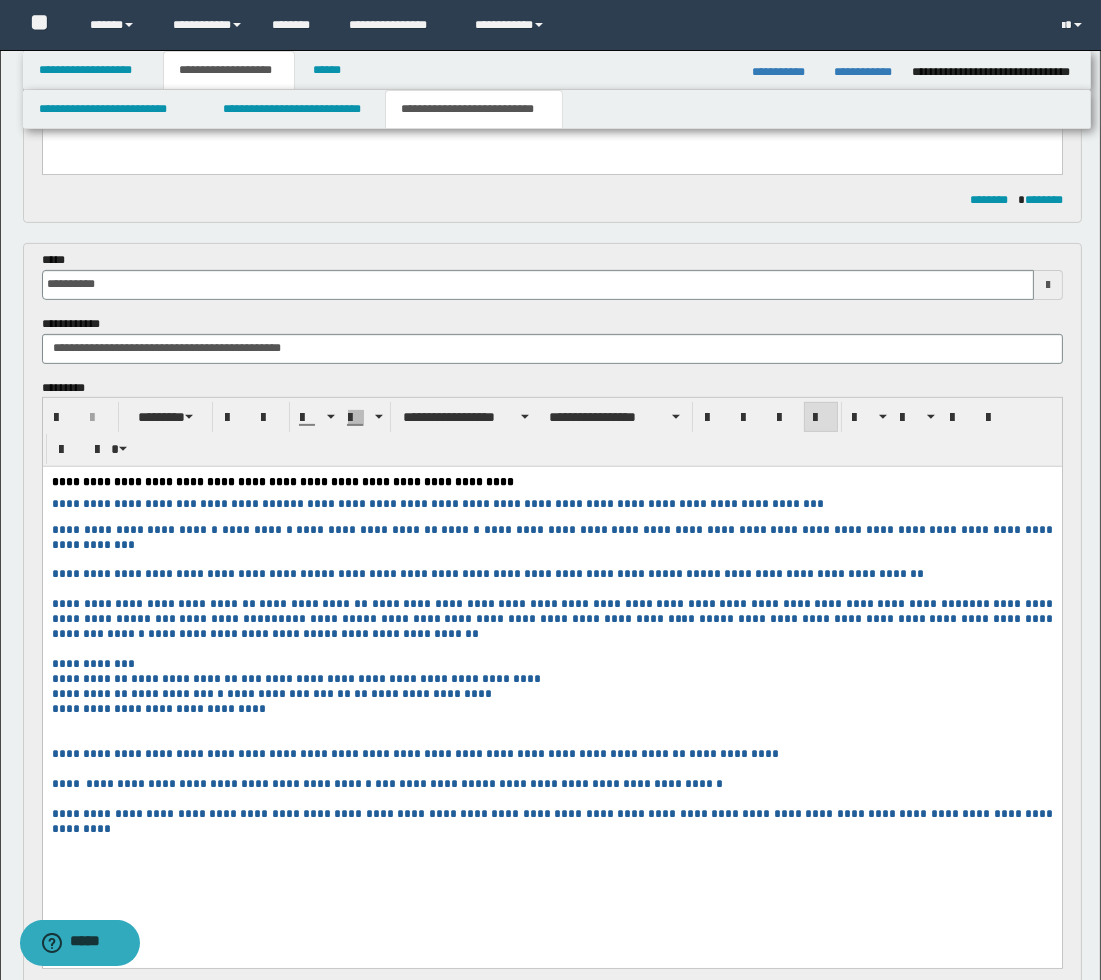 scroll, scrollTop: 1000, scrollLeft: 0, axis: vertical 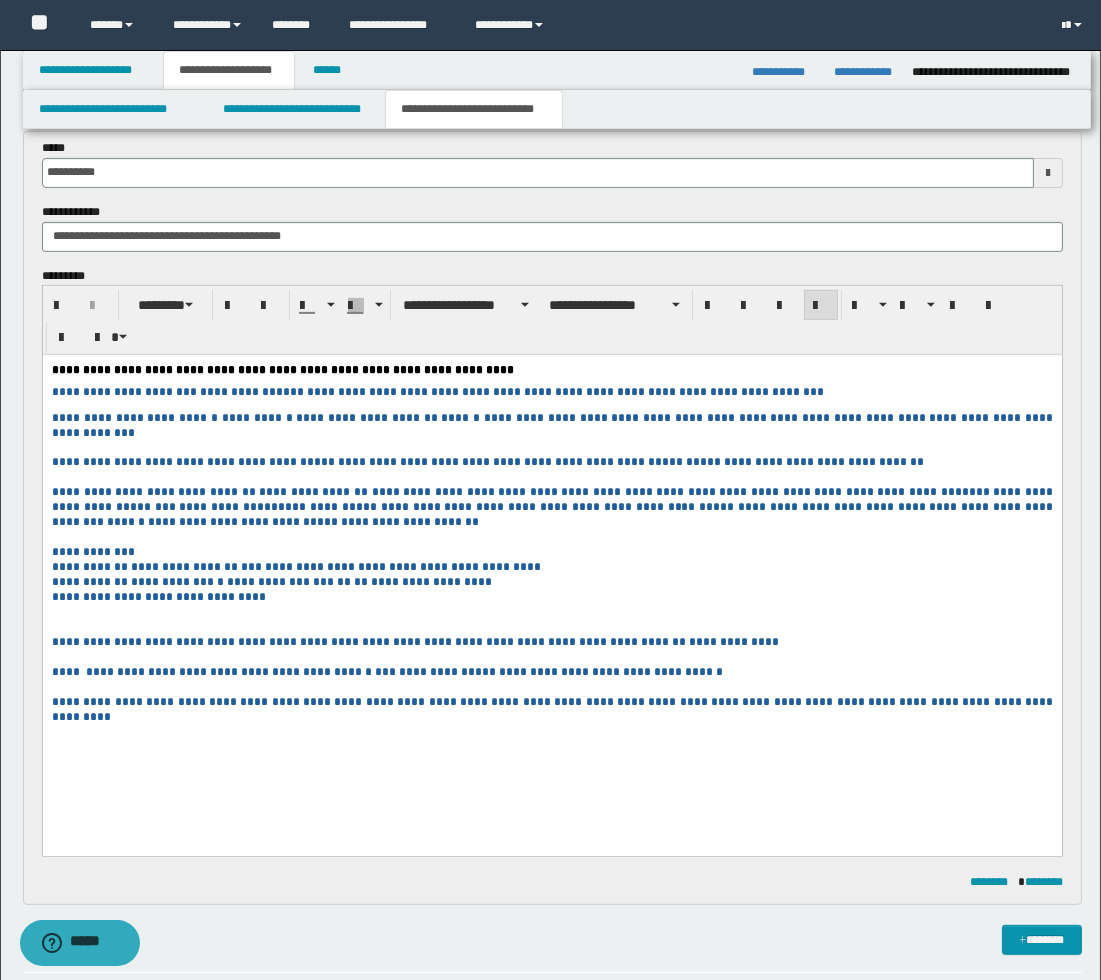 click at bounding box center (551, 627) 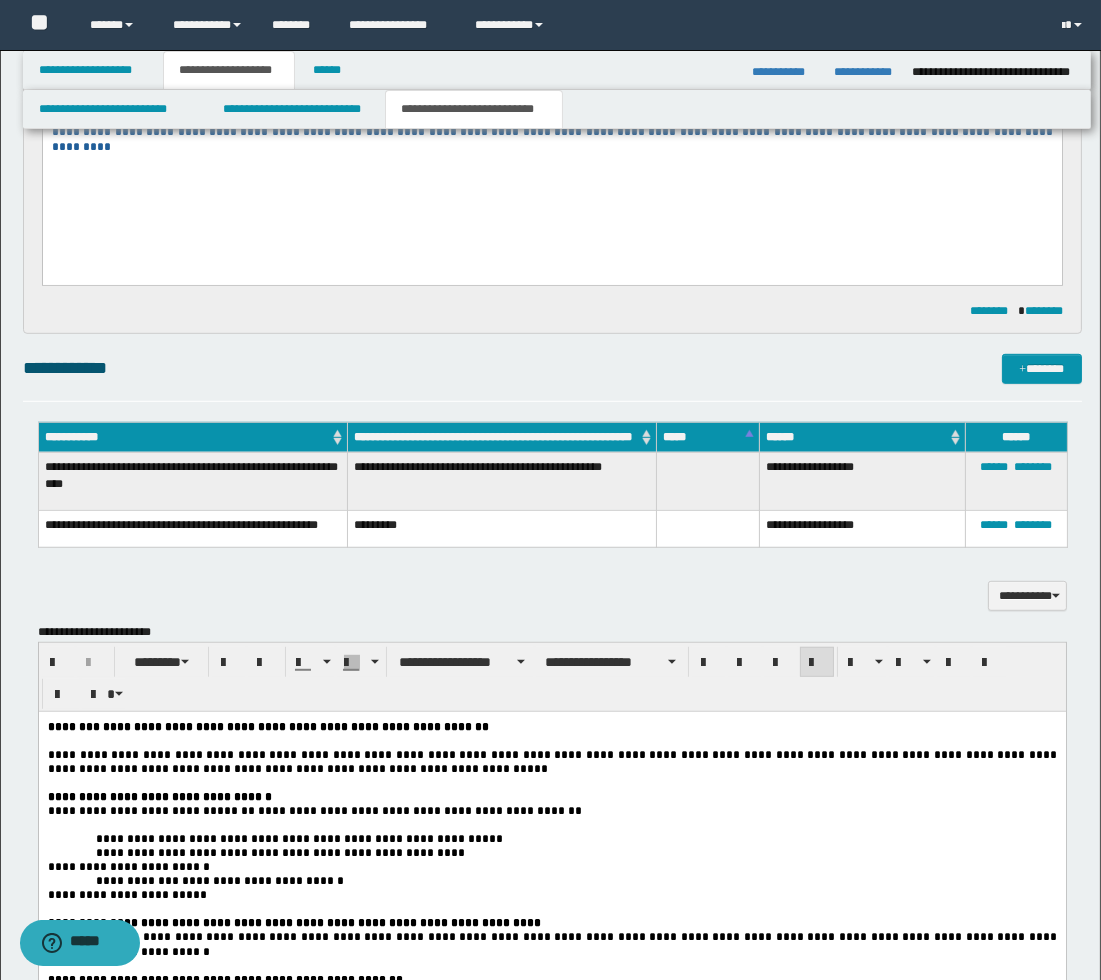 scroll, scrollTop: 1666, scrollLeft: 0, axis: vertical 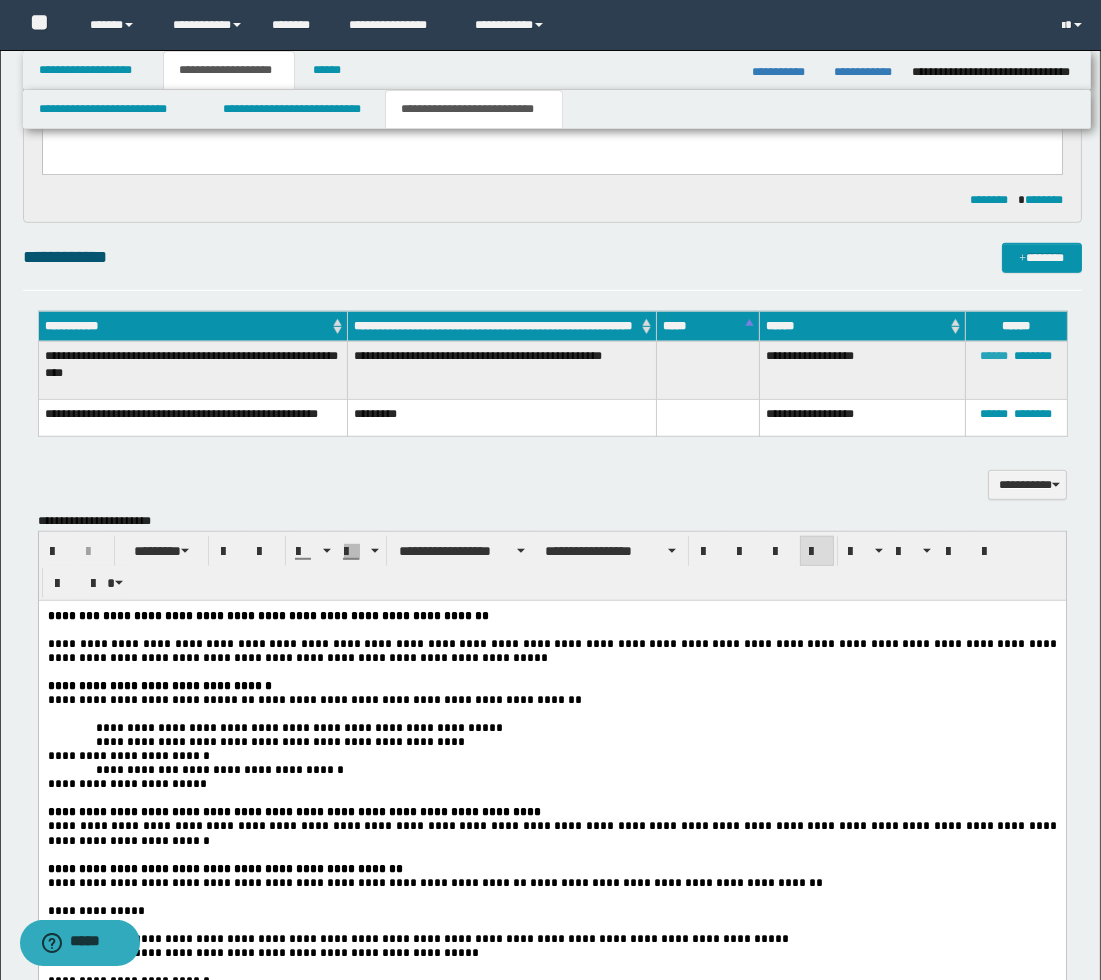 click on "******" at bounding box center (994, 356) 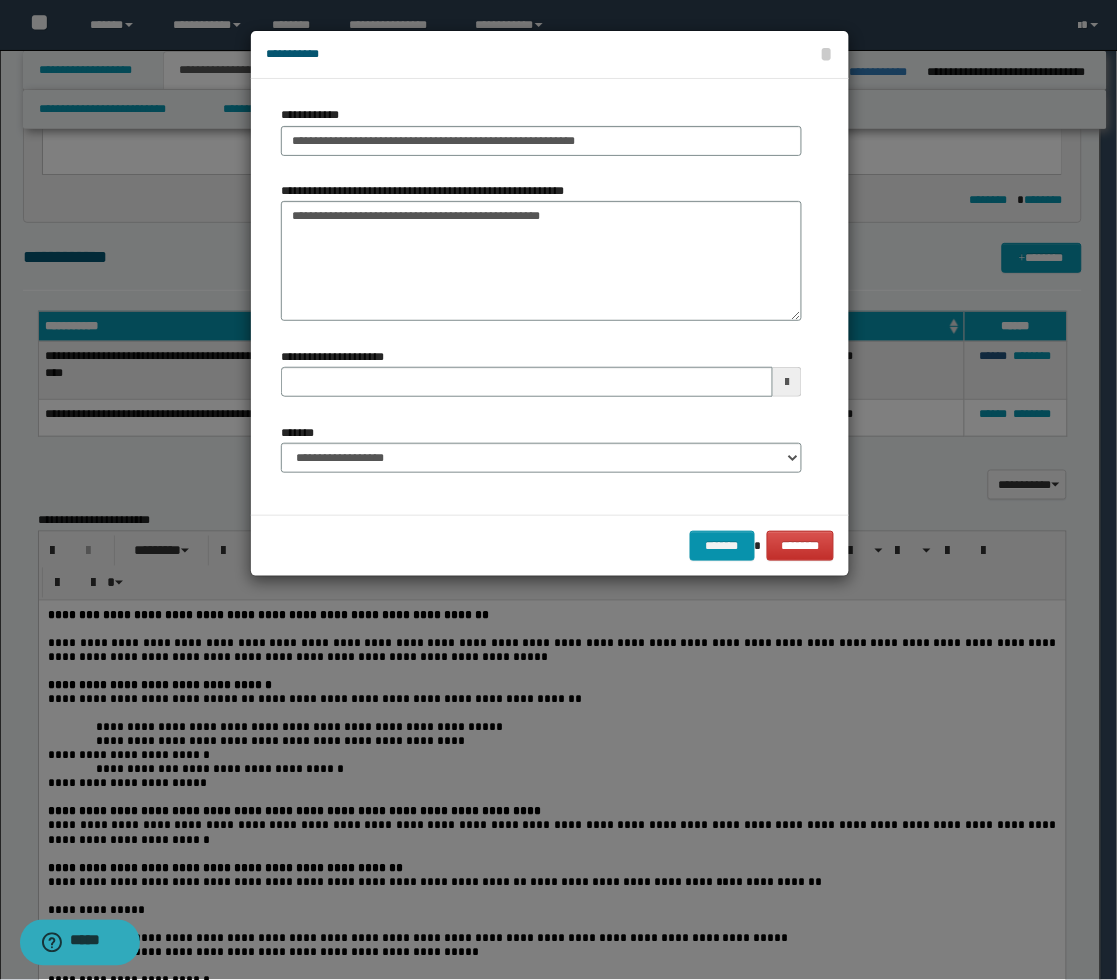 type 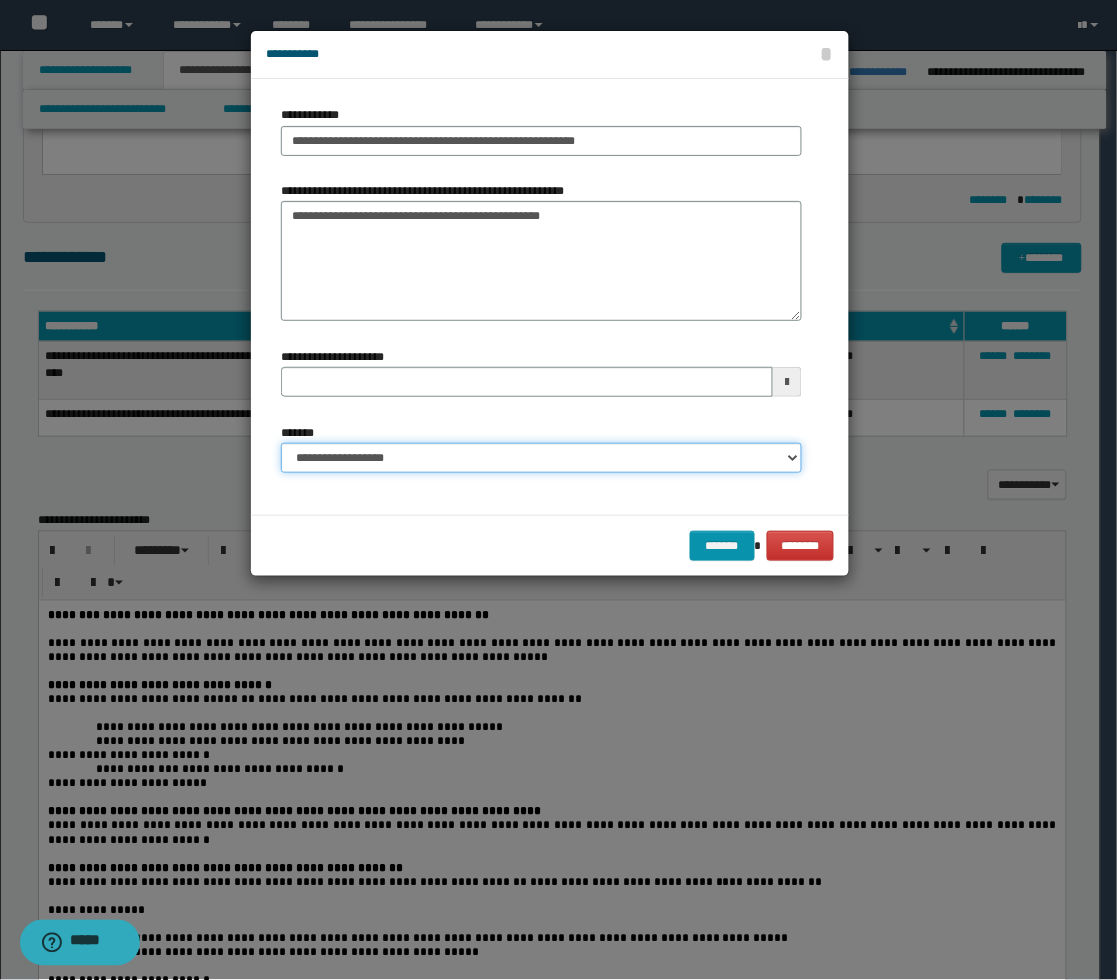 click on "**********" at bounding box center (541, 458) 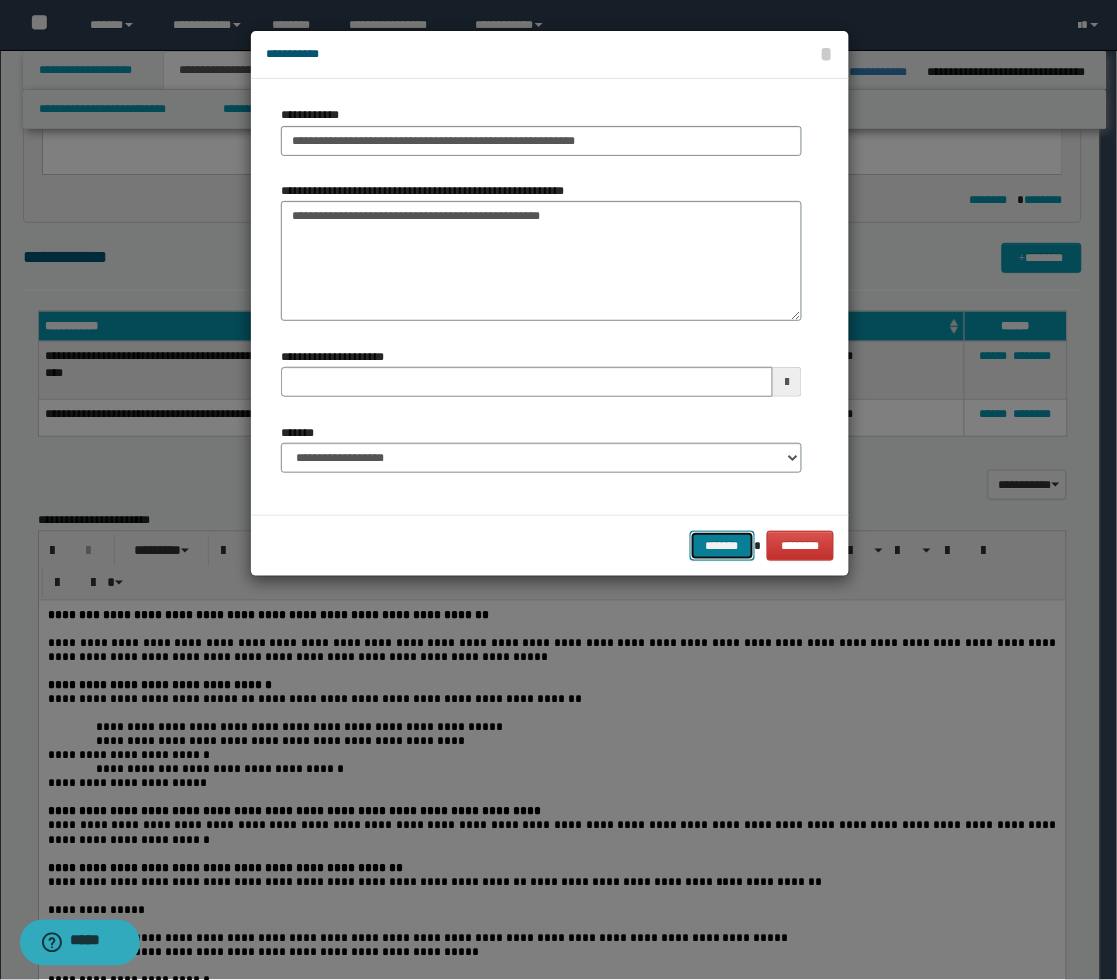click on "*******" at bounding box center [722, 546] 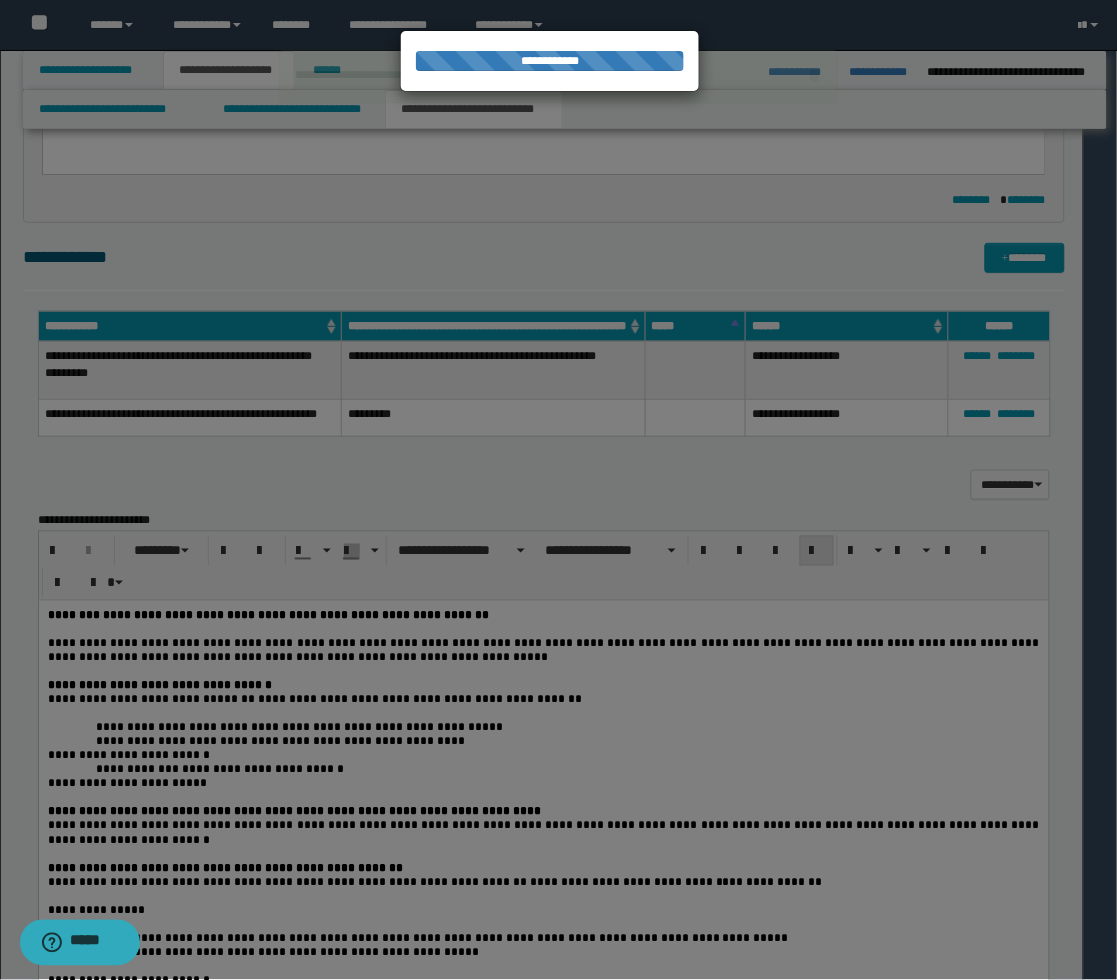 type 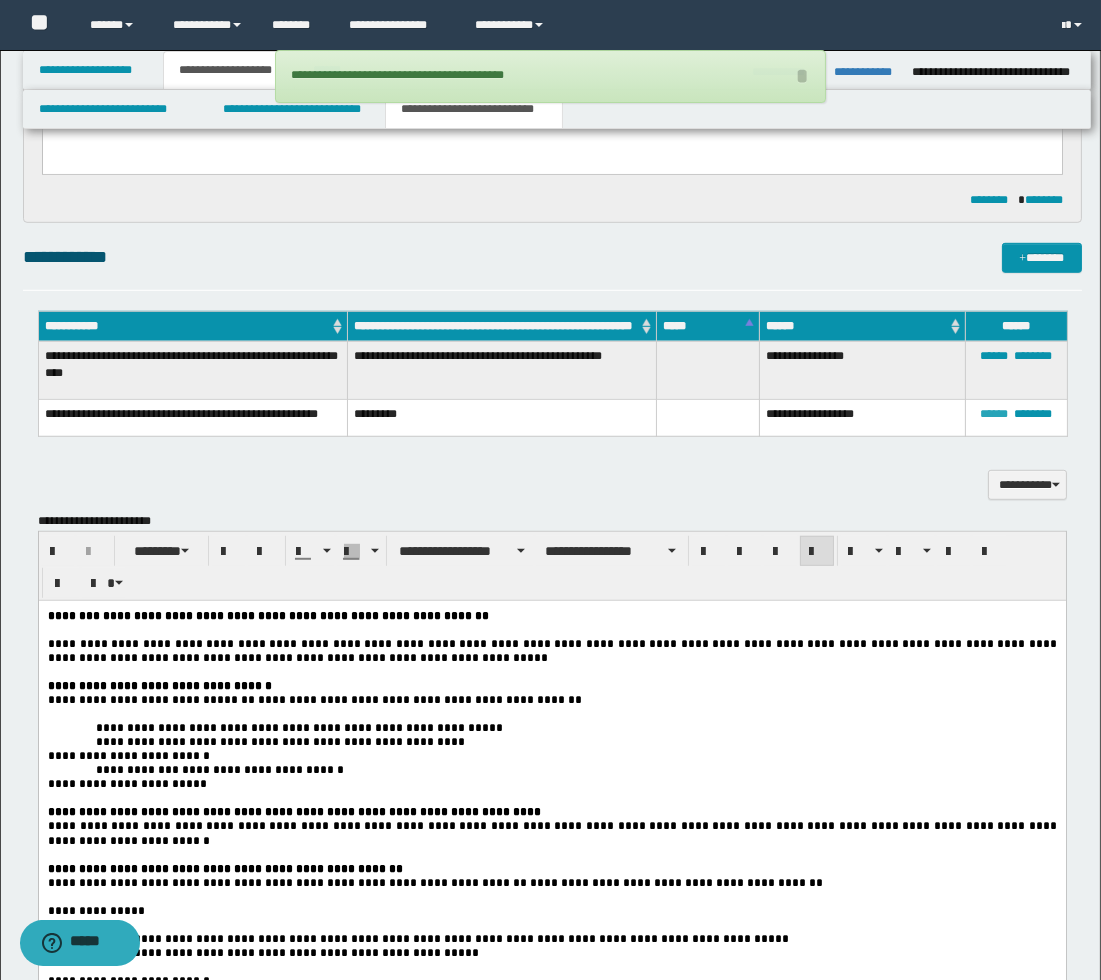 click on "******" at bounding box center [994, 414] 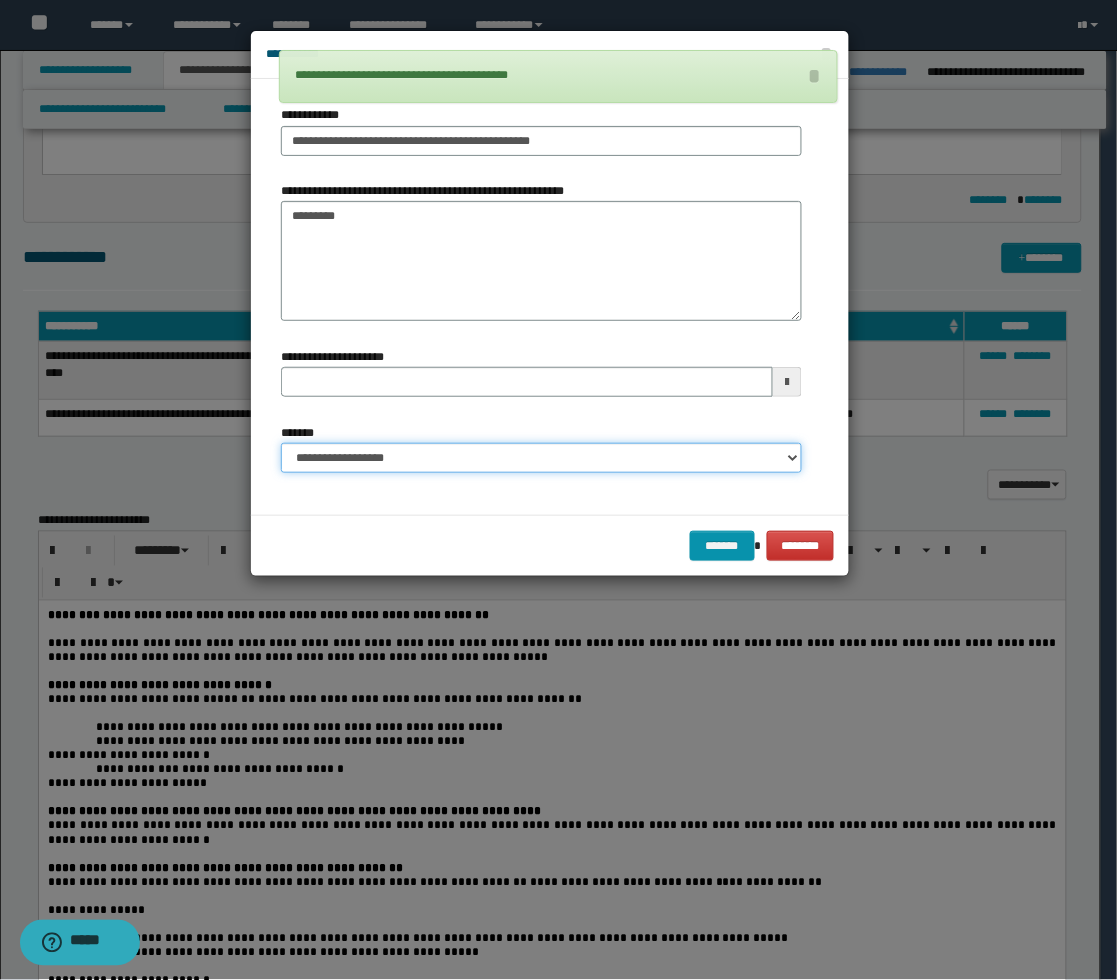 click on "**********" at bounding box center [541, 458] 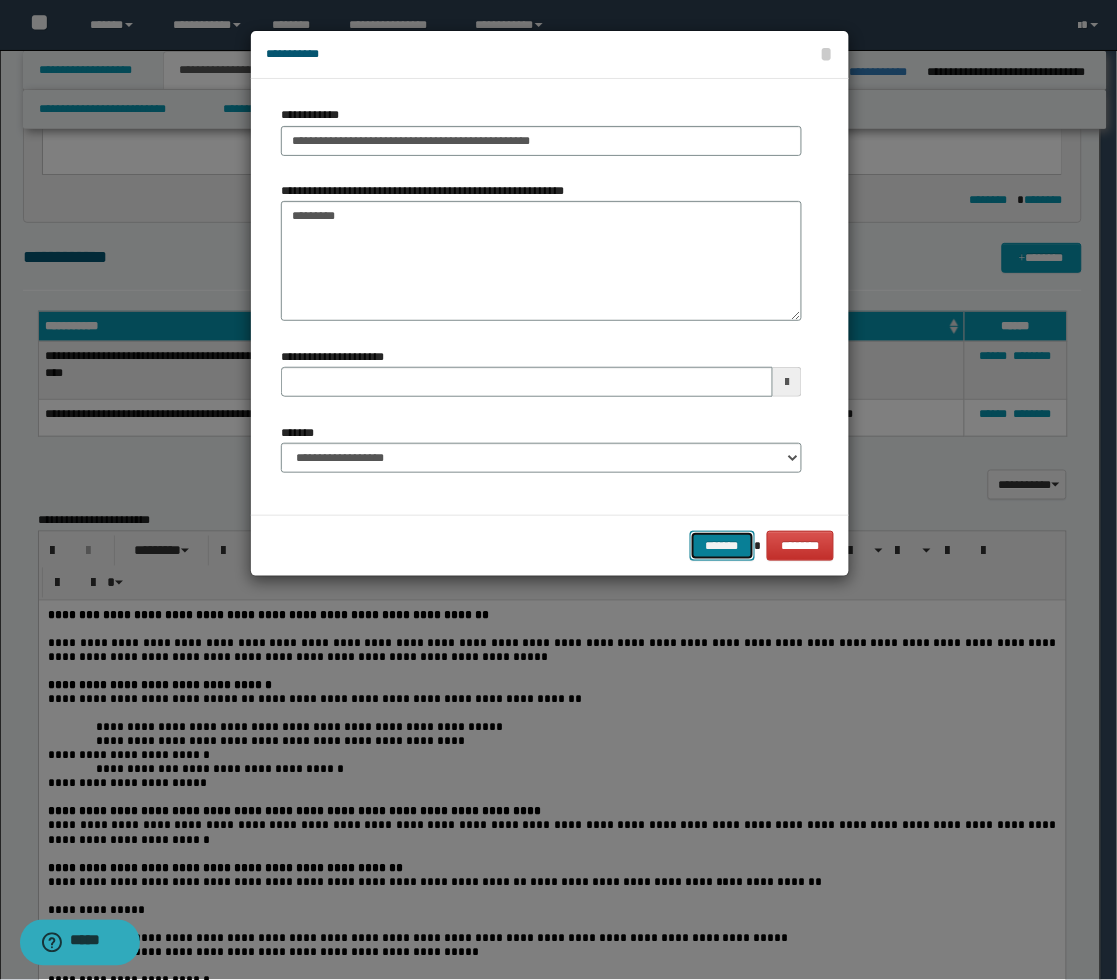 click on "*******" at bounding box center [722, 546] 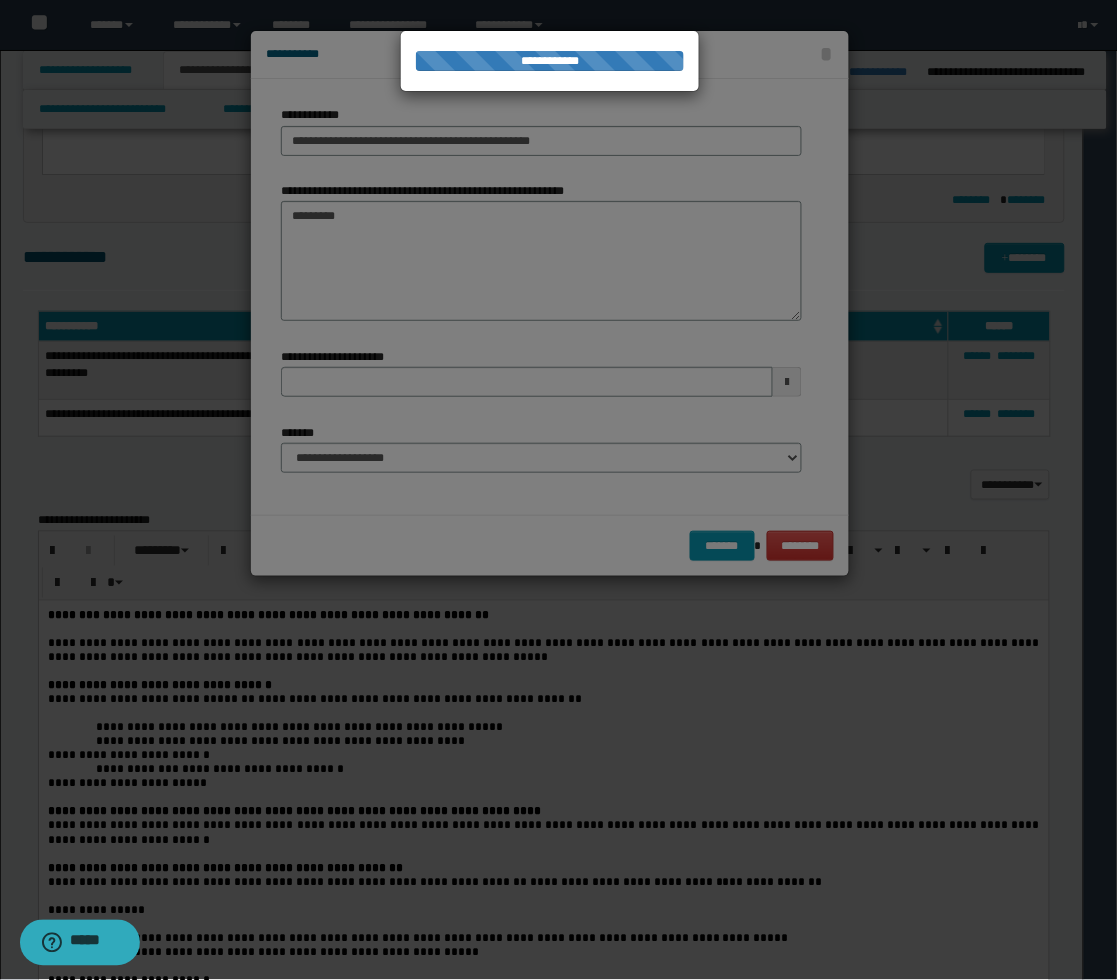 click at bounding box center [559, 490] 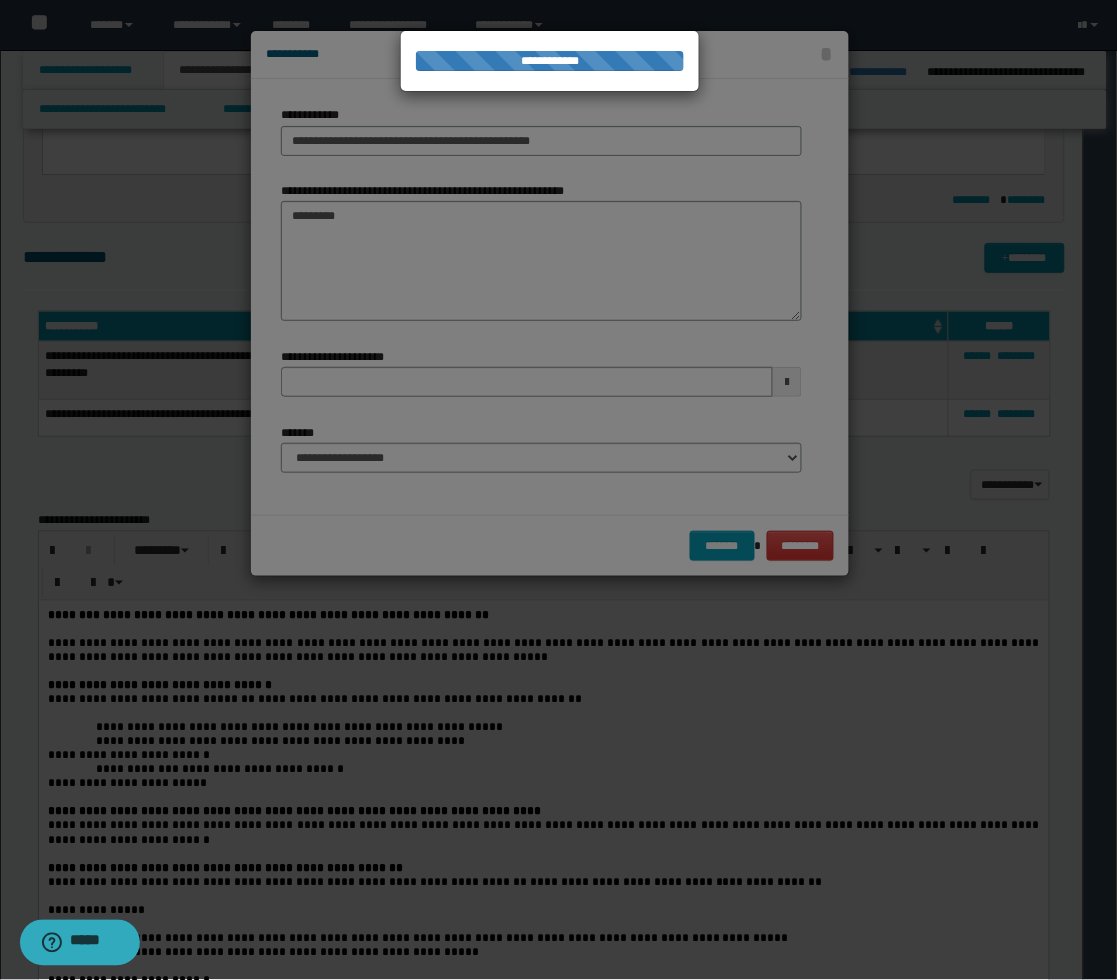 click at bounding box center [559, 490] 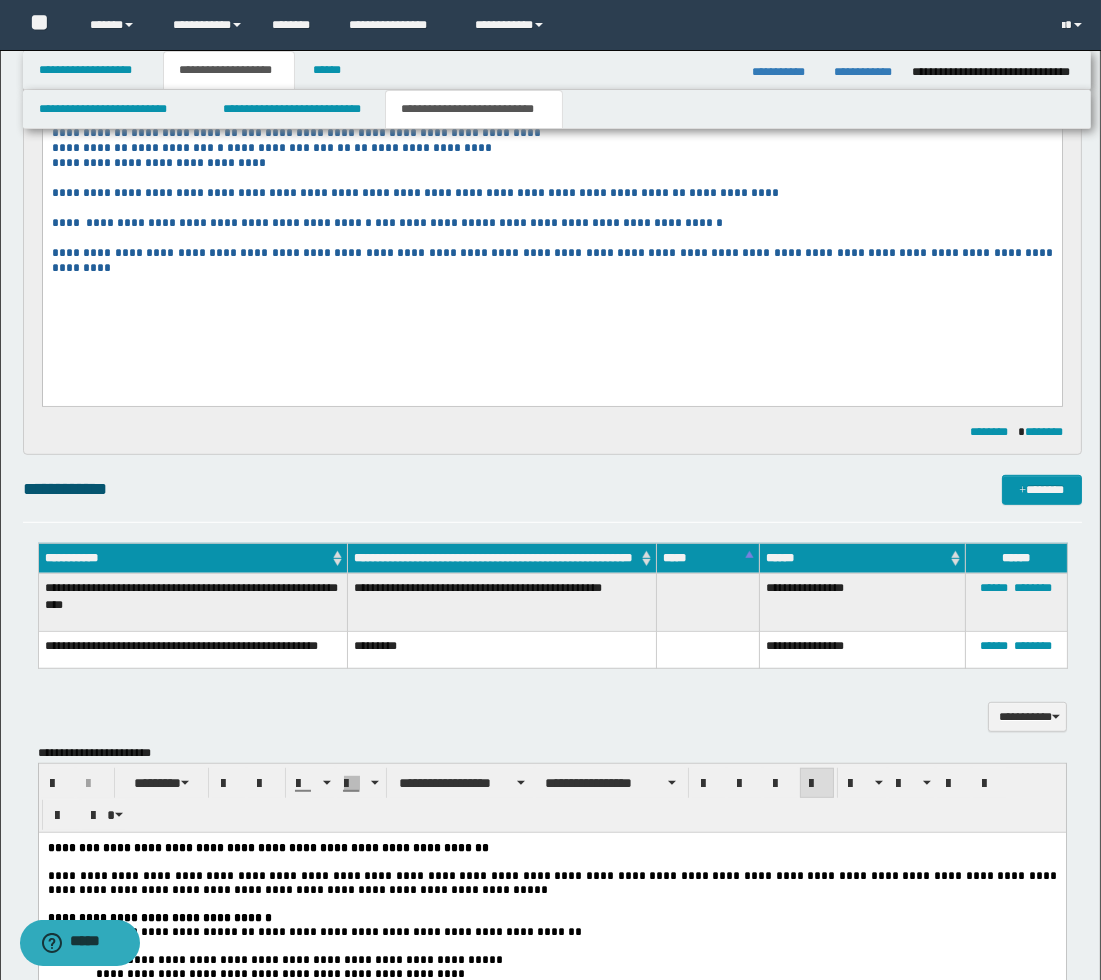 scroll, scrollTop: 1555, scrollLeft: 0, axis: vertical 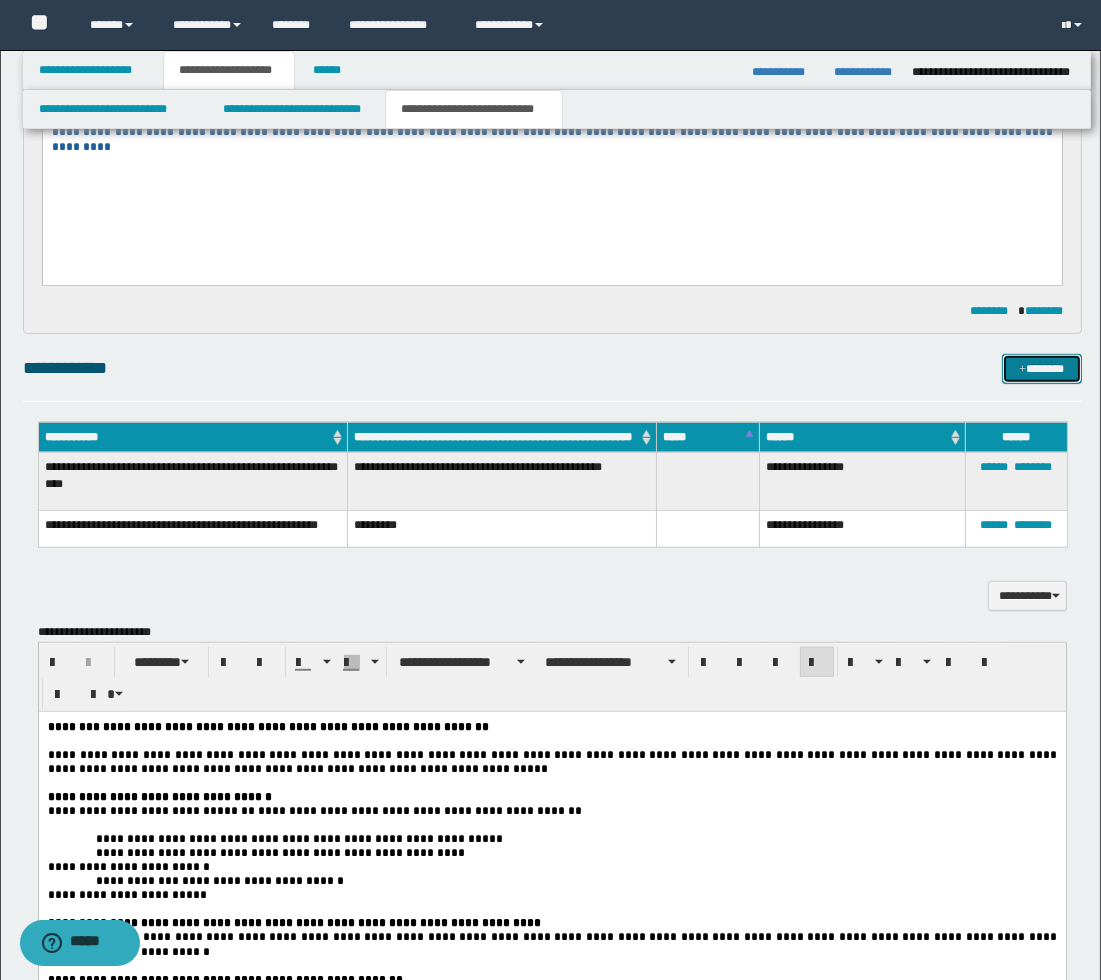 click at bounding box center (1022, 370) 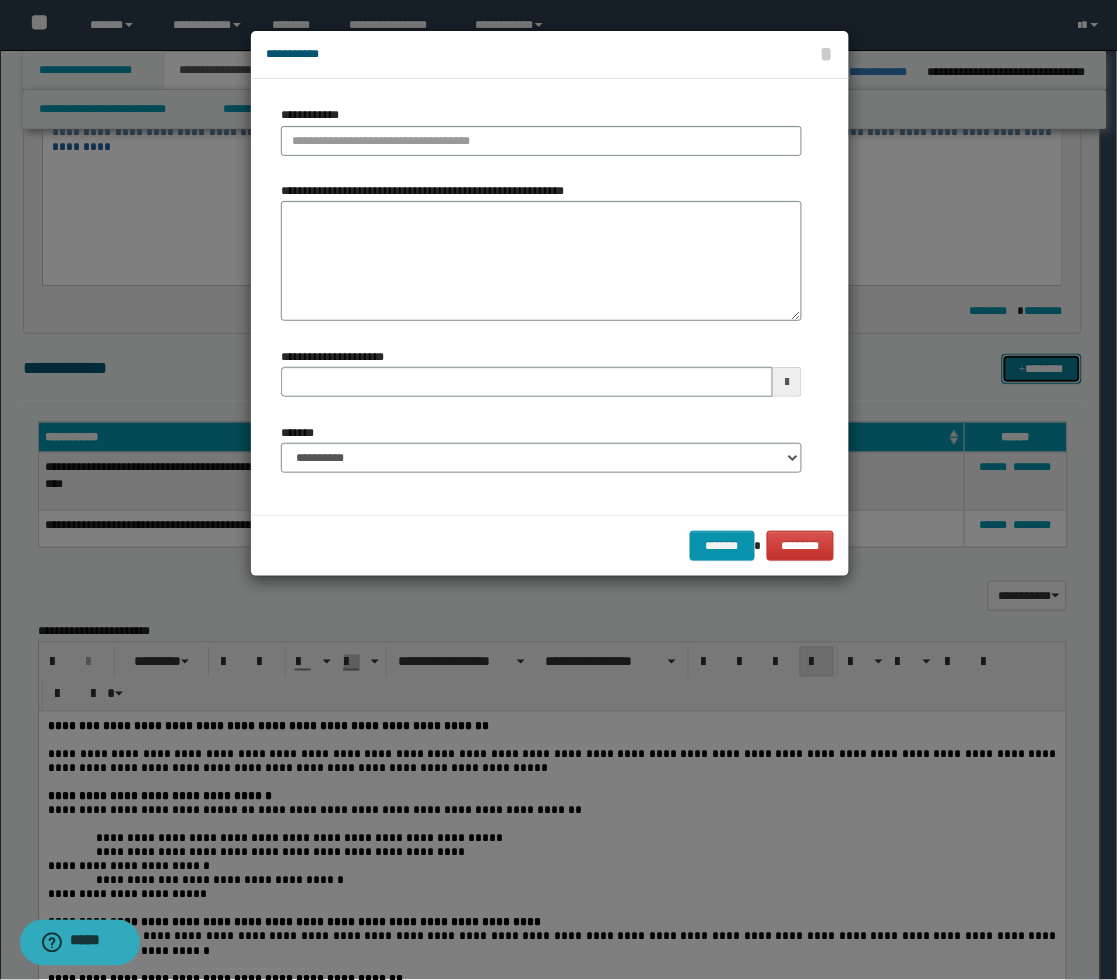 type 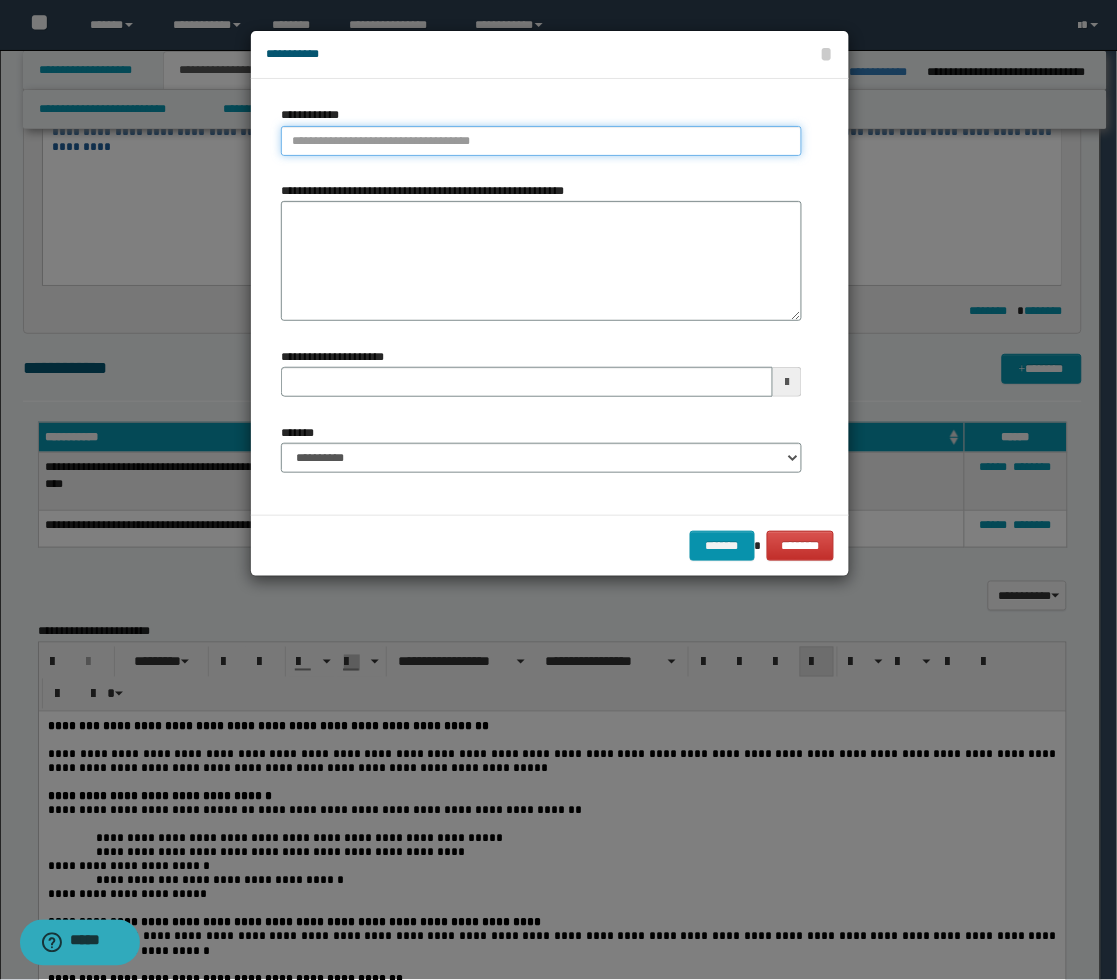 type on "**********" 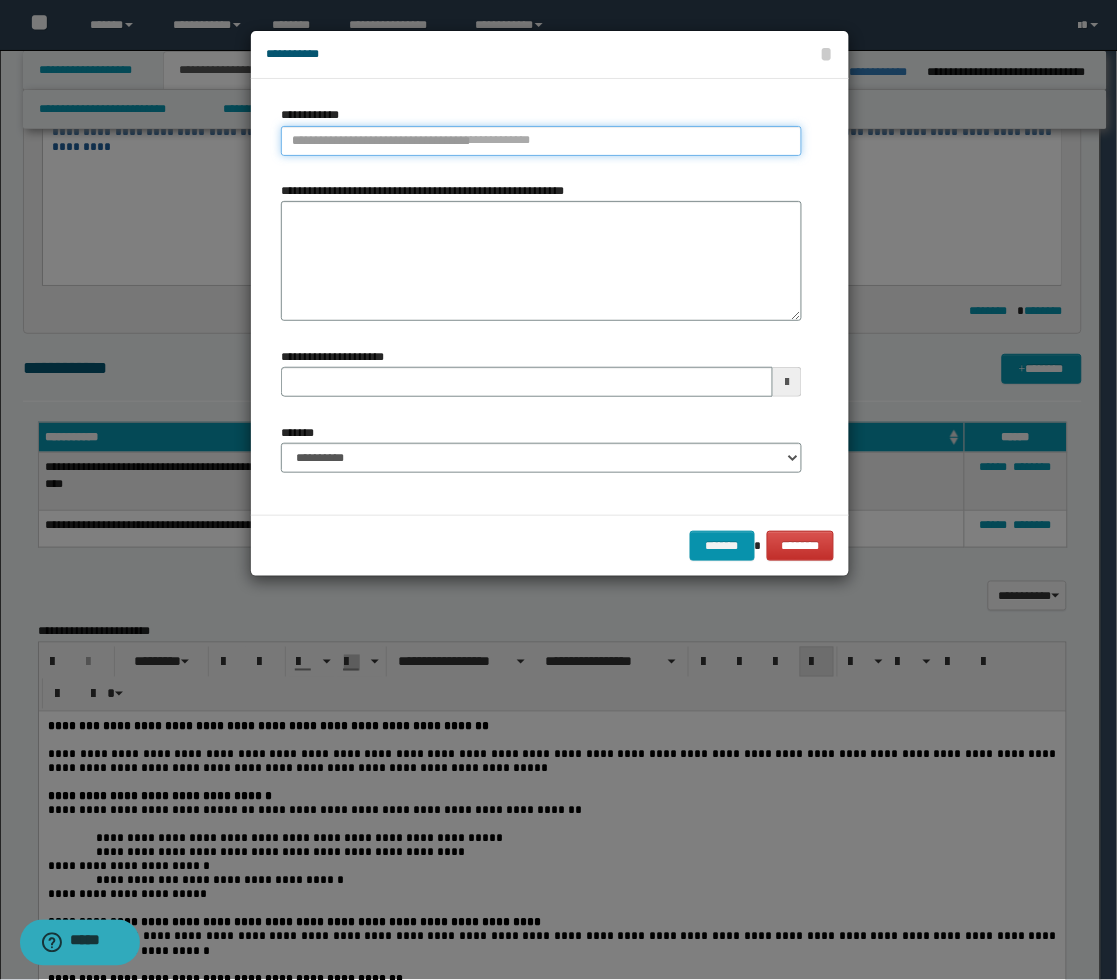 click on "**********" at bounding box center (541, 141) 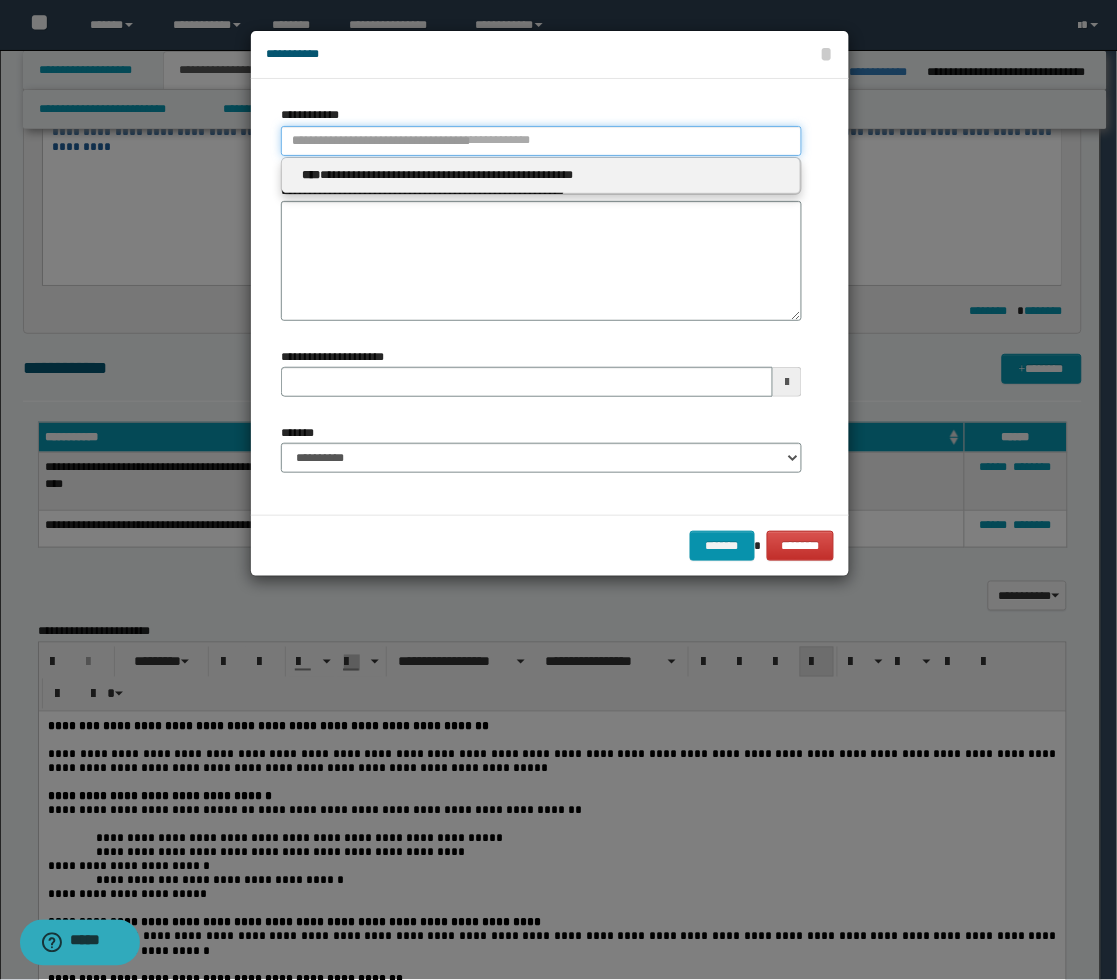 type 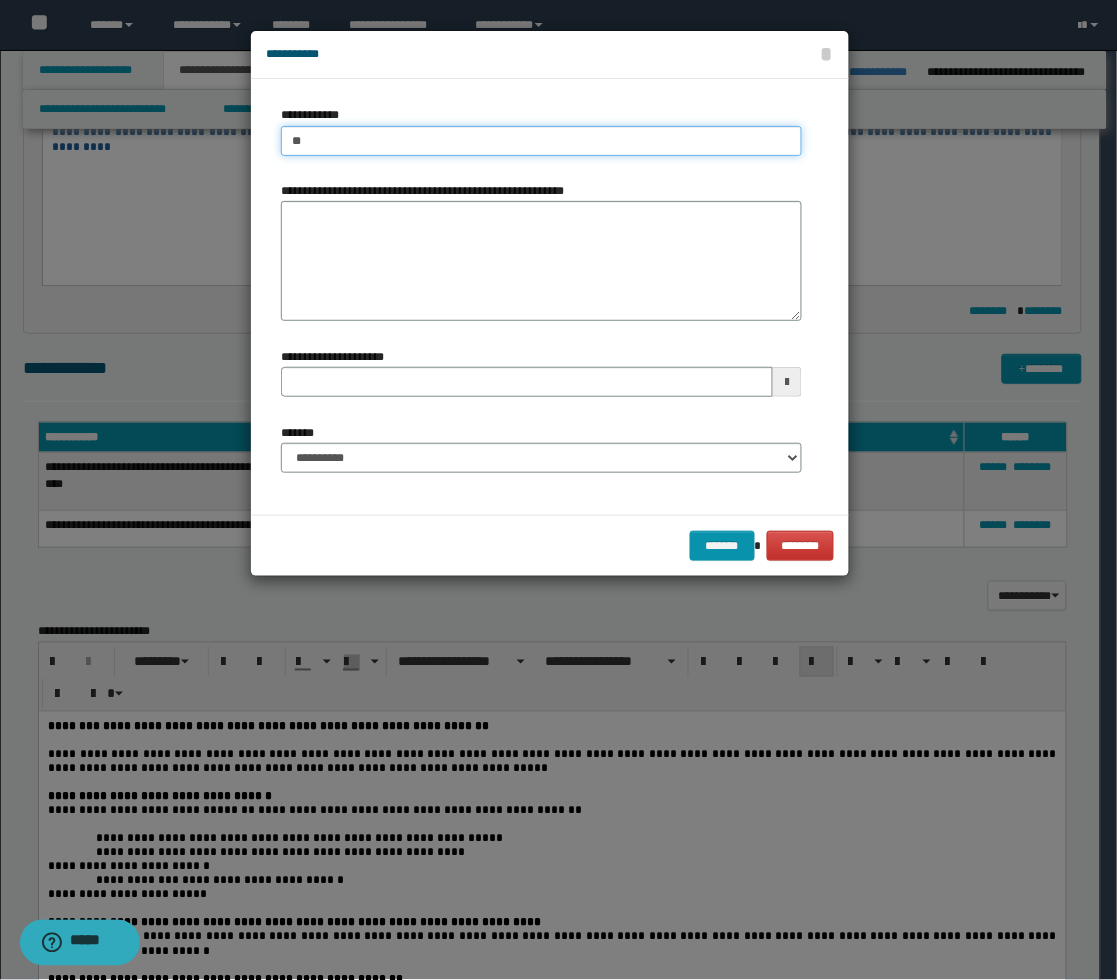 type on "***" 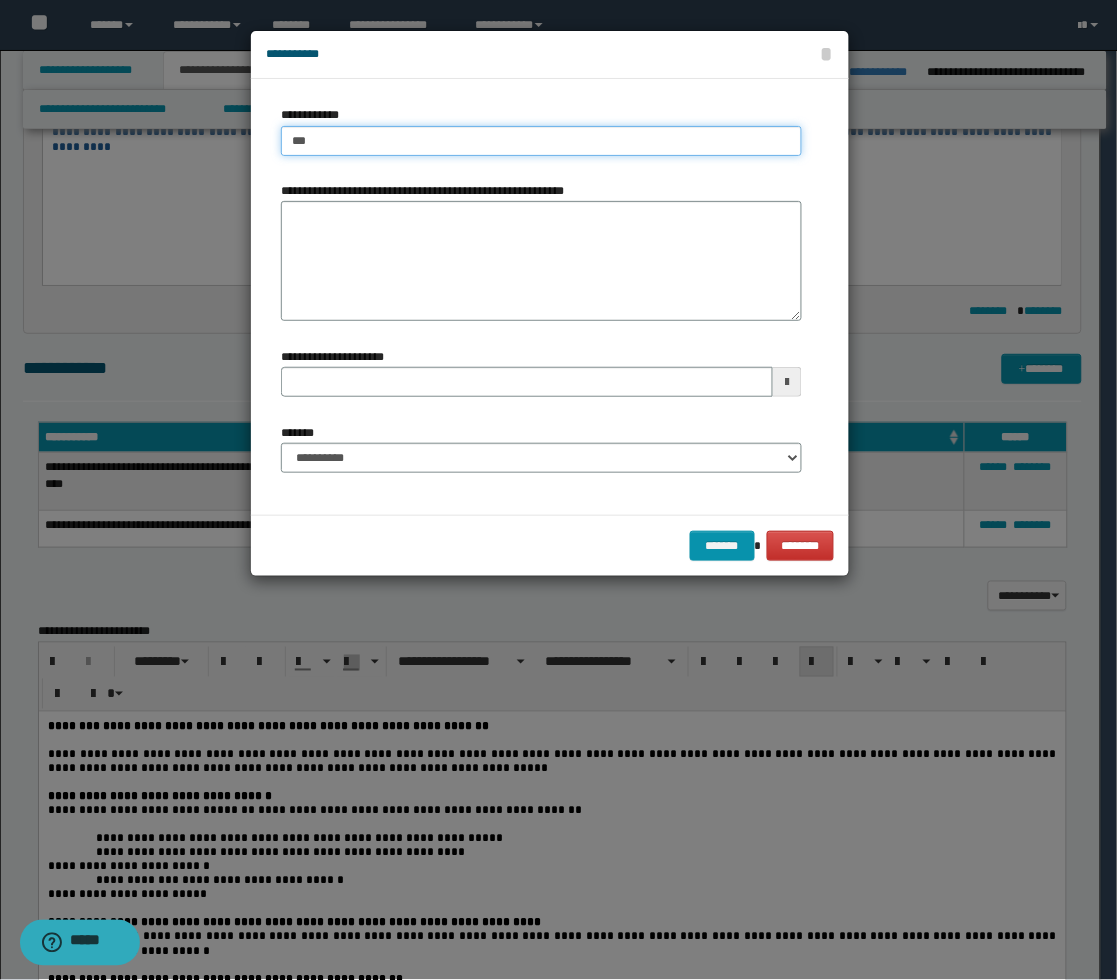 type on "***" 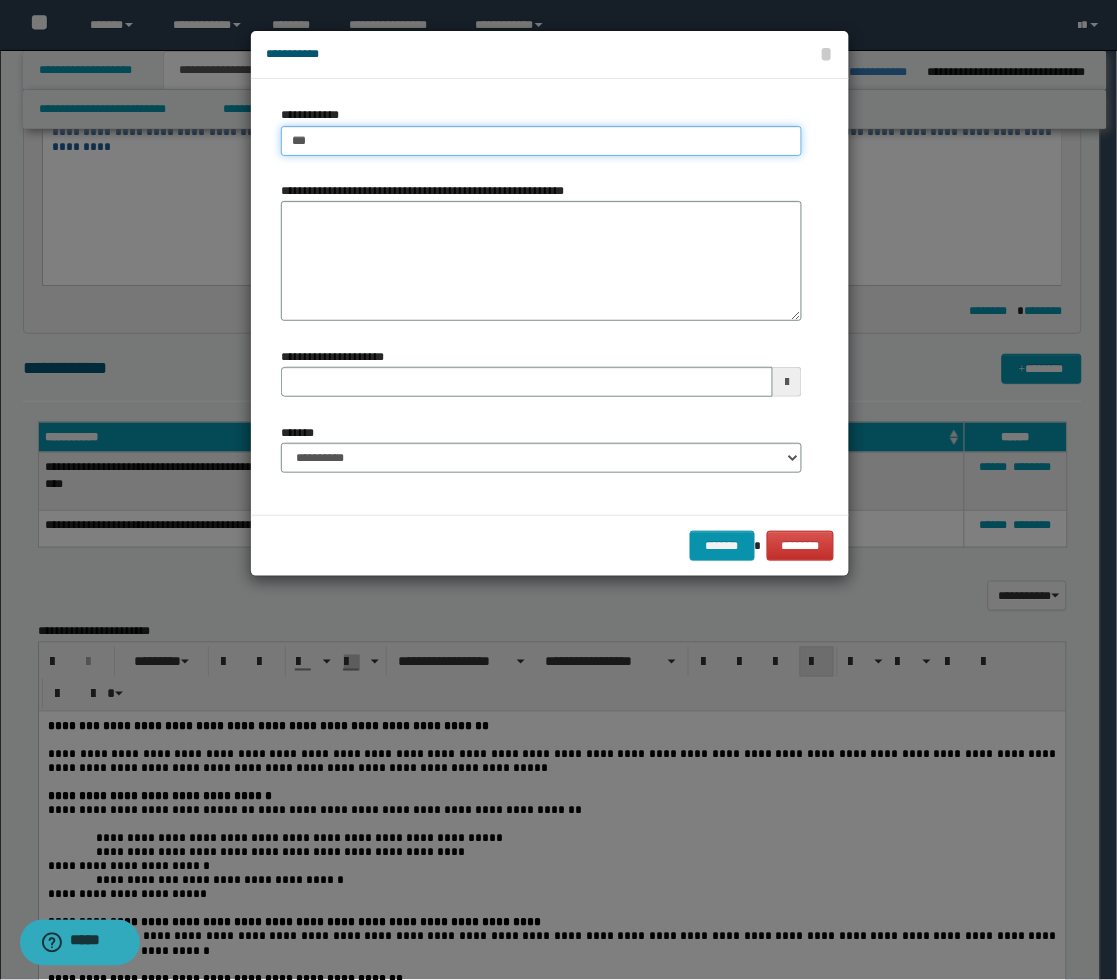 type 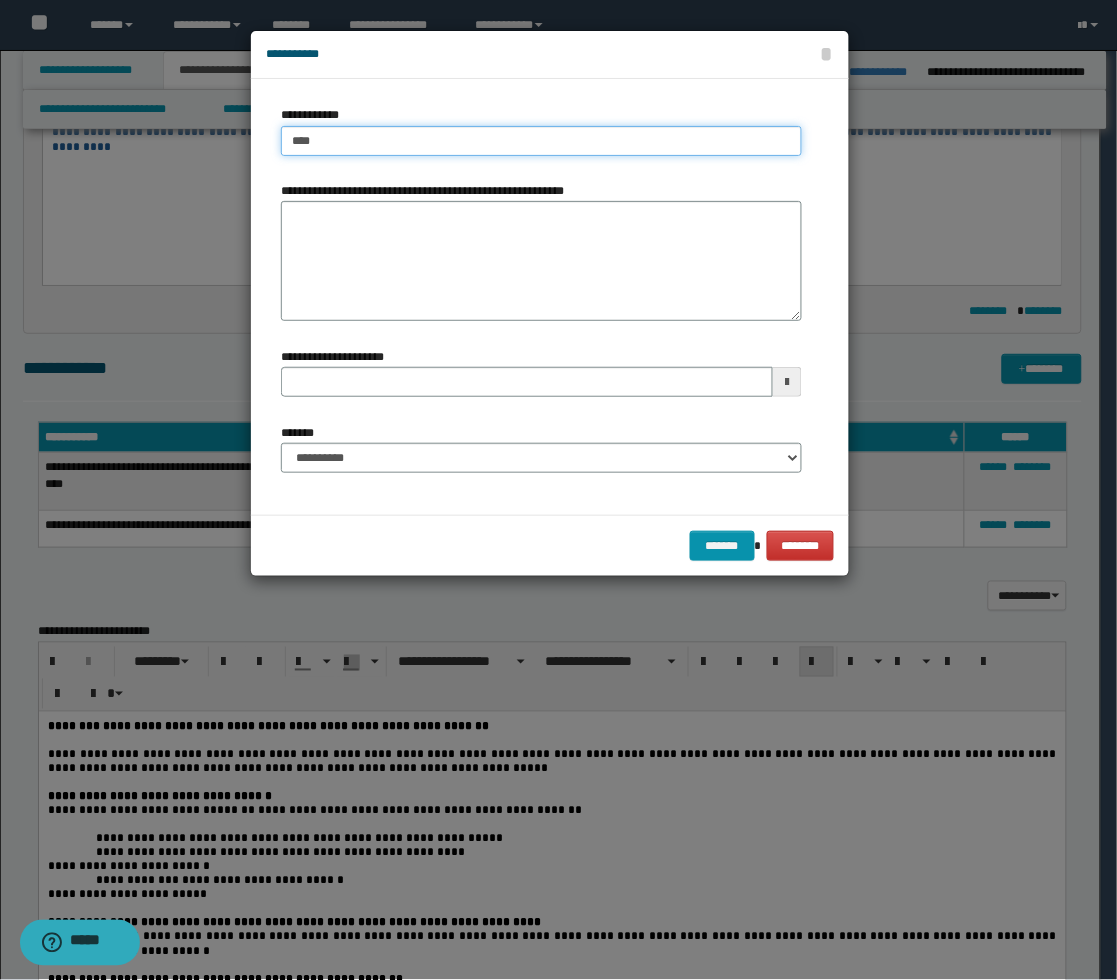 type on "****" 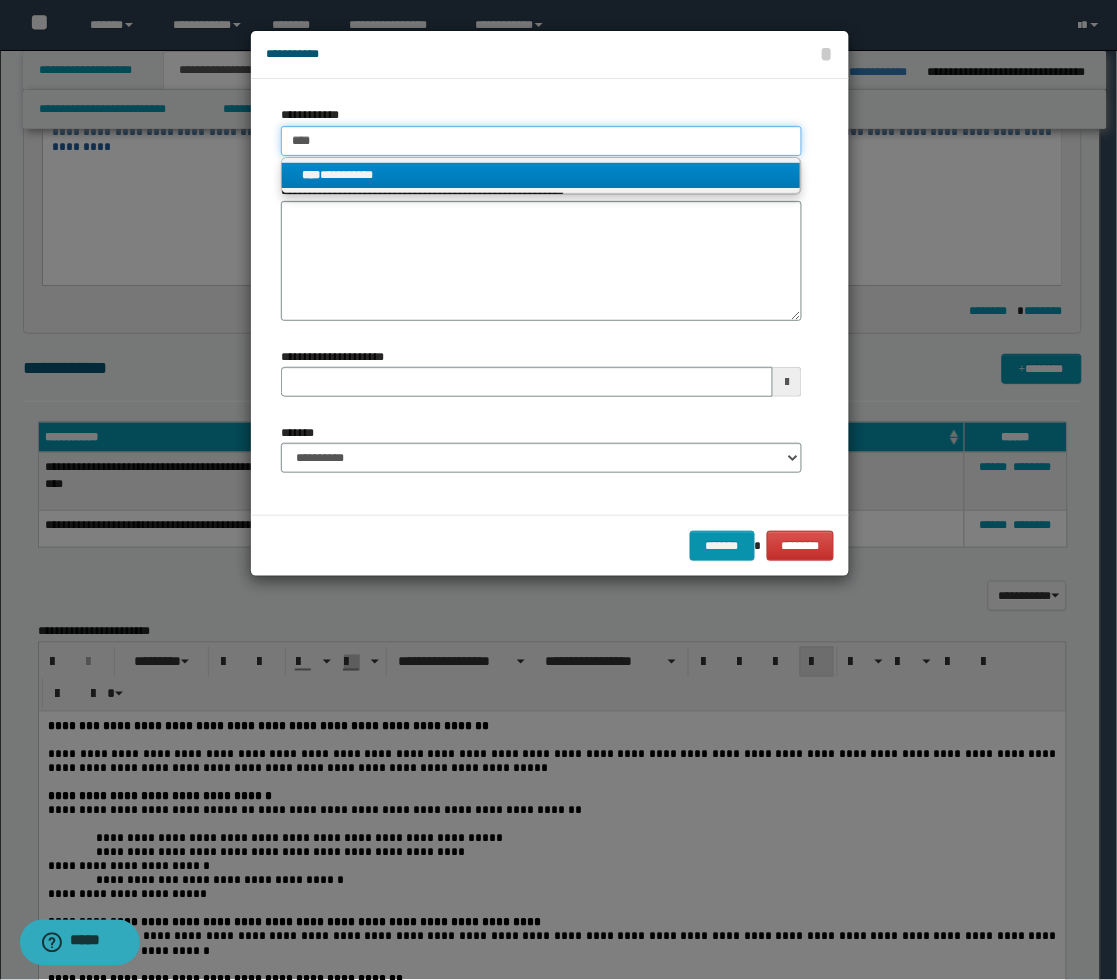 type on "****" 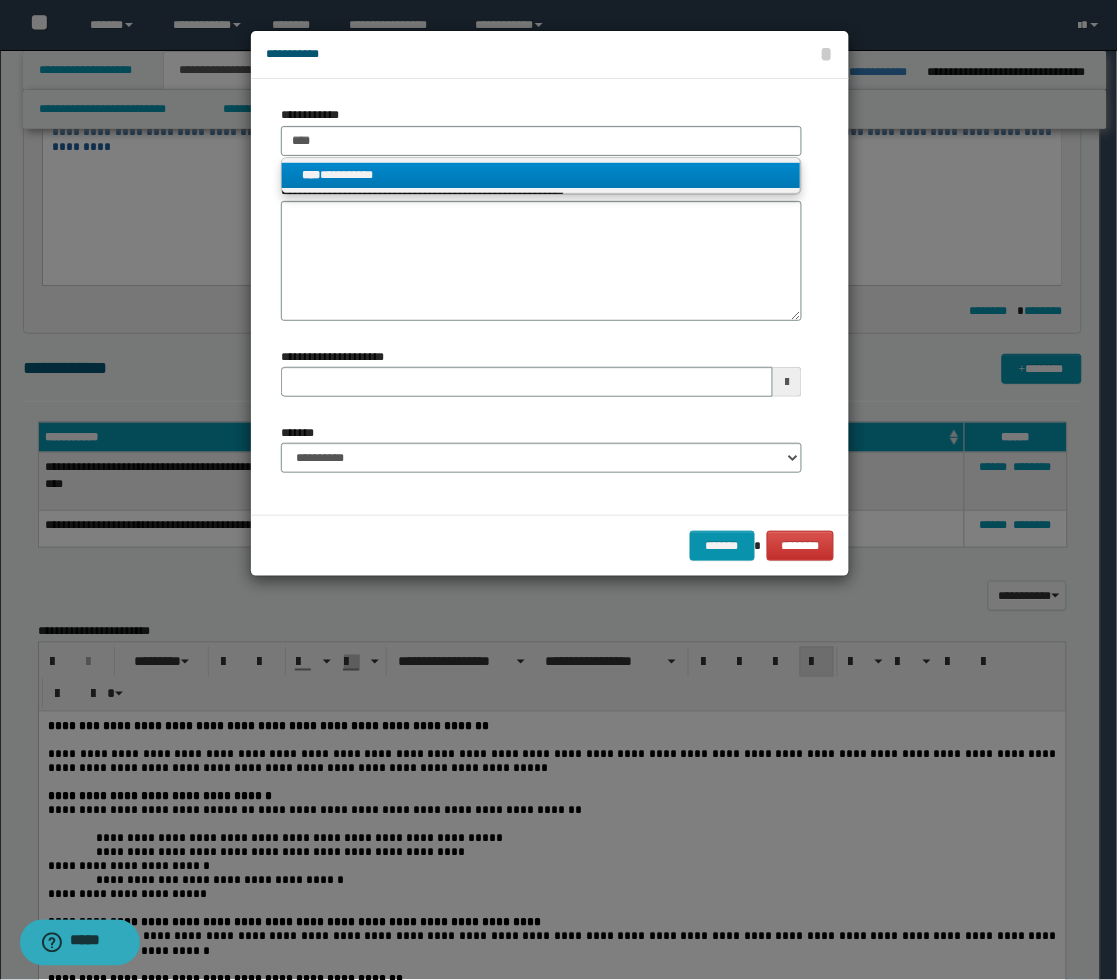 click on "**********" at bounding box center (541, 175) 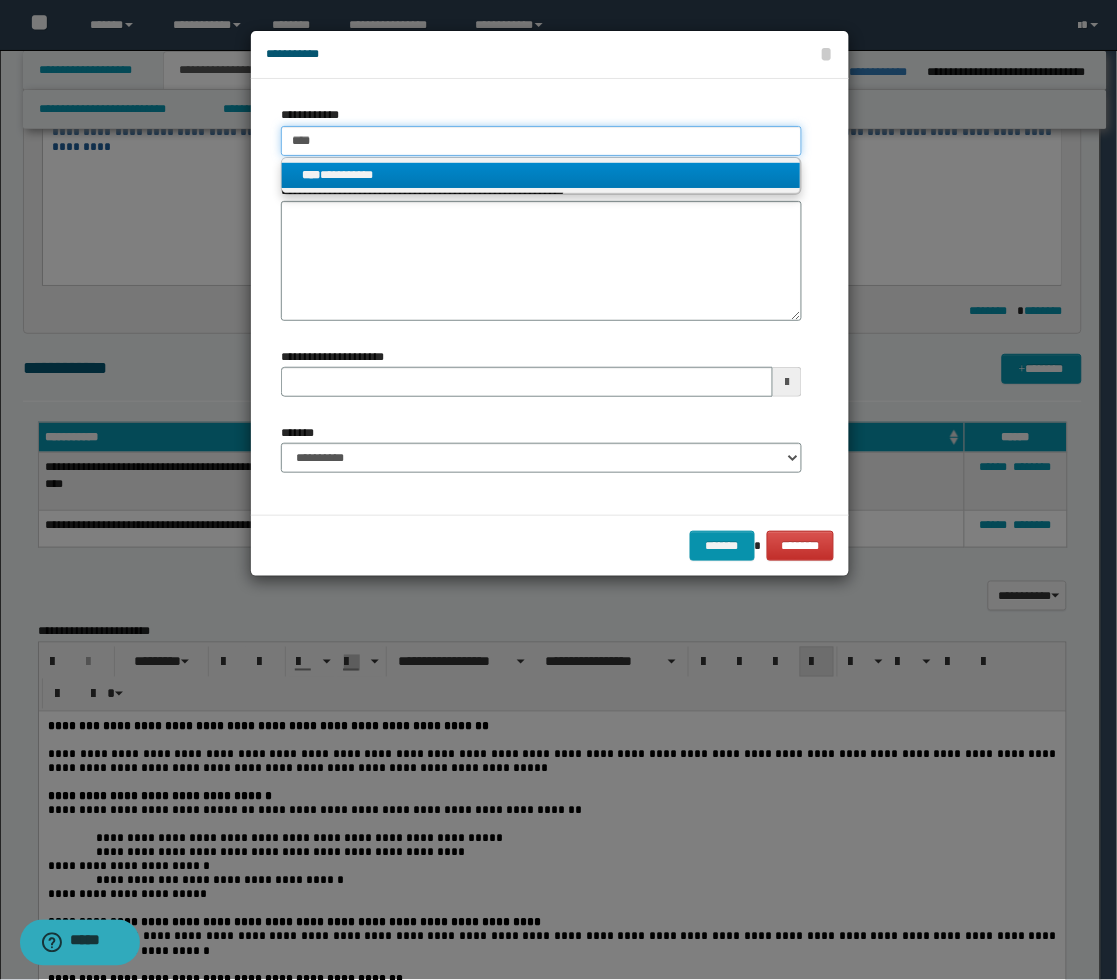 type 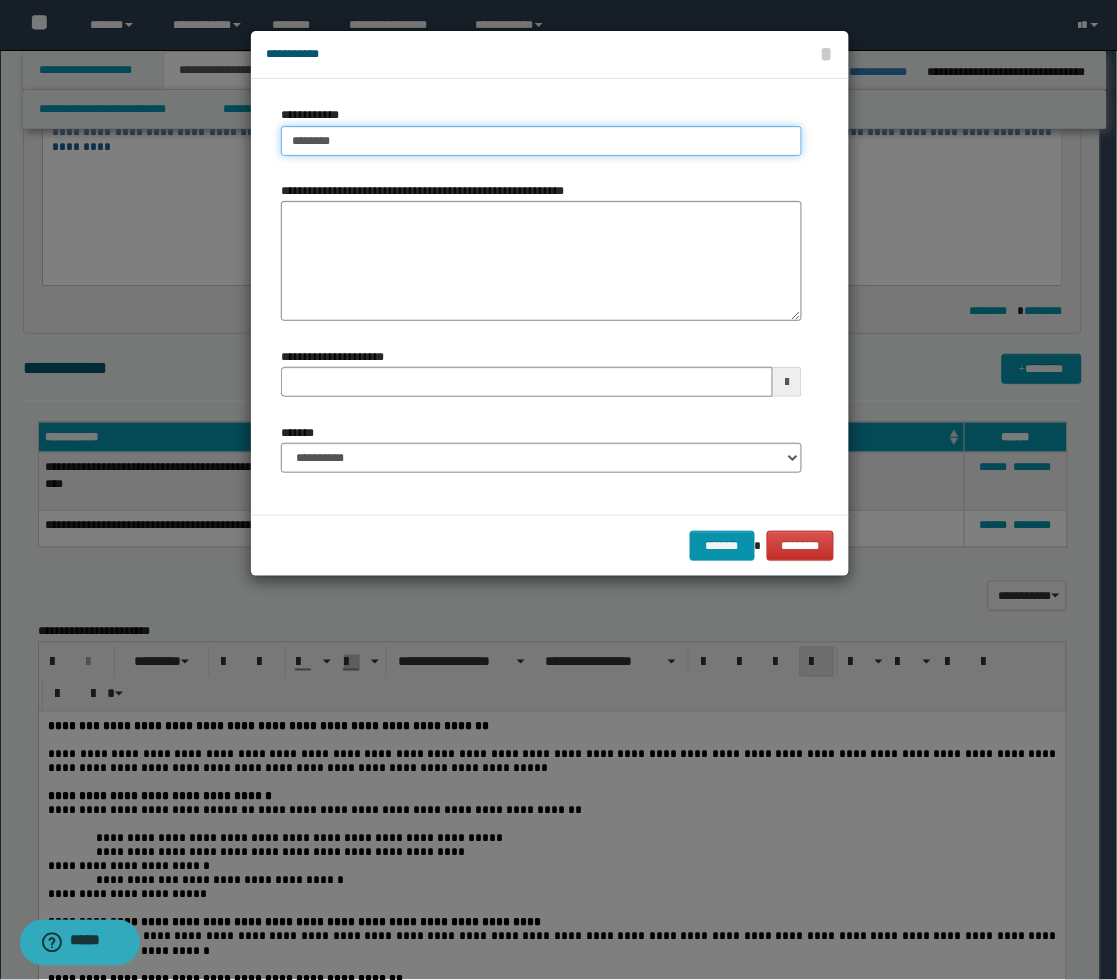 type 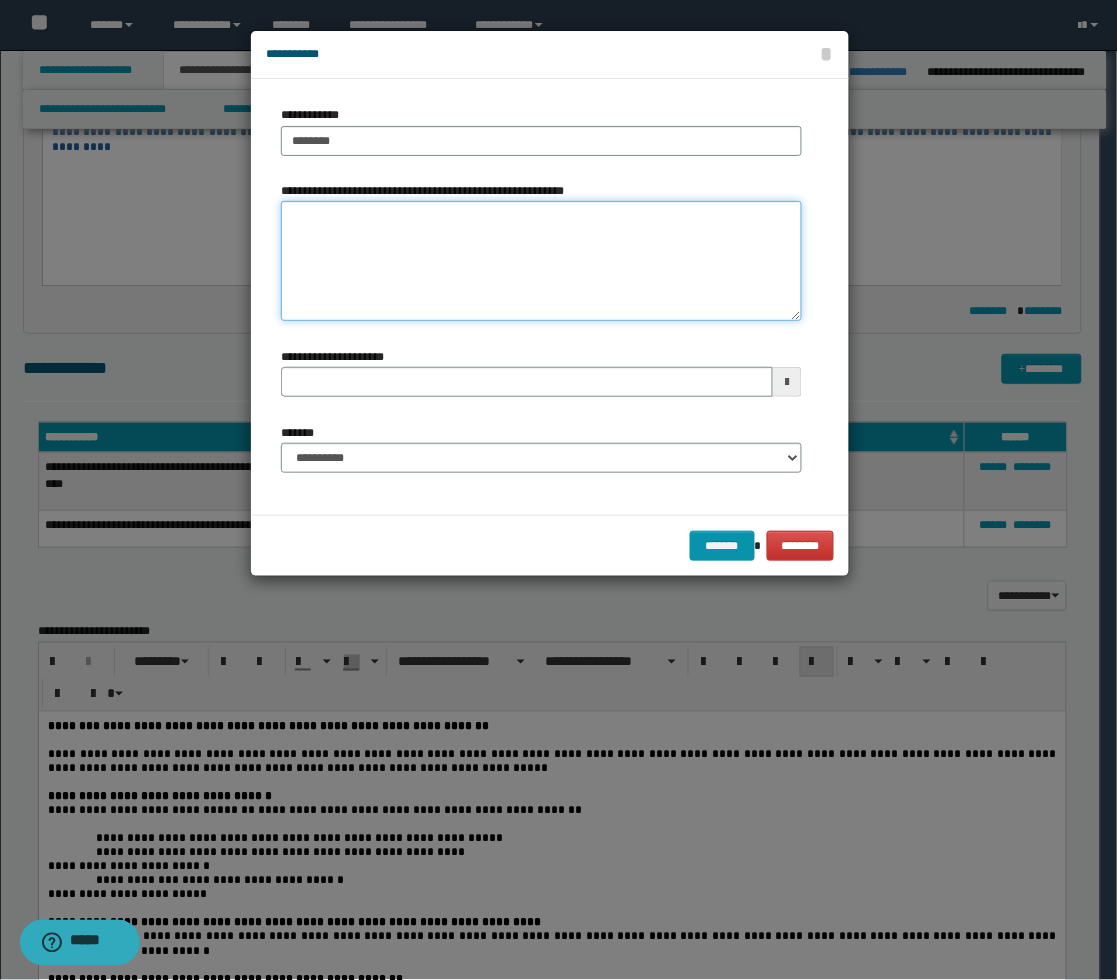 click on "**********" at bounding box center (541, 261) 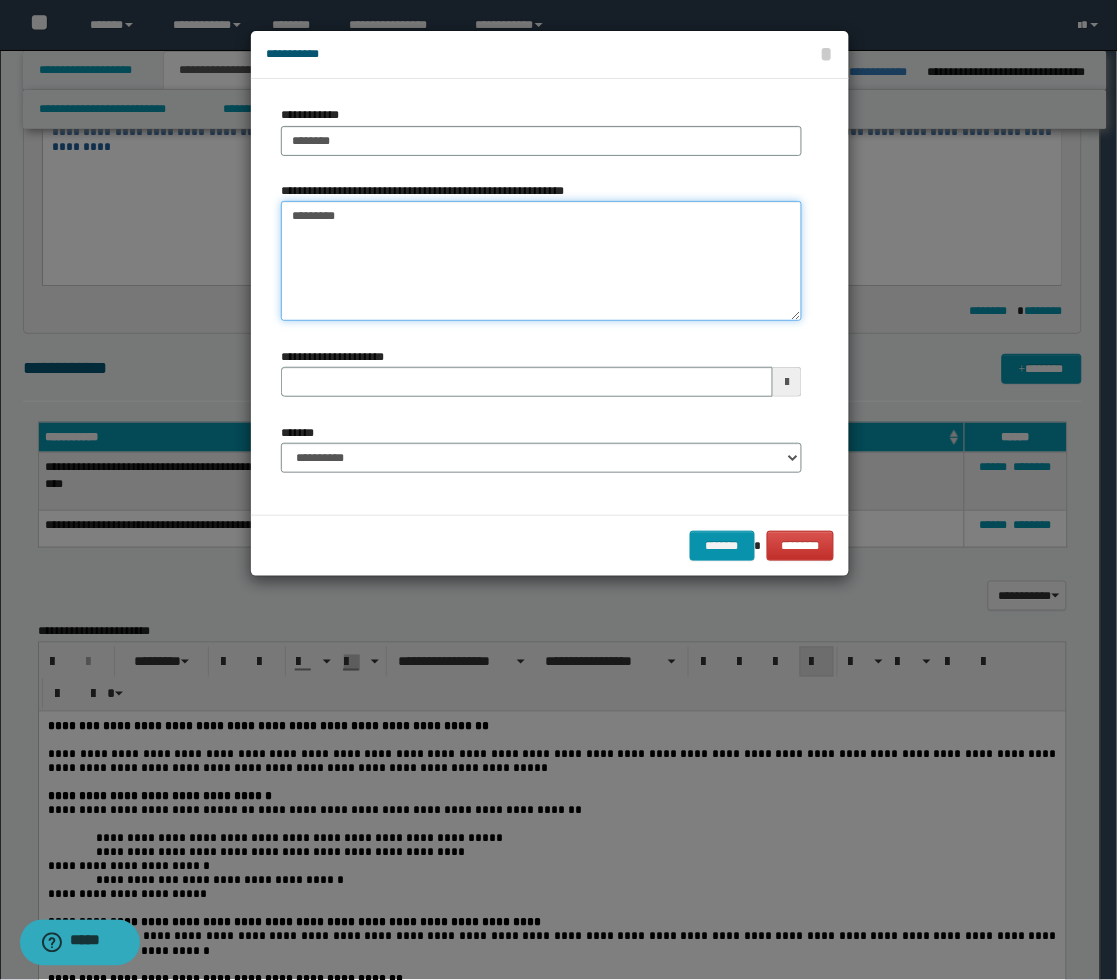 type on "*********" 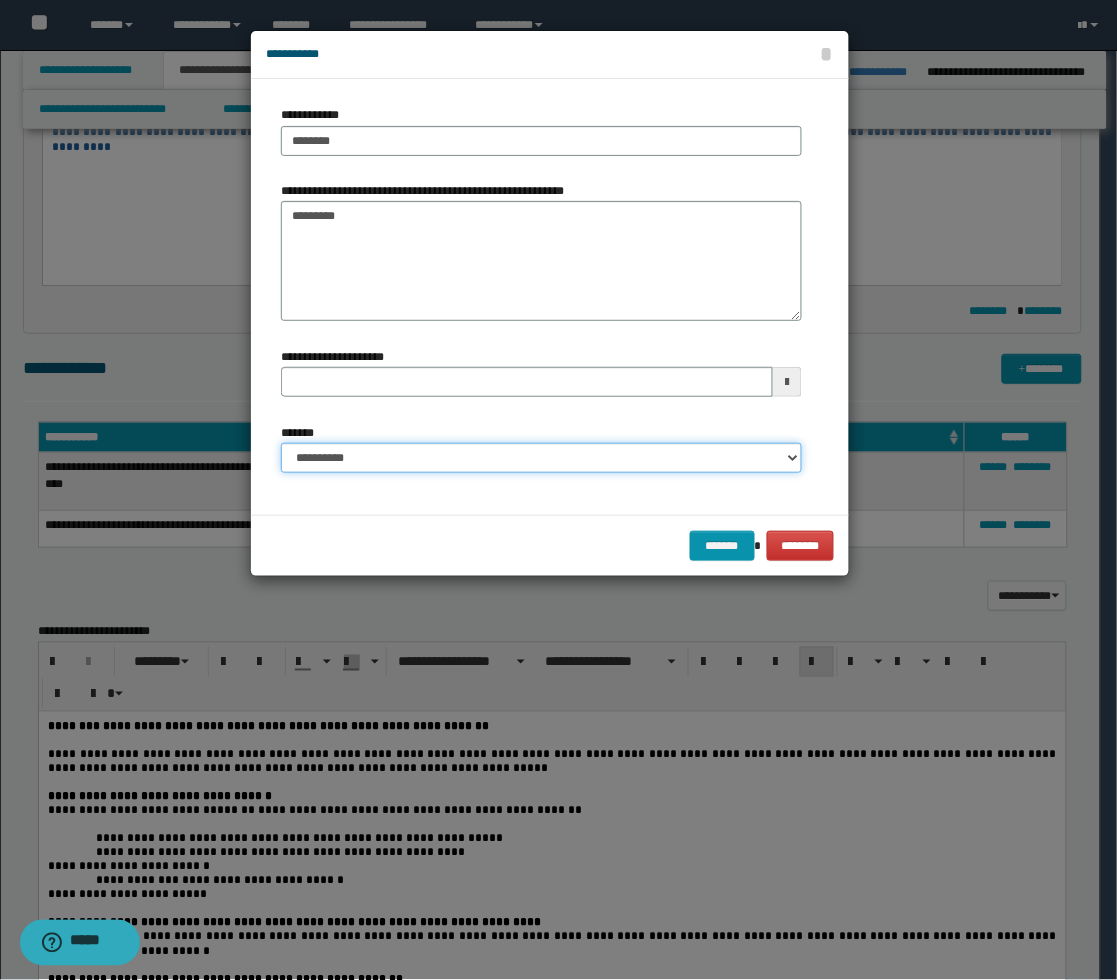 click on "**********" at bounding box center (541, 458) 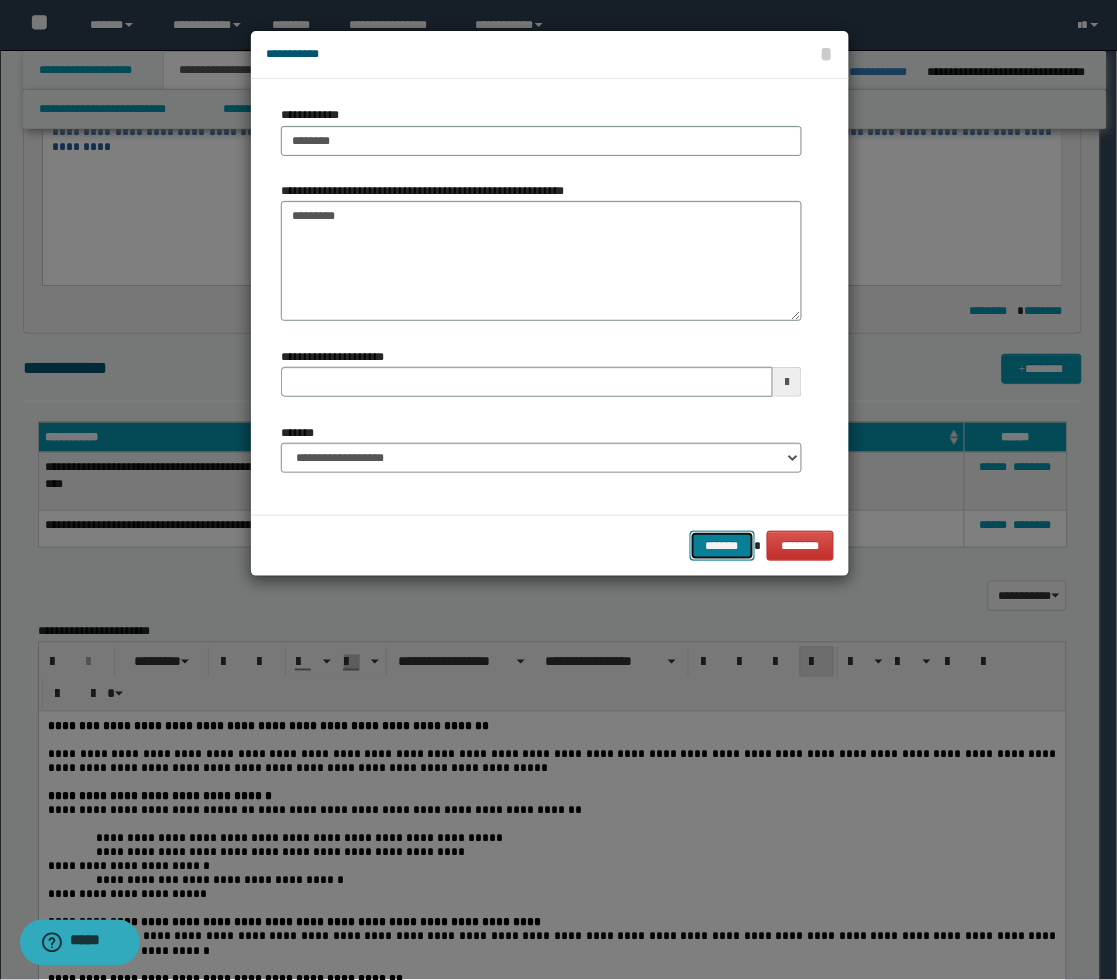click on "*******" at bounding box center [722, 546] 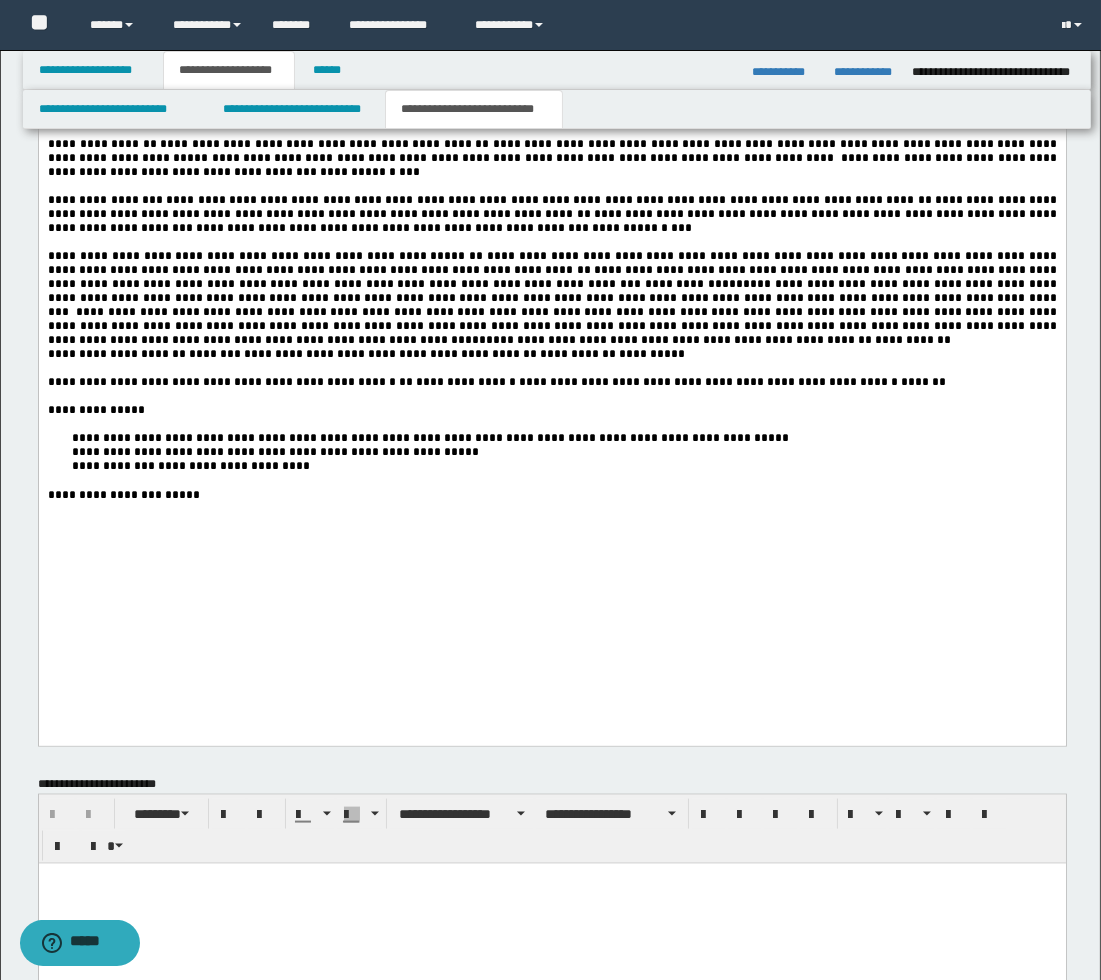 scroll, scrollTop: 3333, scrollLeft: 0, axis: vertical 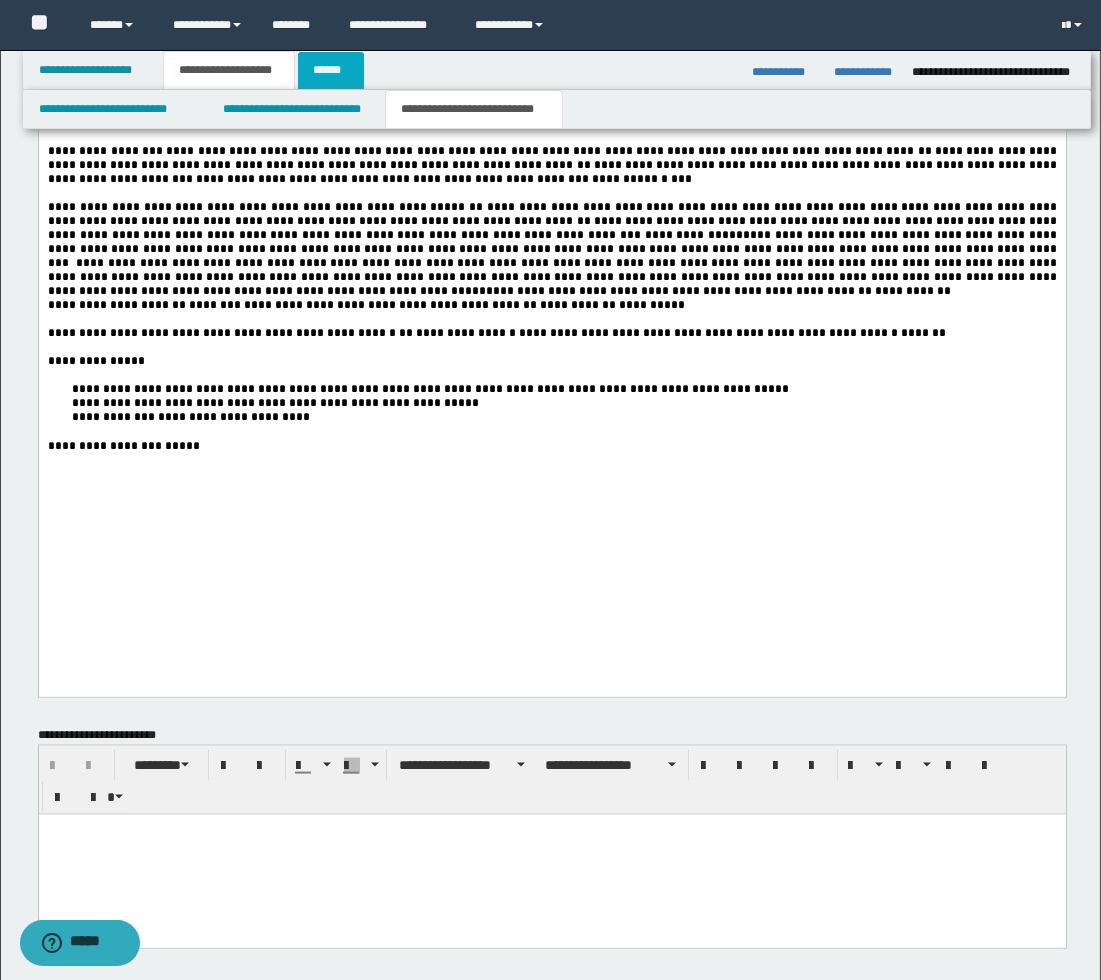 drag, startPoint x: 350, startPoint y: 61, endPoint x: 351, endPoint y: 78, distance: 17.029387 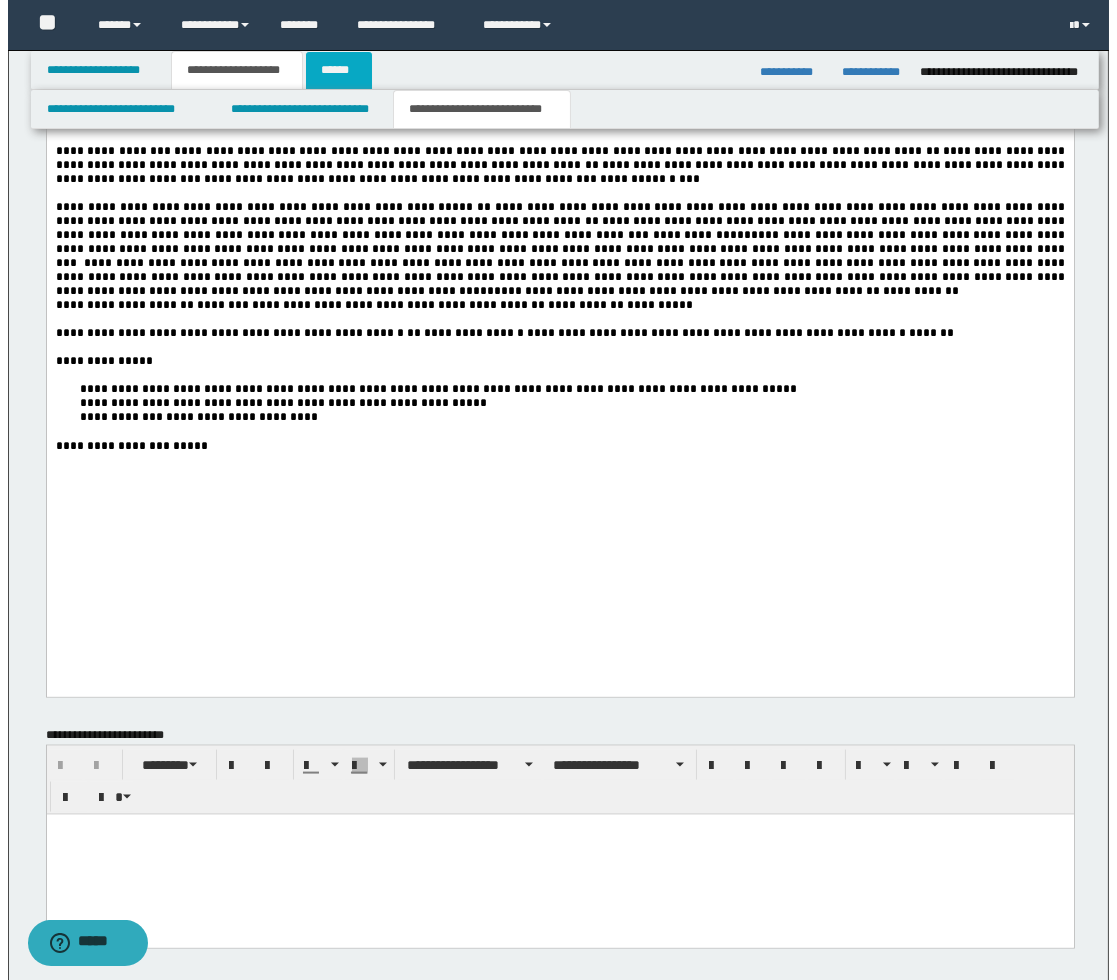scroll, scrollTop: 0, scrollLeft: 0, axis: both 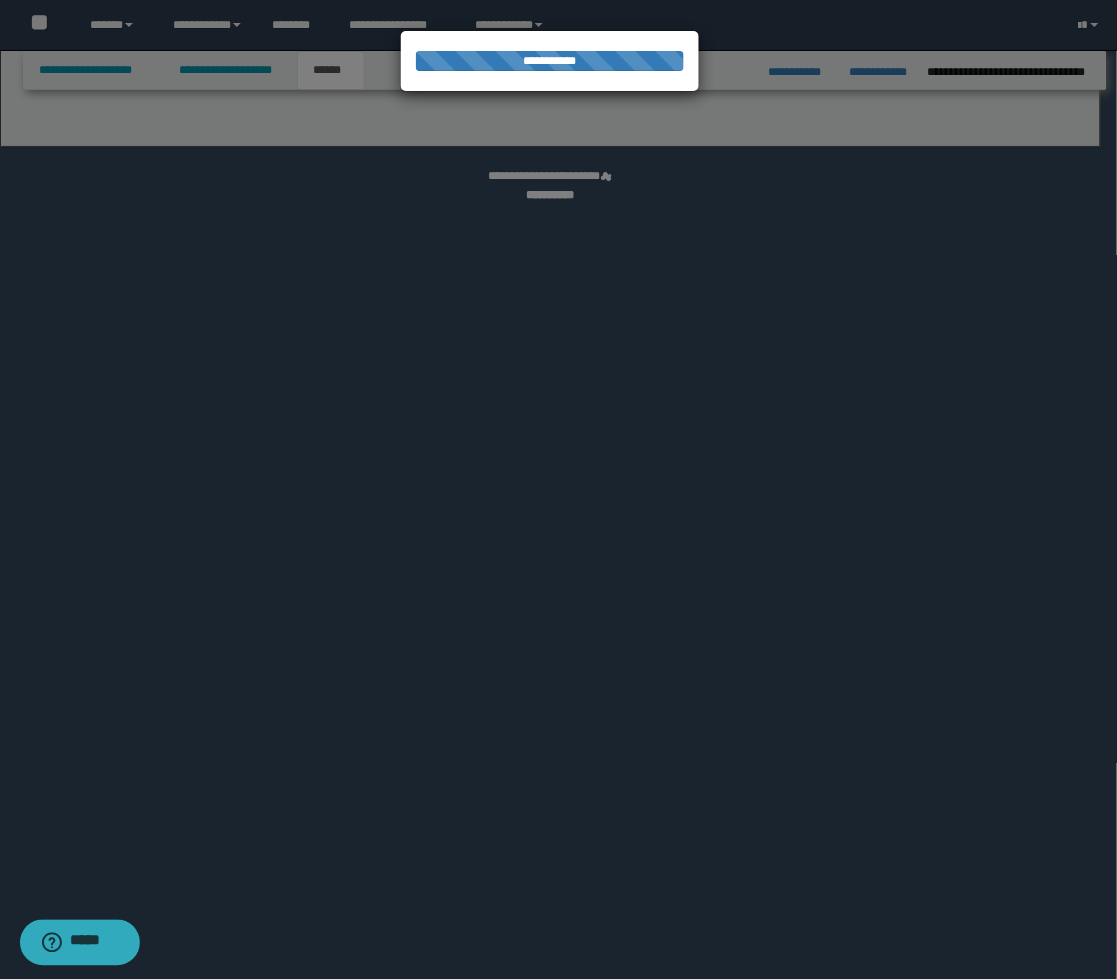 select on "*" 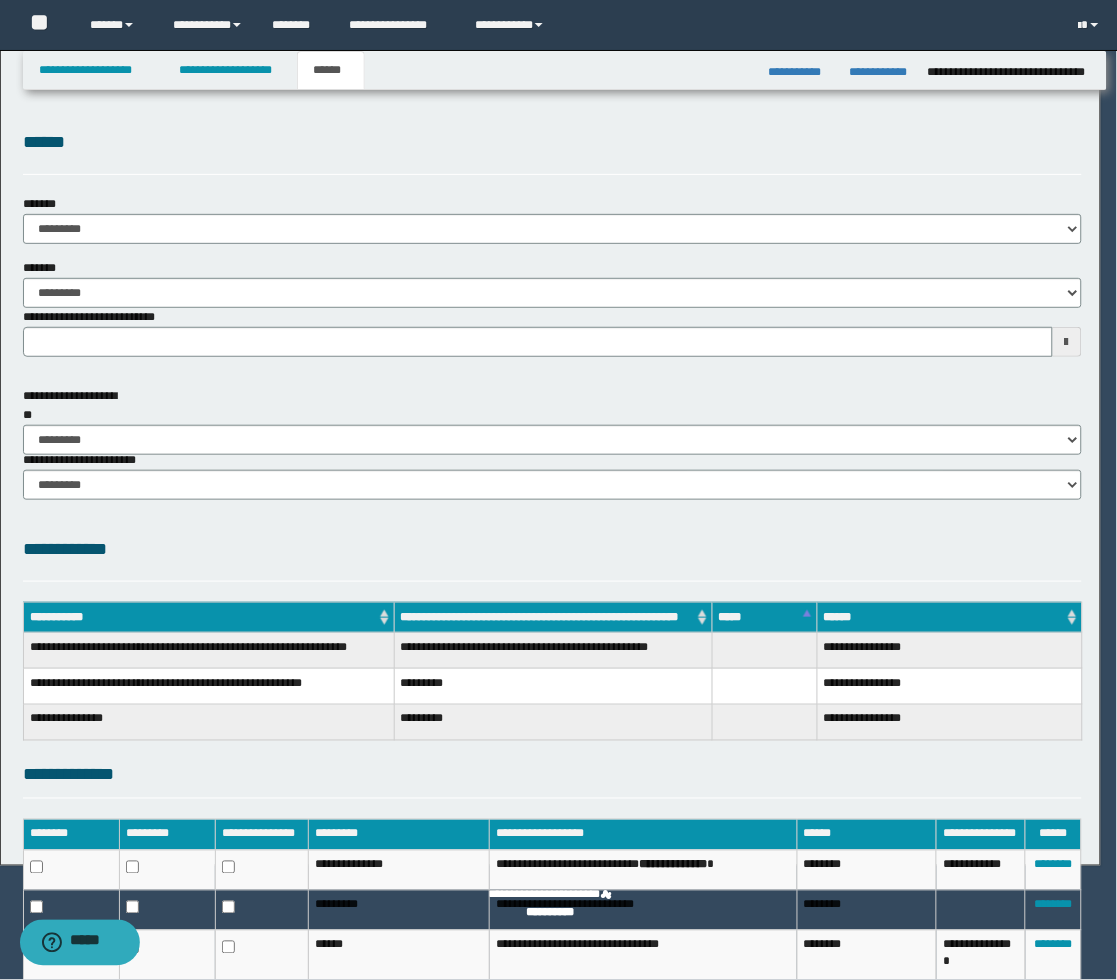 type 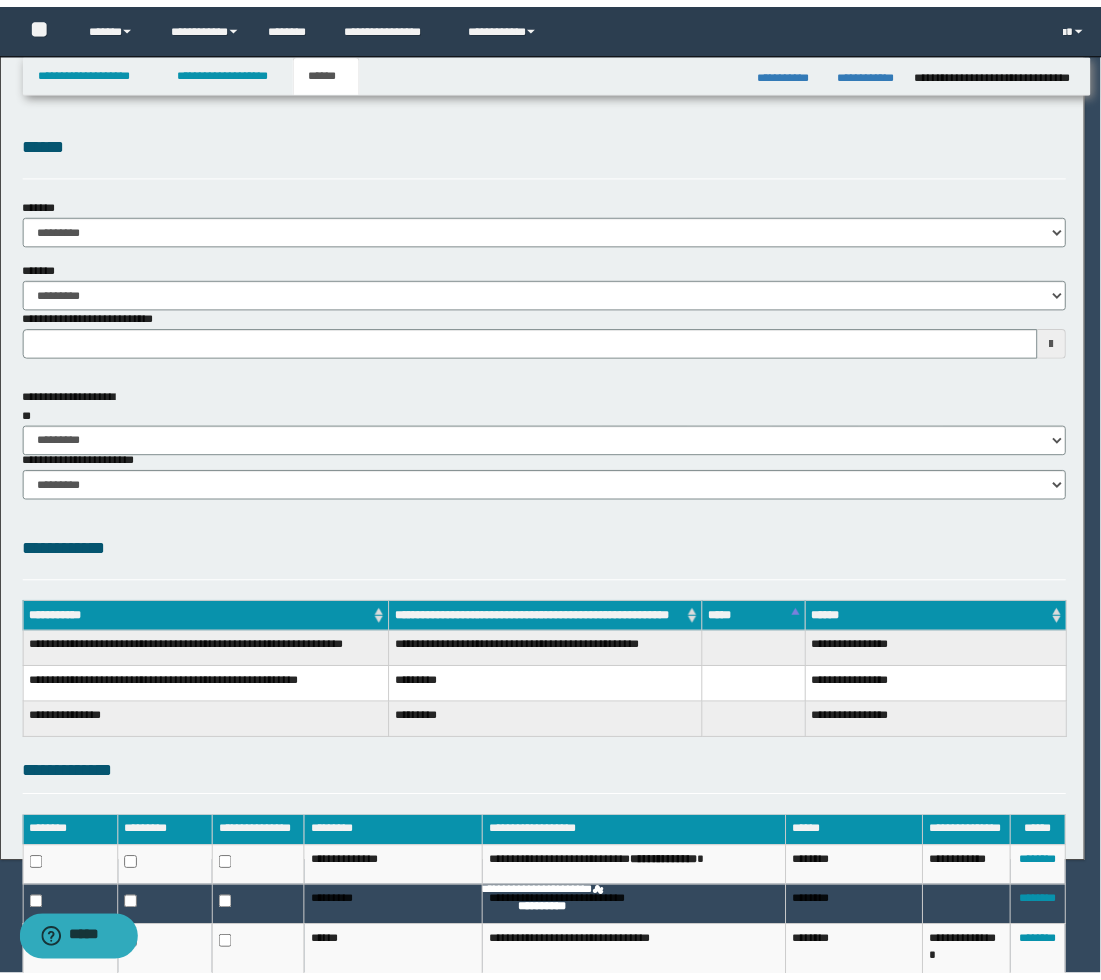 scroll, scrollTop: 0, scrollLeft: 0, axis: both 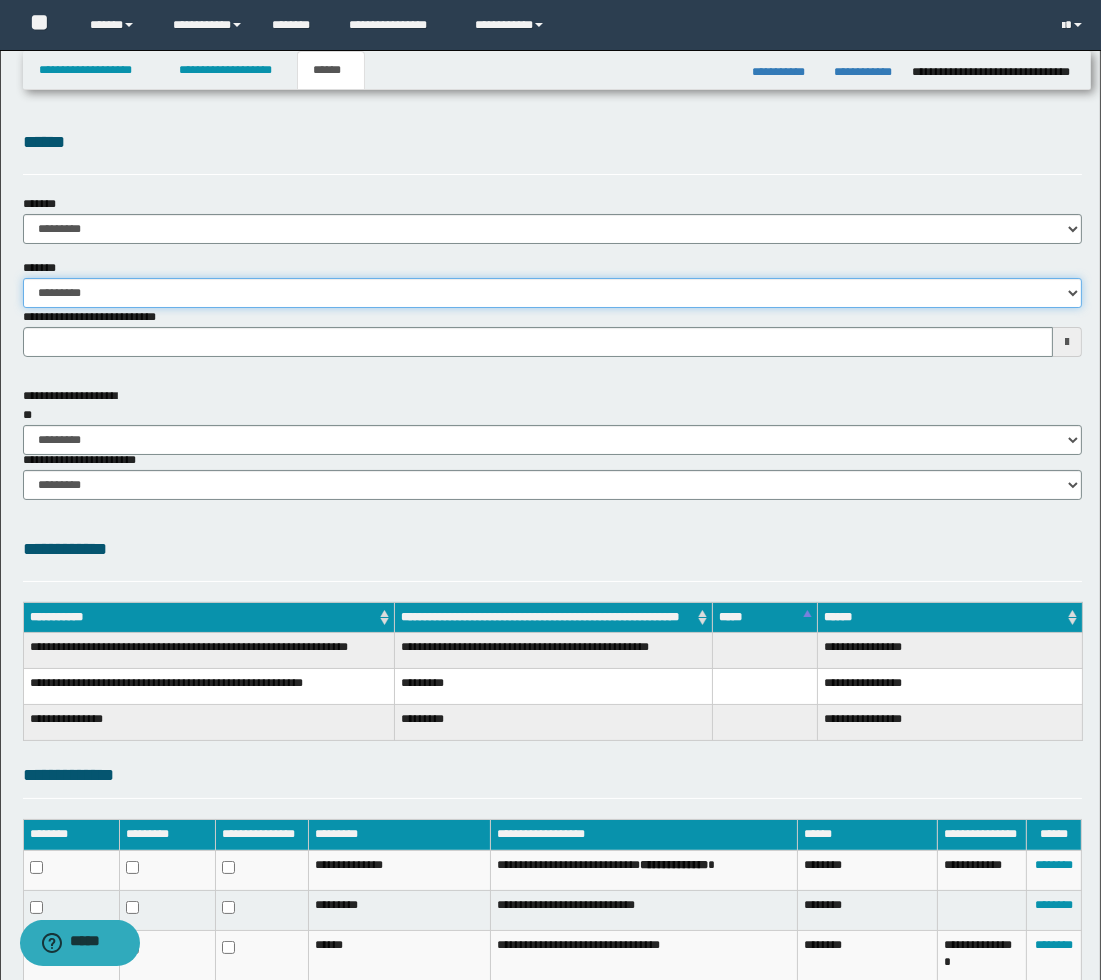 click on "**********" at bounding box center [552, 293] 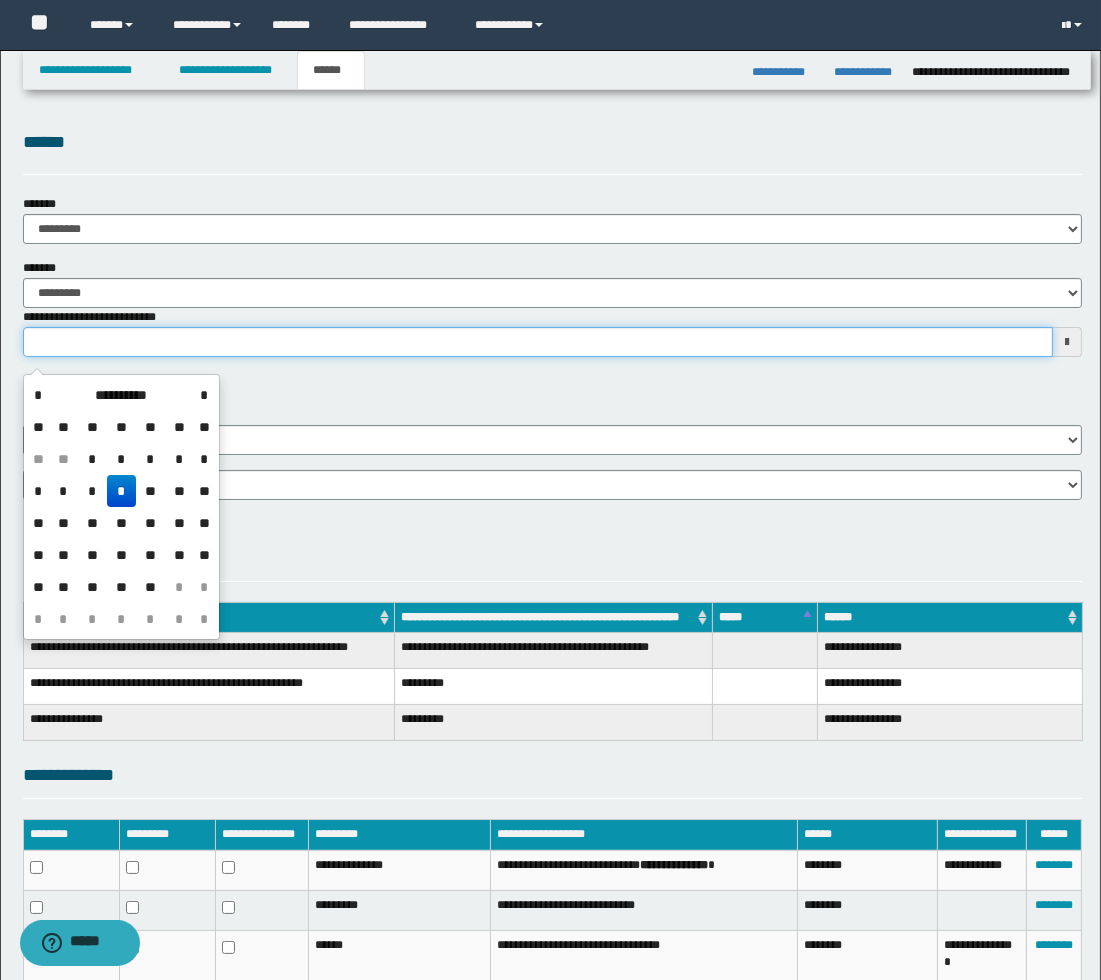 click on "**********" at bounding box center [538, 342] 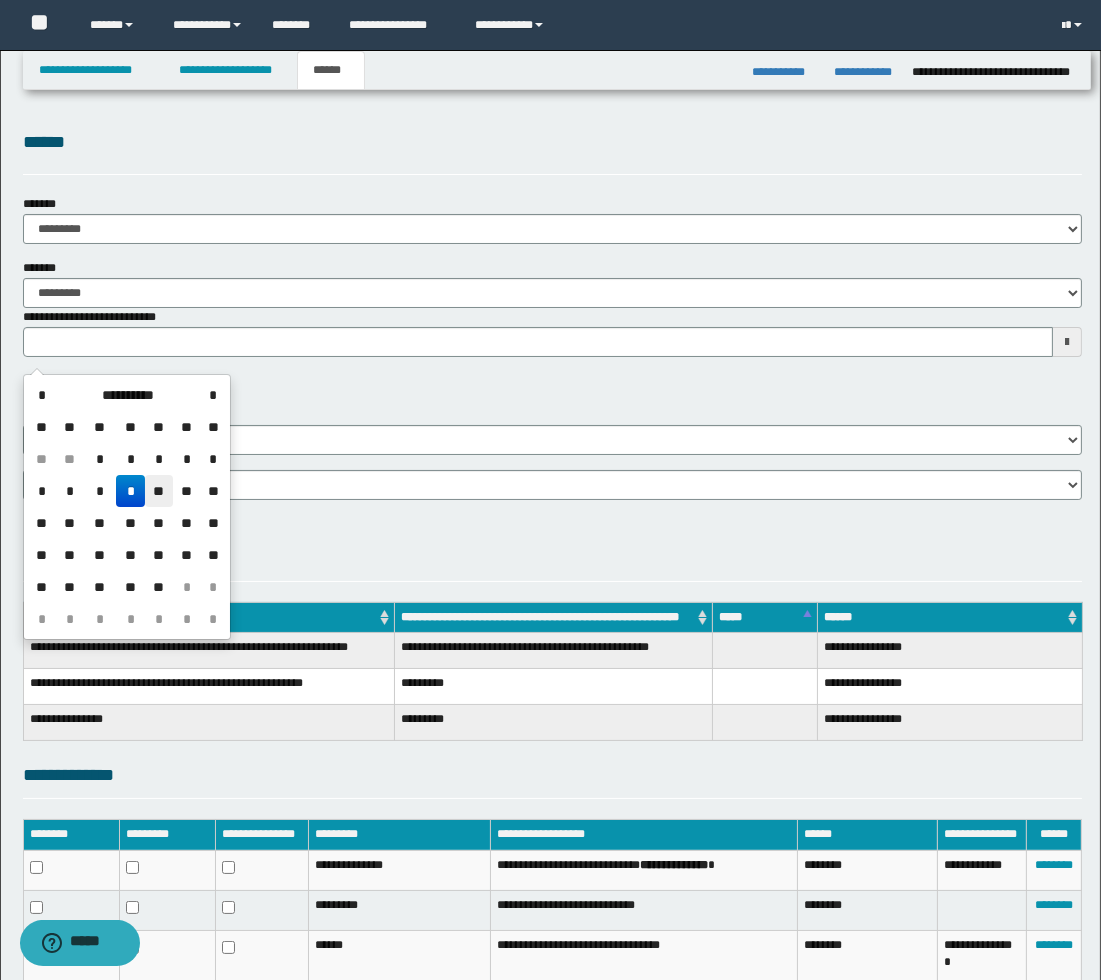 click on "**" at bounding box center (159, 491) 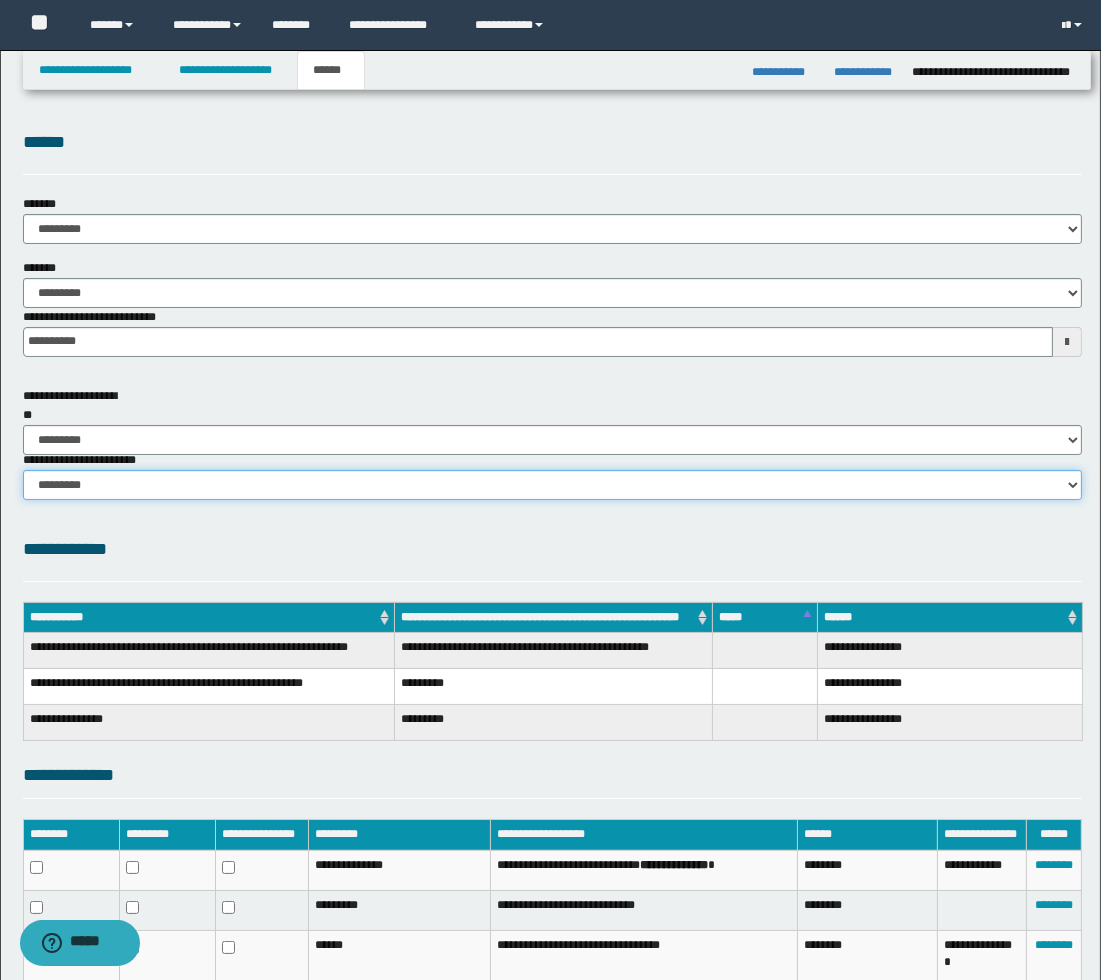 click on "*********
*********
*********" at bounding box center (552, 485) 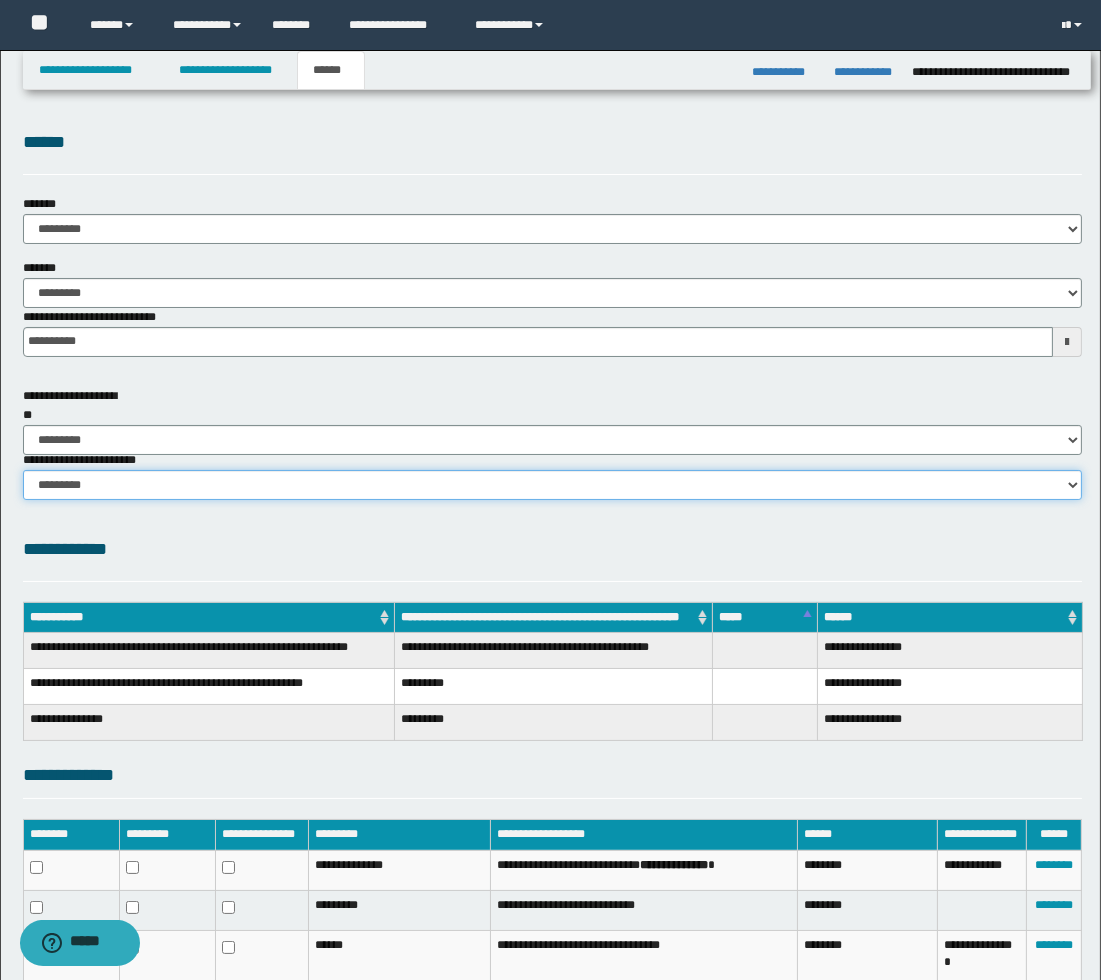 select on "*" 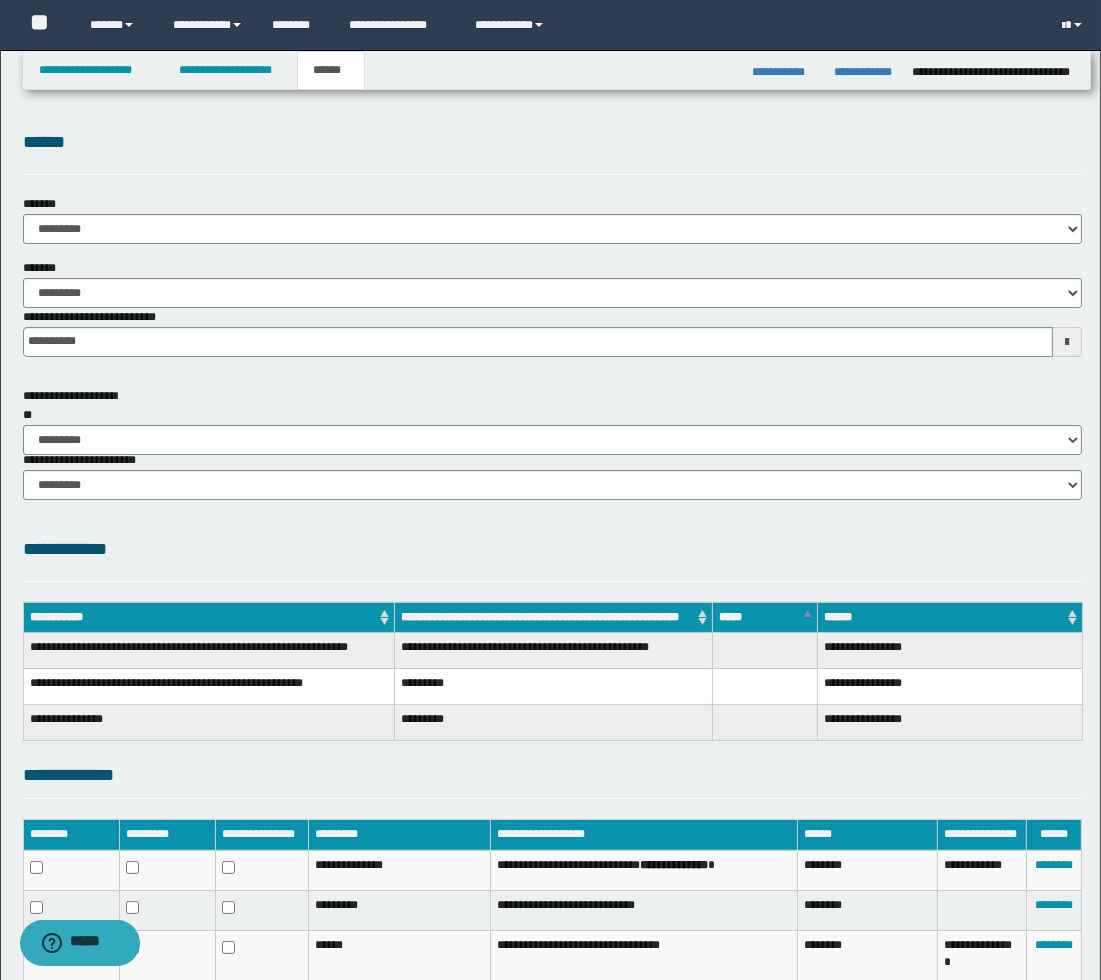 click on "**********" at bounding box center [552, 549] 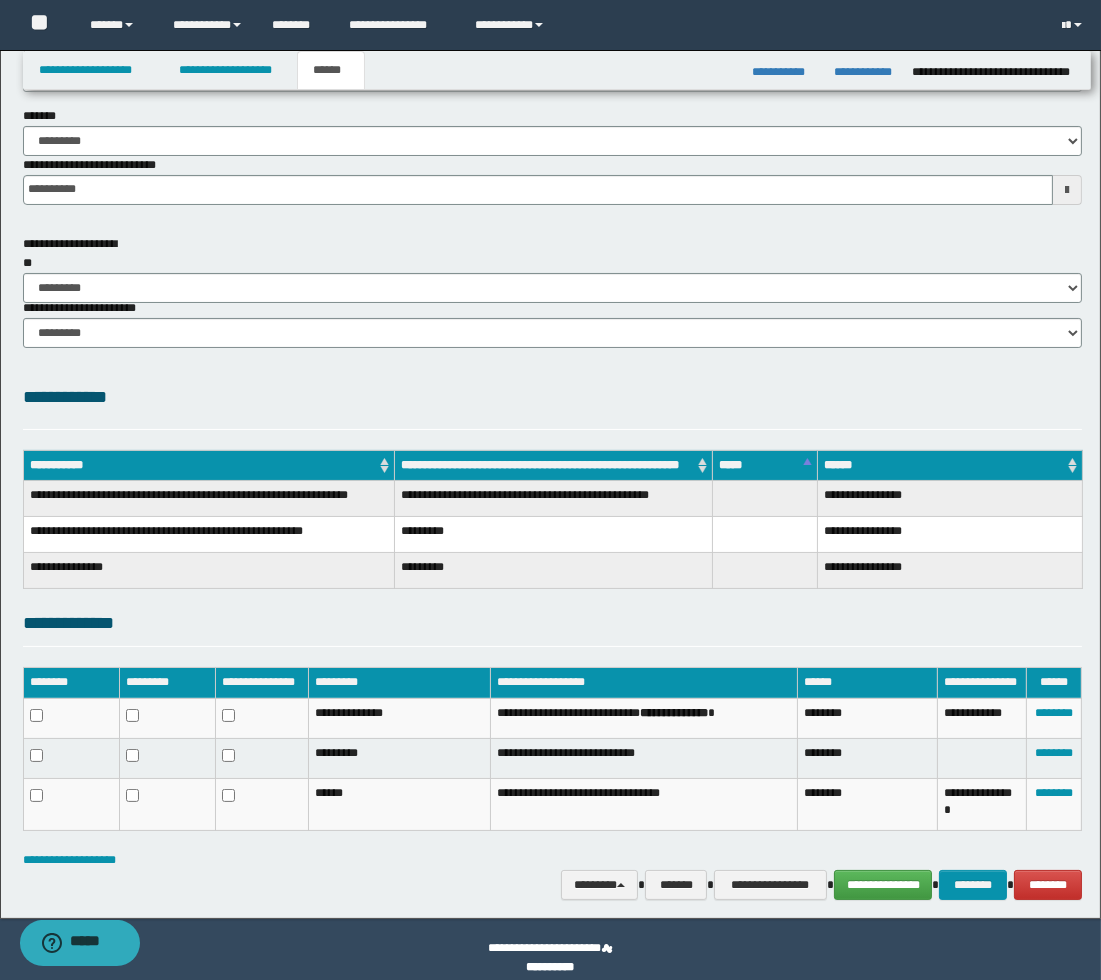 scroll, scrollTop: 168, scrollLeft: 0, axis: vertical 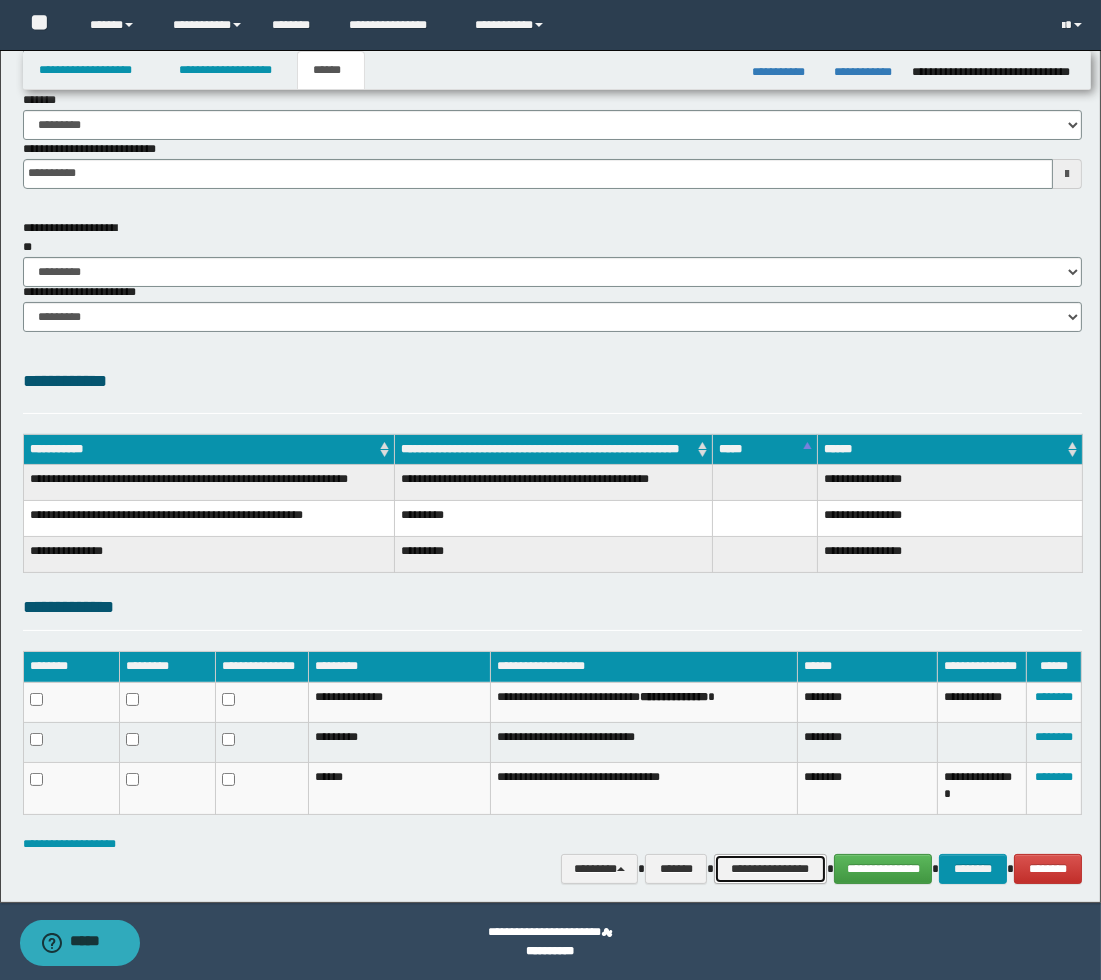 click on "**********" at bounding box center [770, 869] 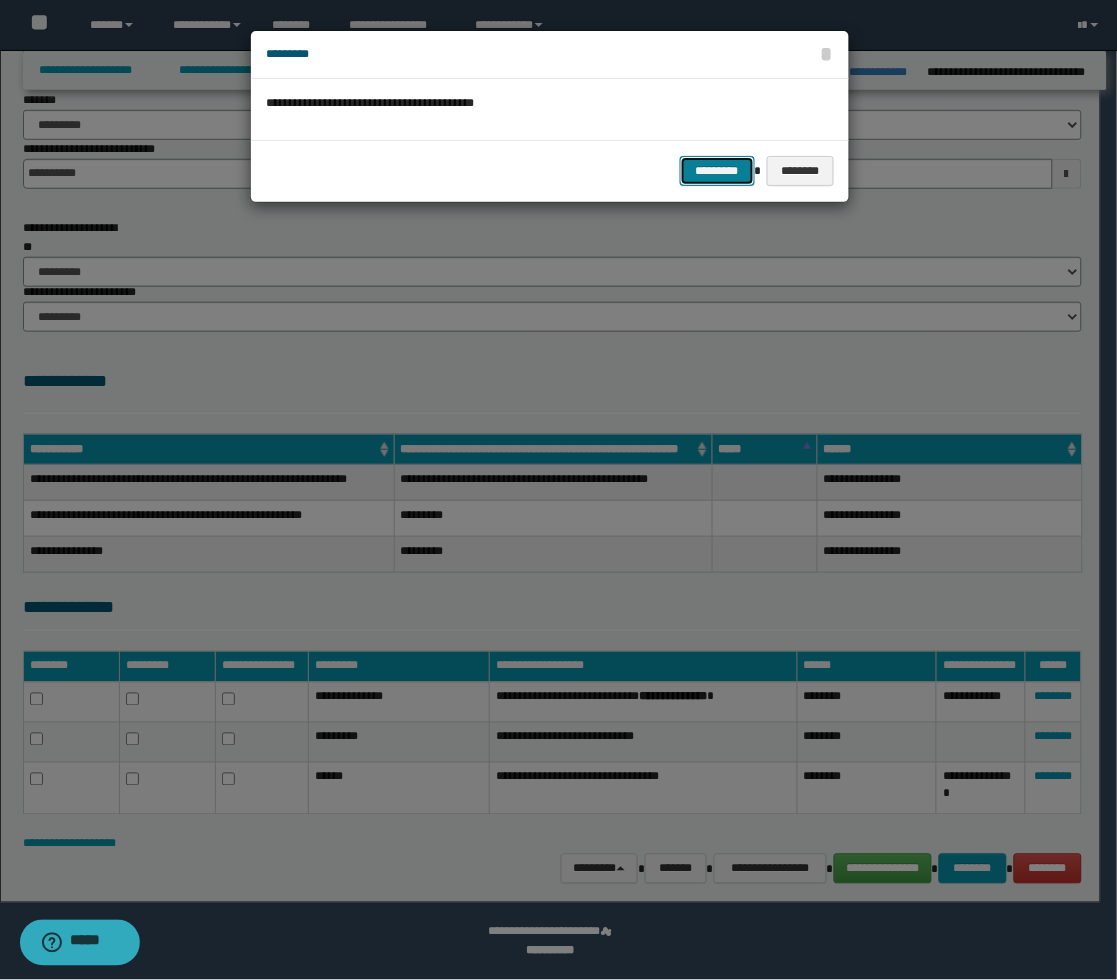 click on "*********" at bounding box center (717, 171) 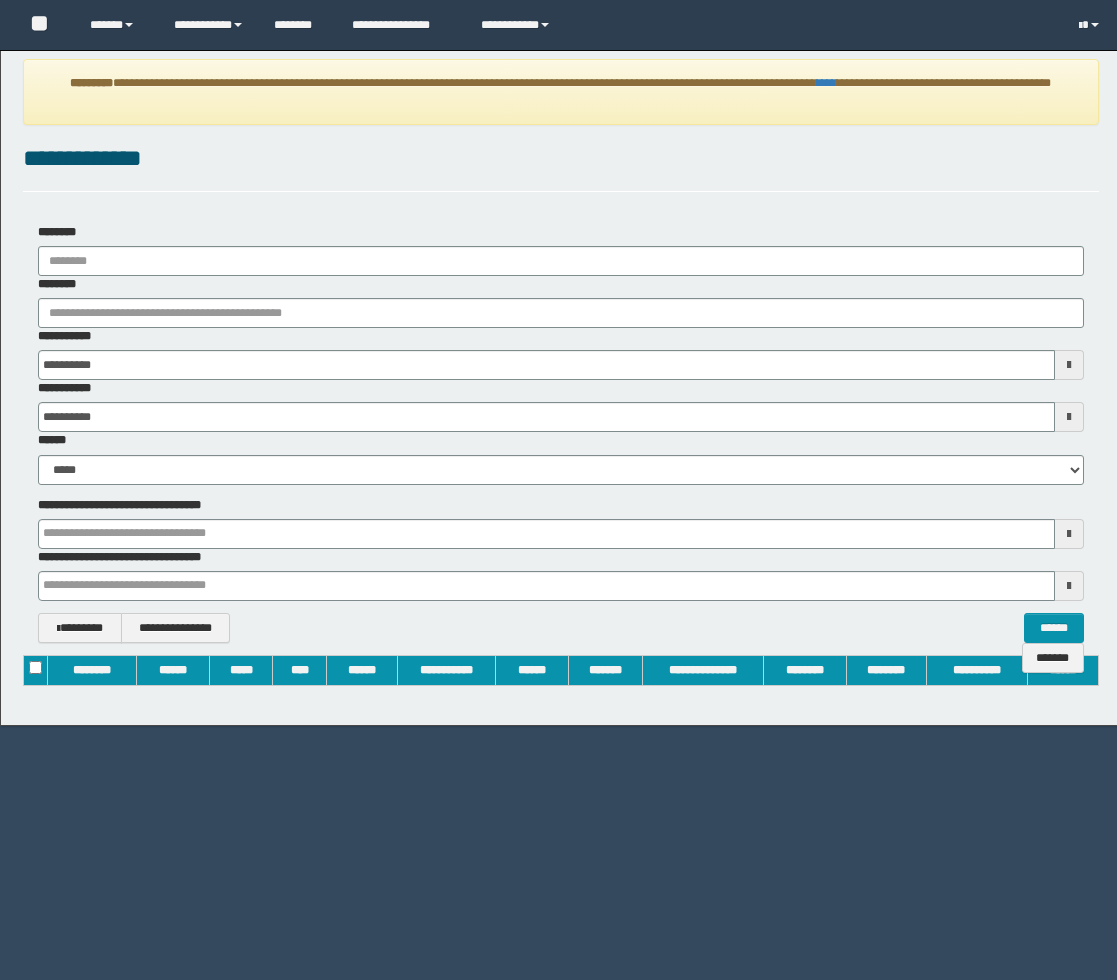 scroll, scrollTop: 0, scrollLeft: 0, axis: both 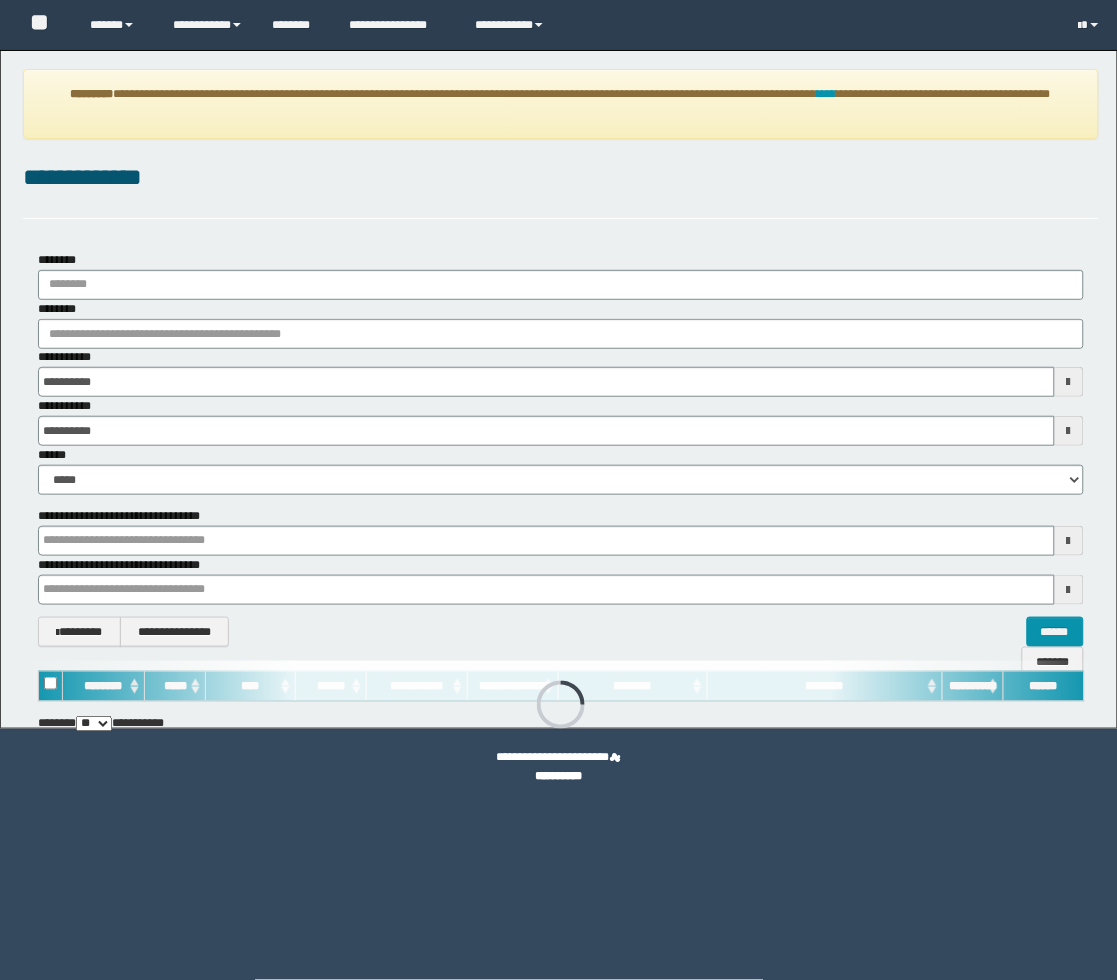 type on "**********" 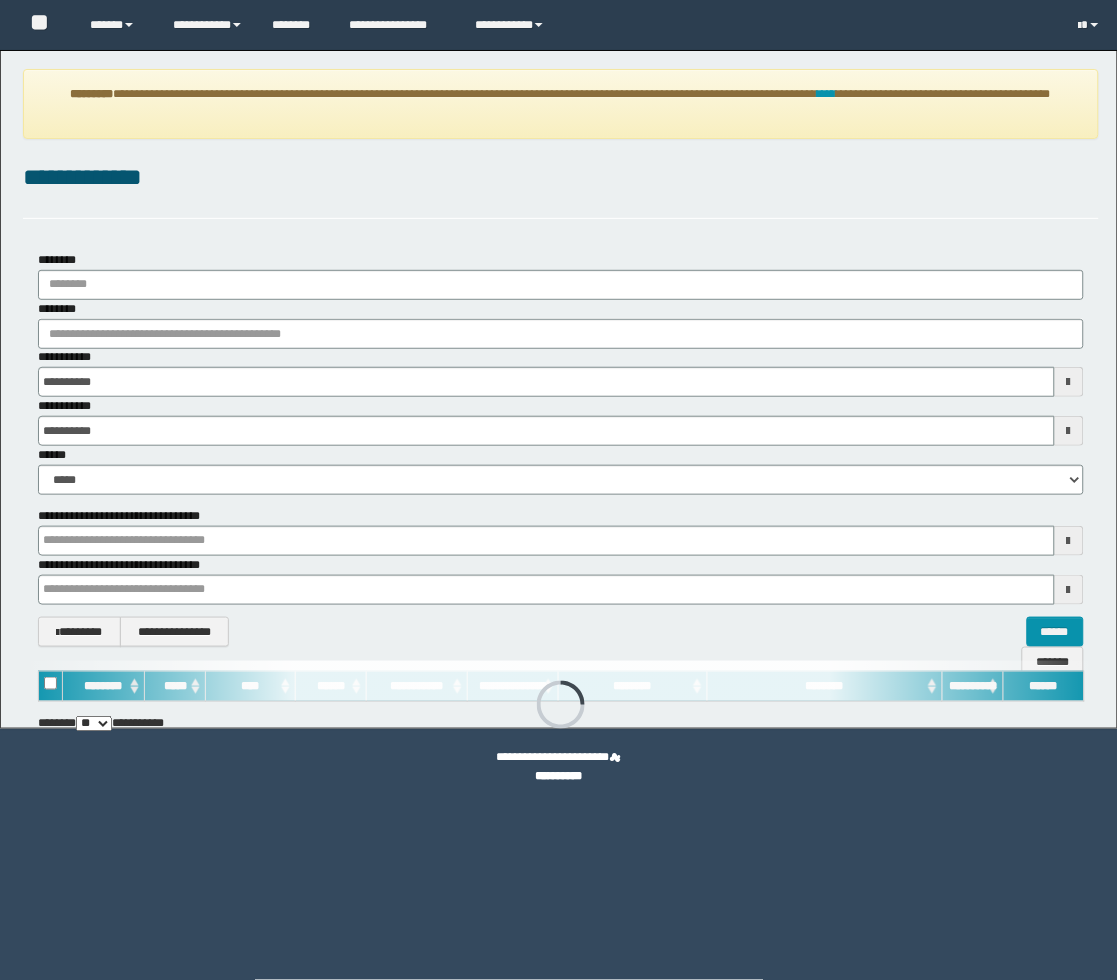 type on "**********" 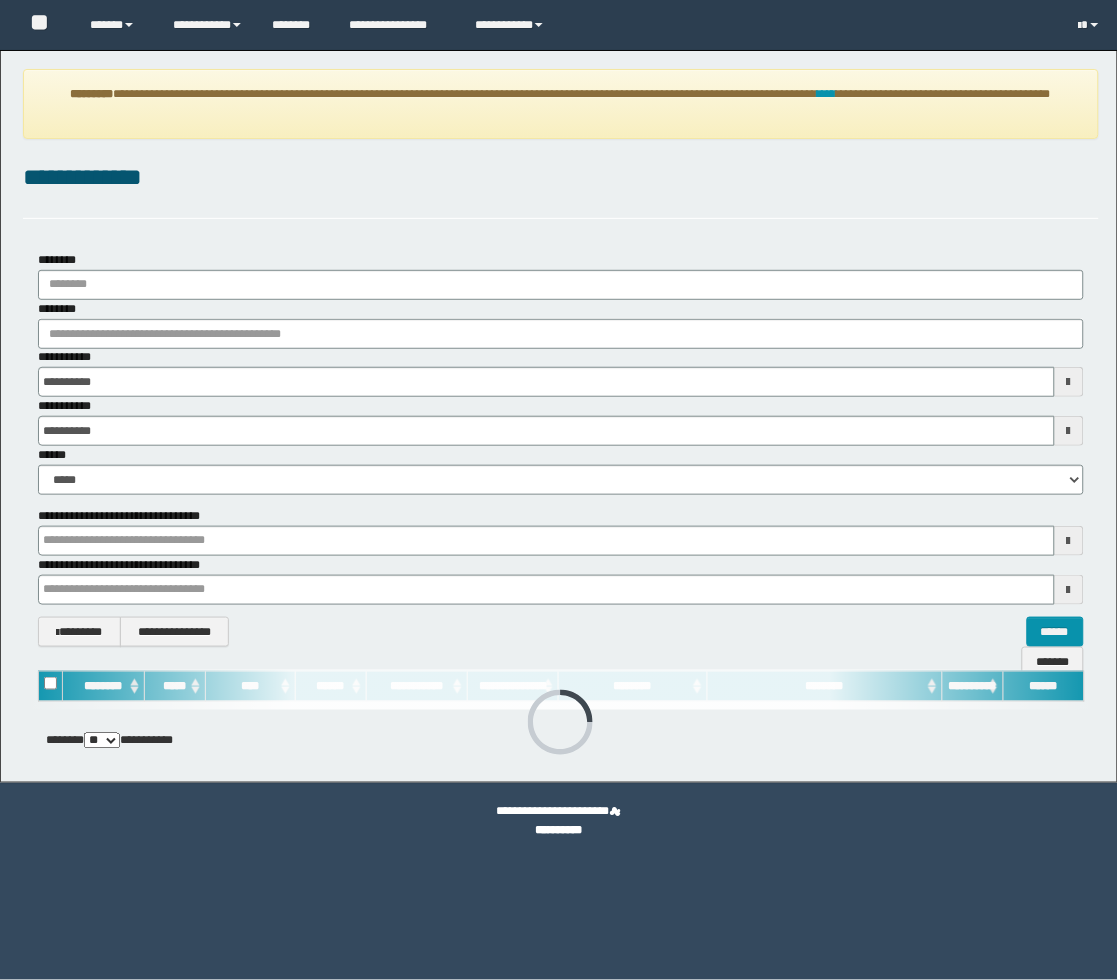 scroll, scrollTop: 0, scrollLeft: 0, axis: both 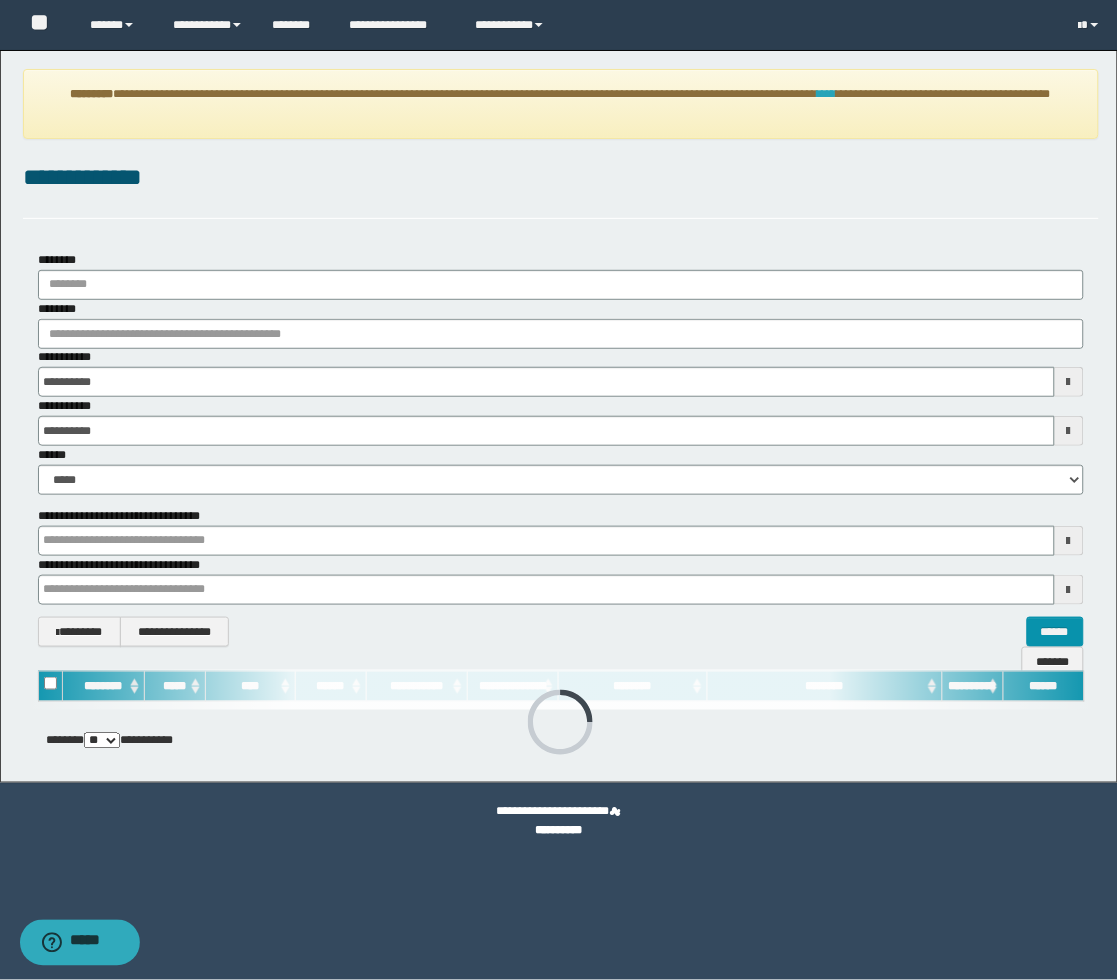 type 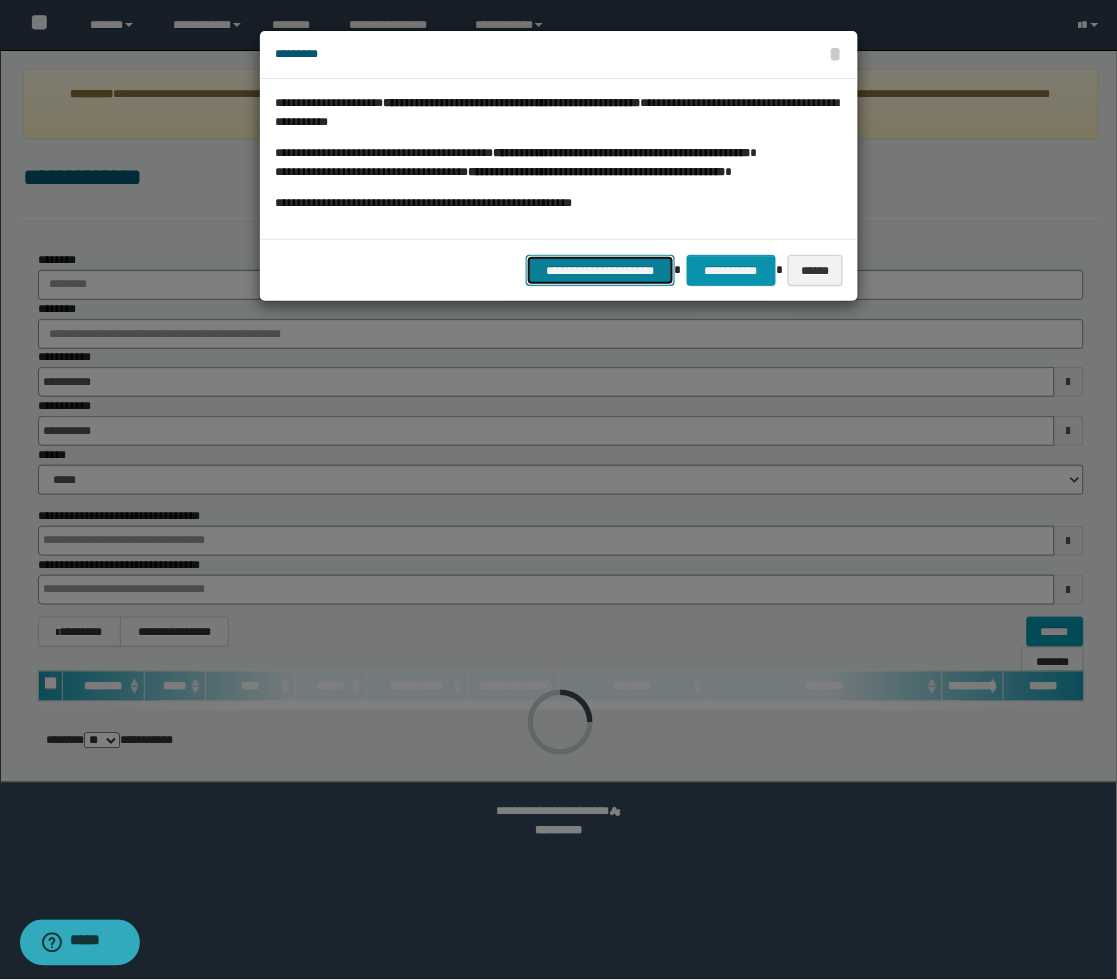 click on "**********" at bounding box center (600, 270) 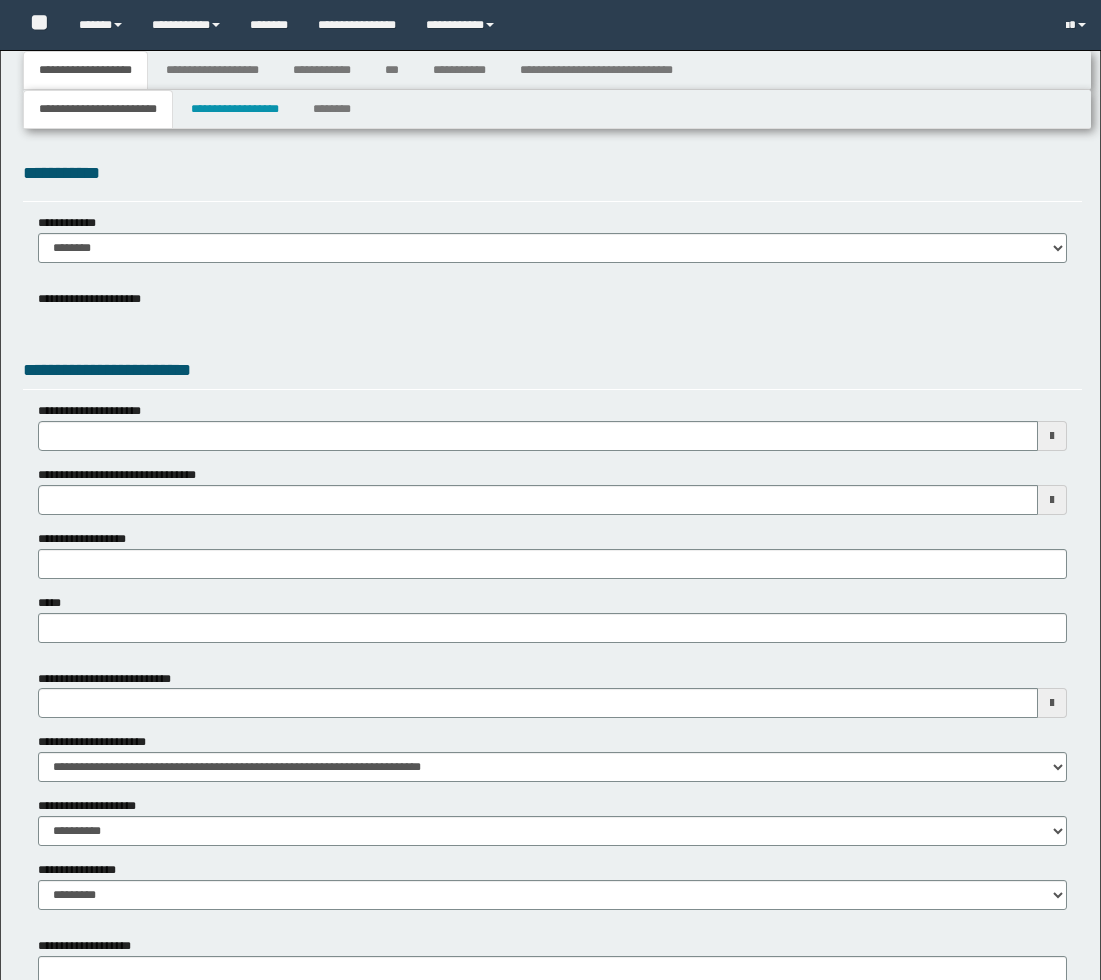type 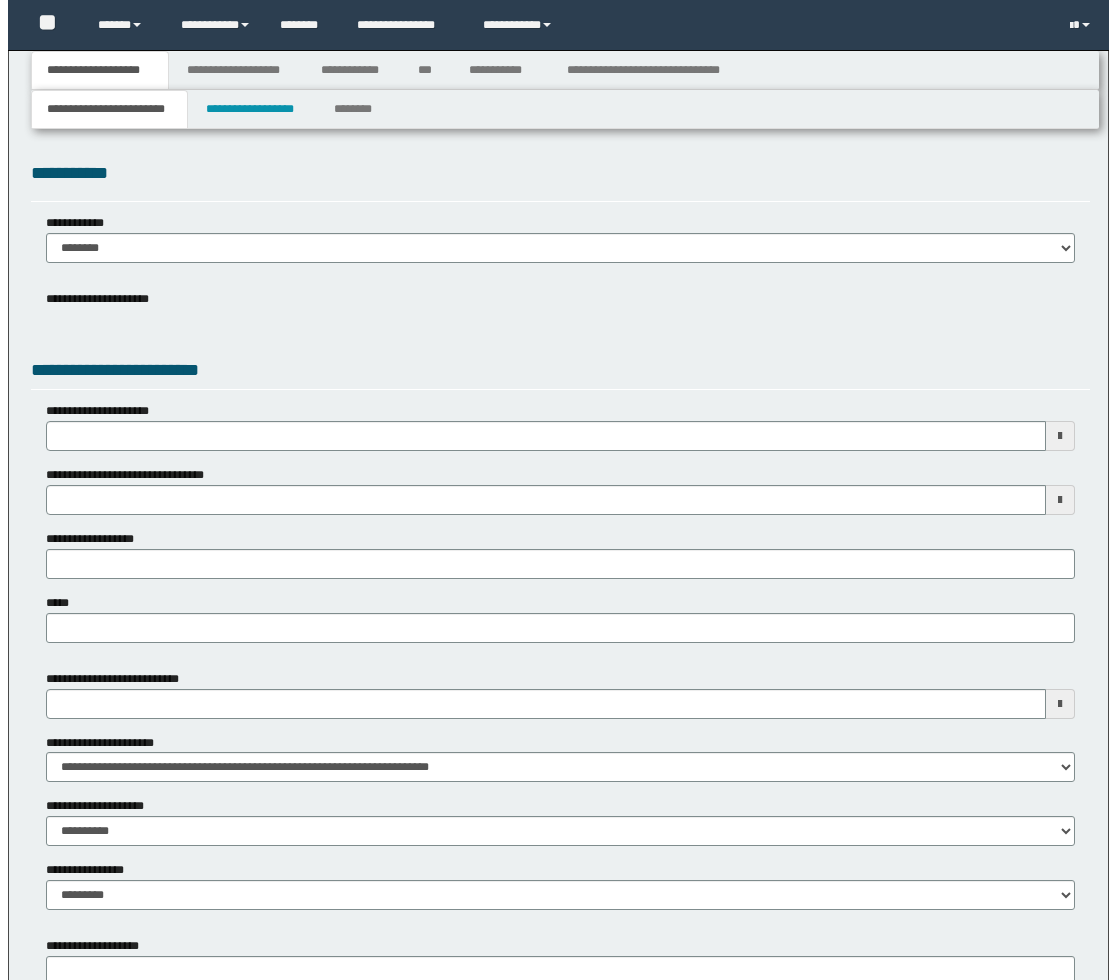 scroll, scrollTop: 0, scrollLeft: 0, axis: both 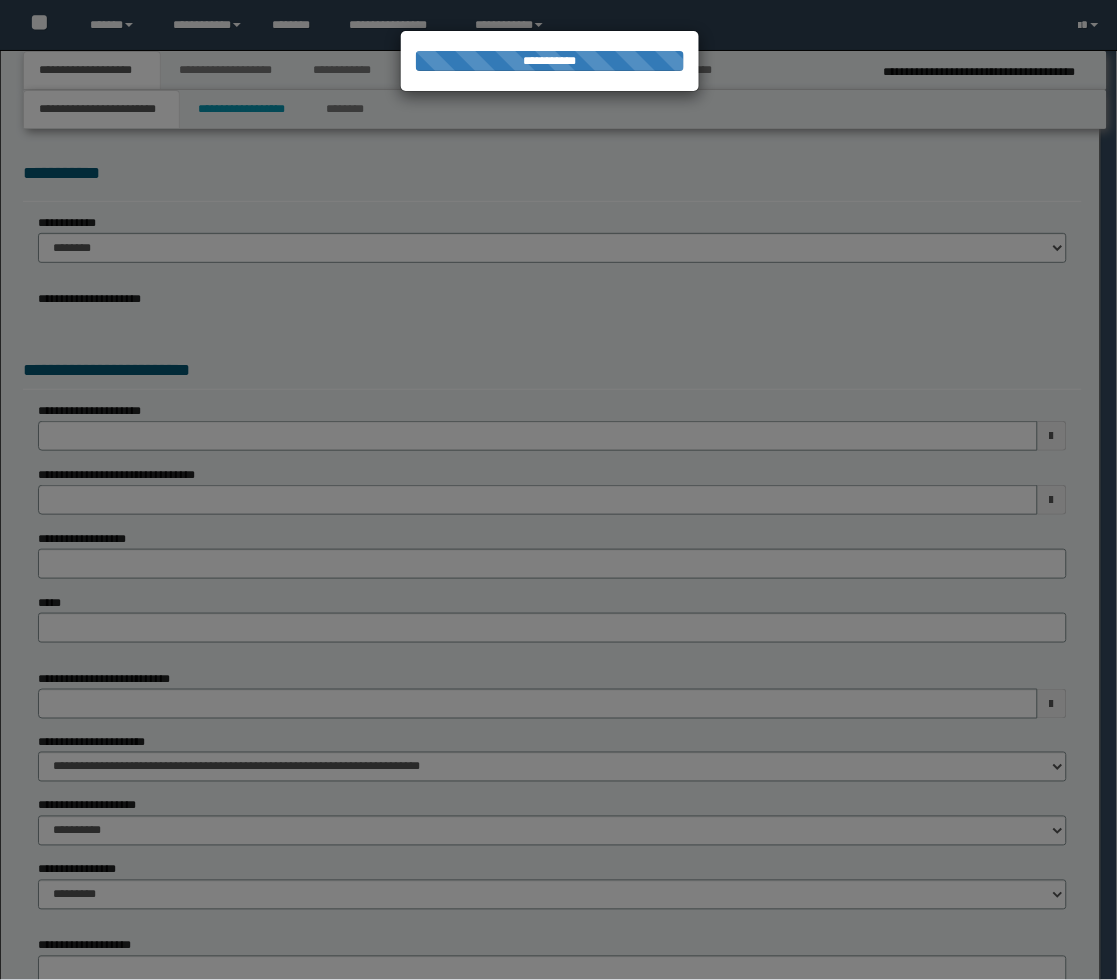 type on "**********" 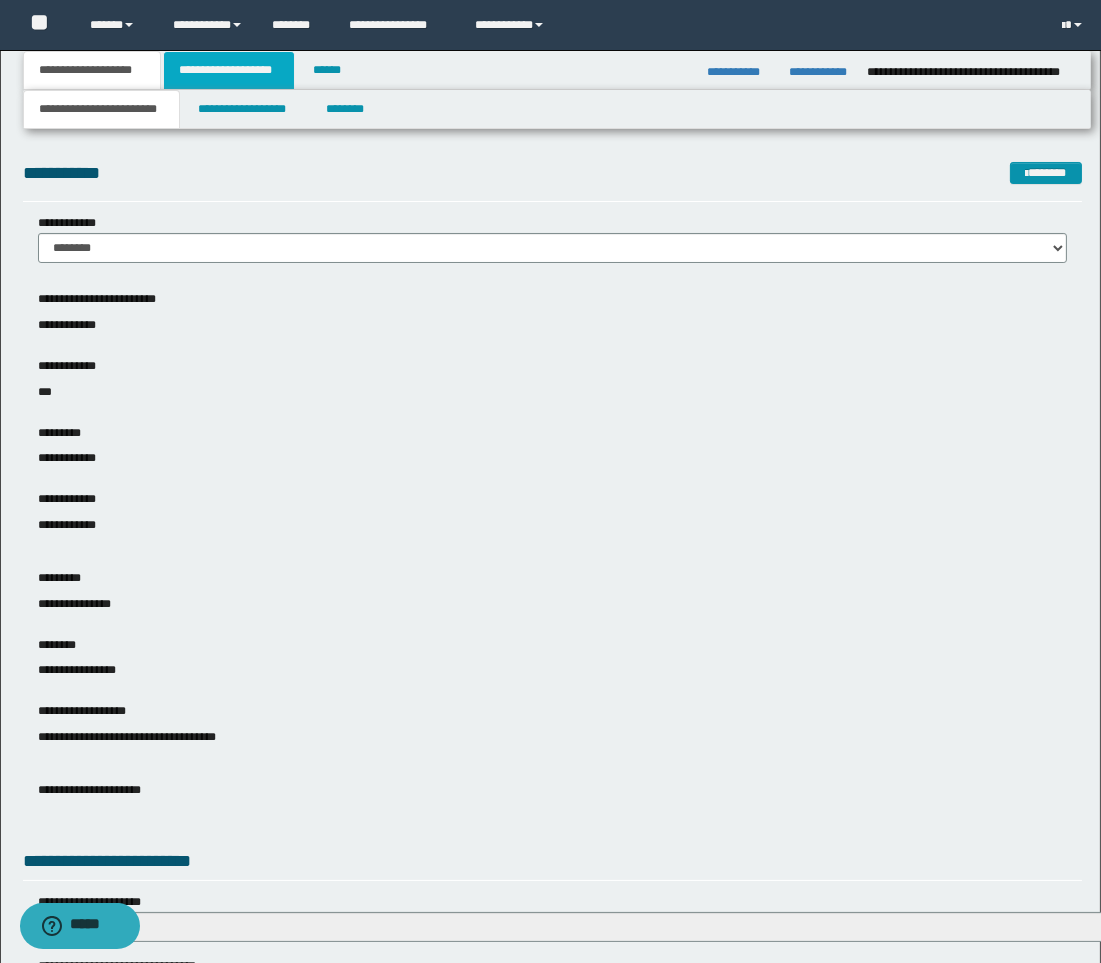 click on "**********" at bounding box center (229, 70) 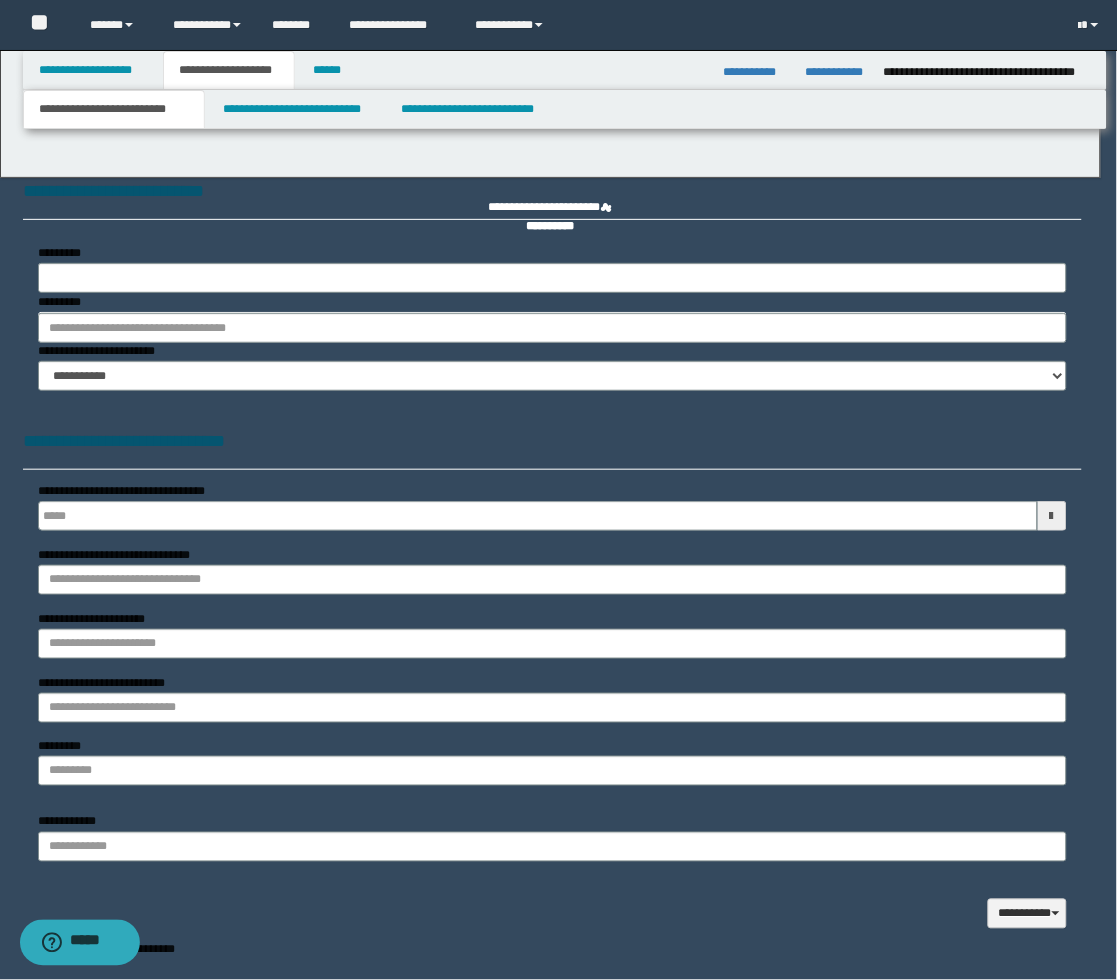 type 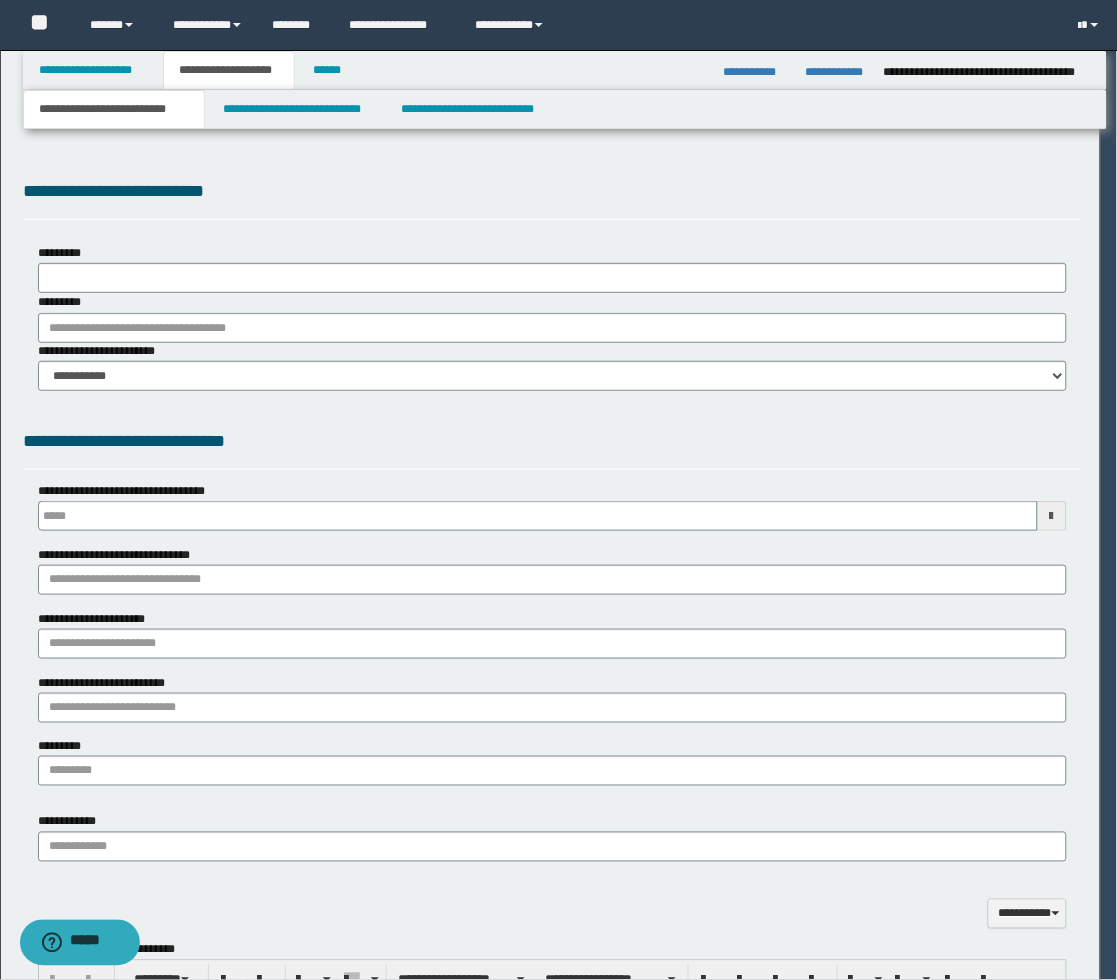 type on "**********" 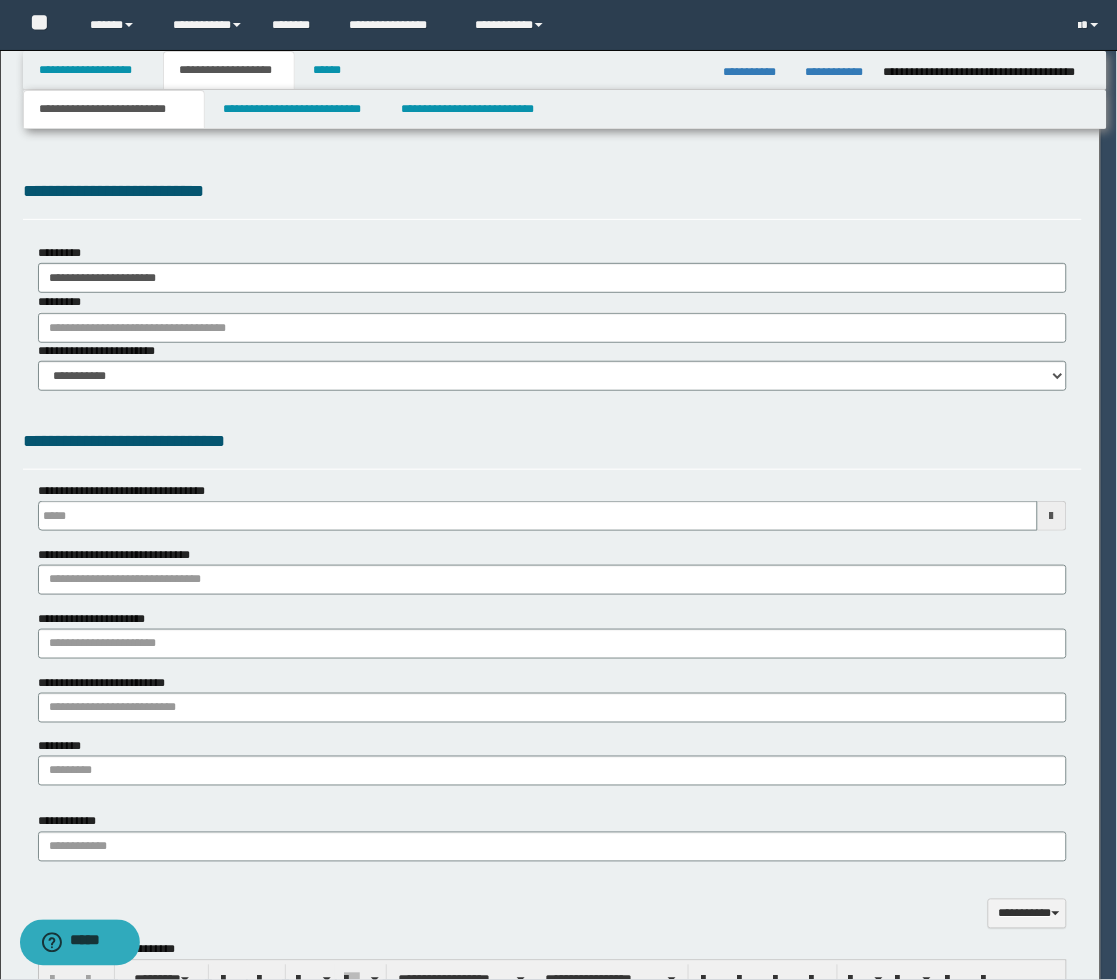 scroll, scrollTop: 0, scrollLeft: 0, axis: both 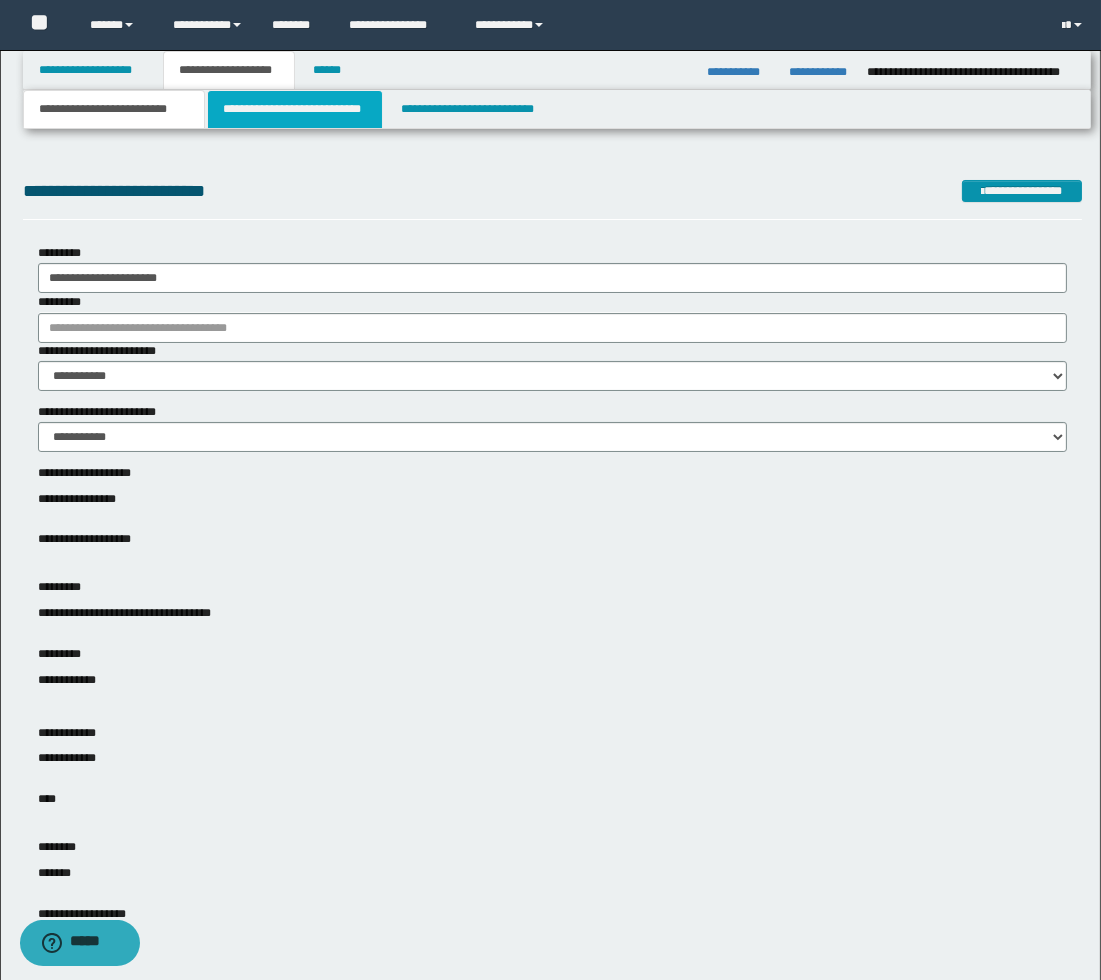drag, startPoint x: 277, startPoint y: 116, endPoint x: 295, endPoint y: 112, distance: 18.439089 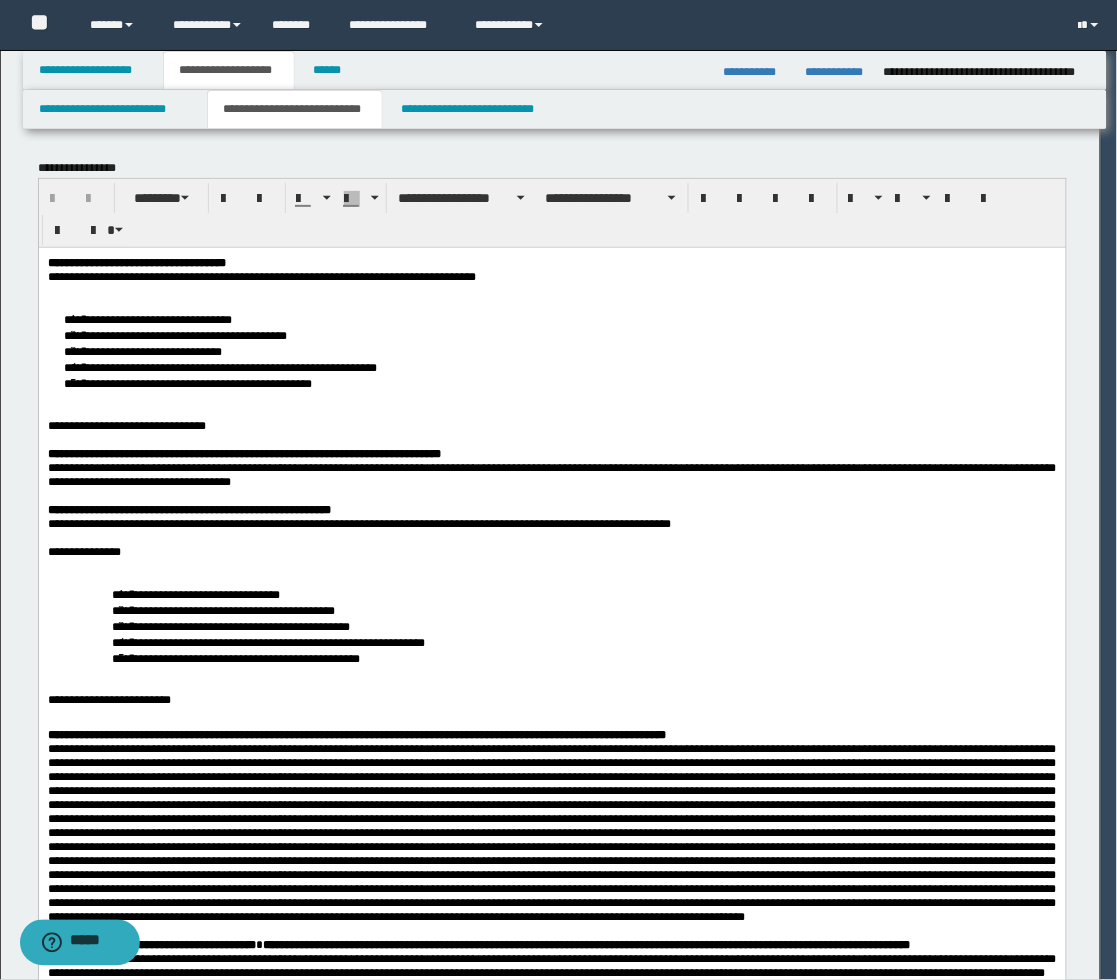 scroll, scrollTop: 0, scrollLeft: 0, axis: both 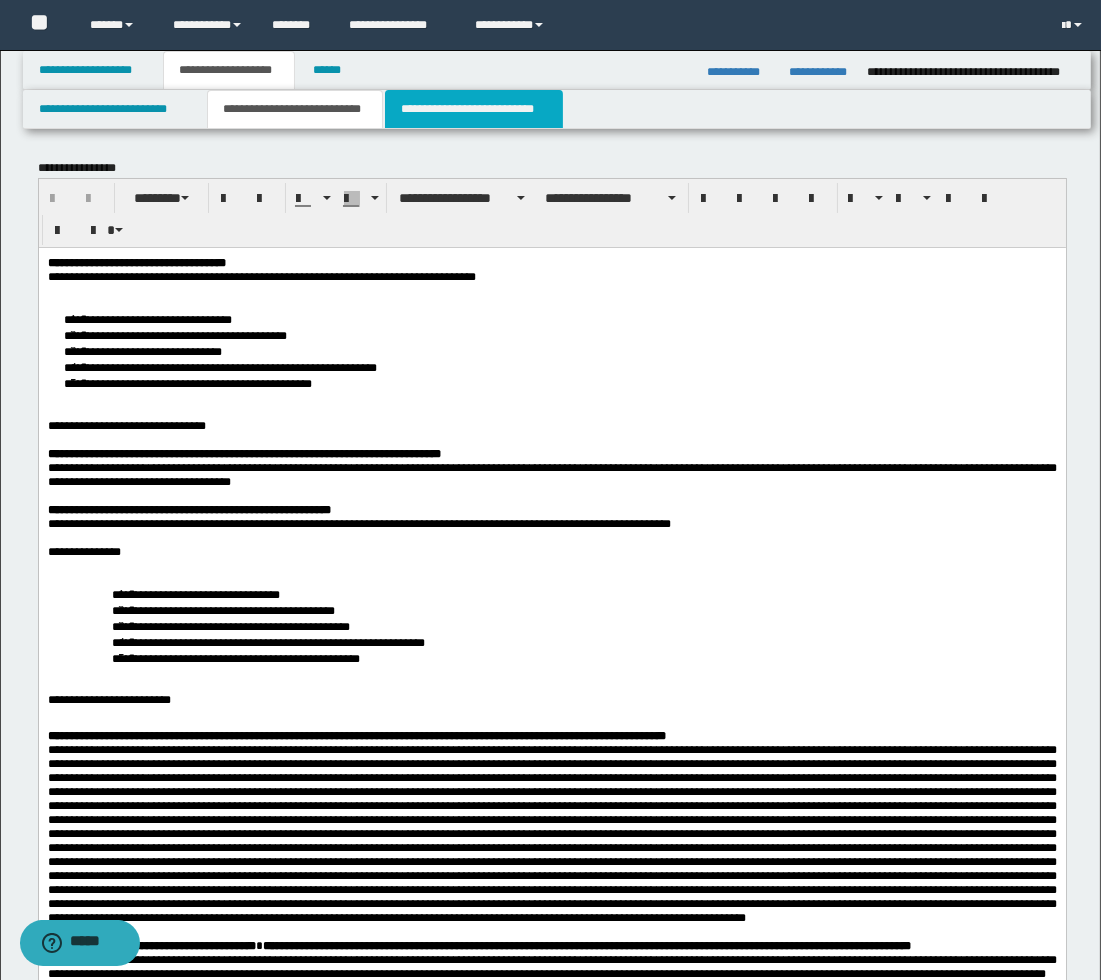 click on "**********" at bounding box center [474, 109] 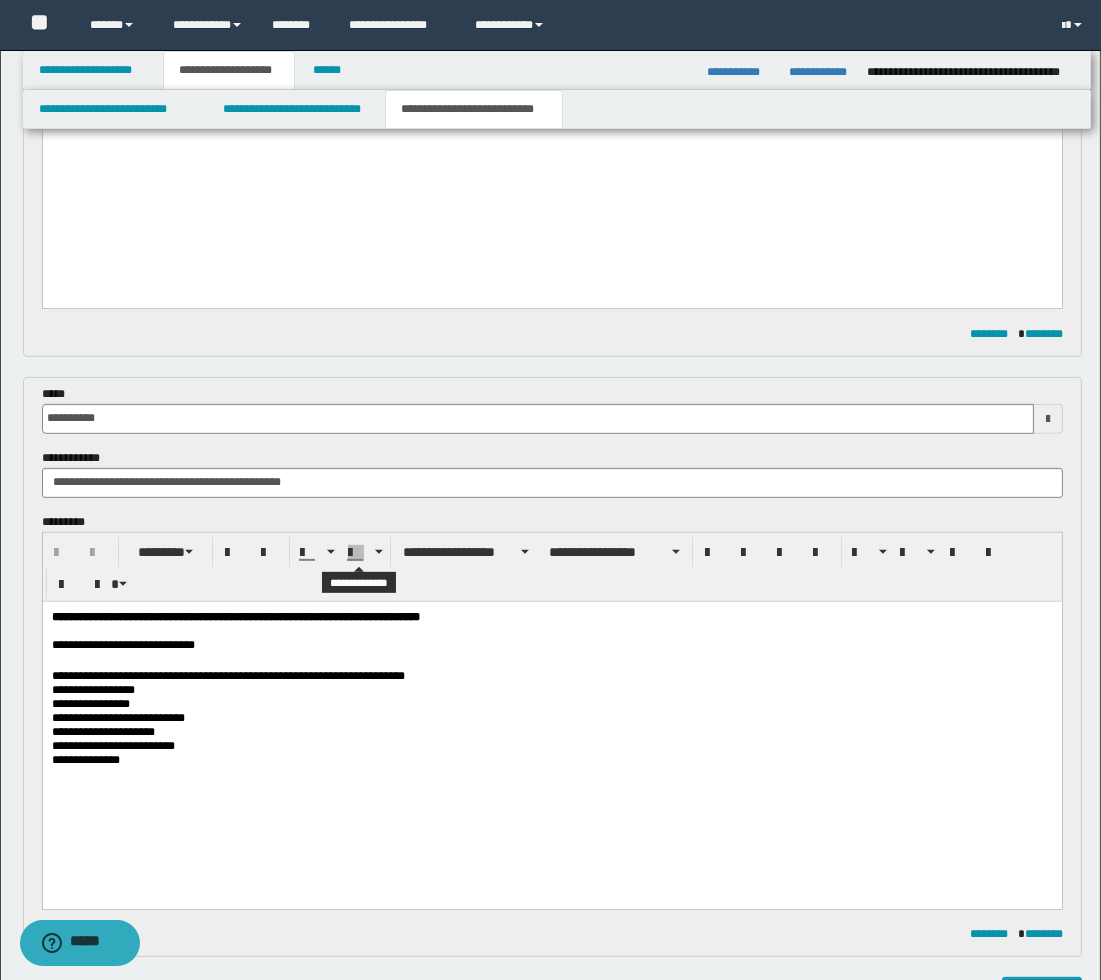scroll, scrollTop: 1111, scrollLeft: 0, axis: vertical 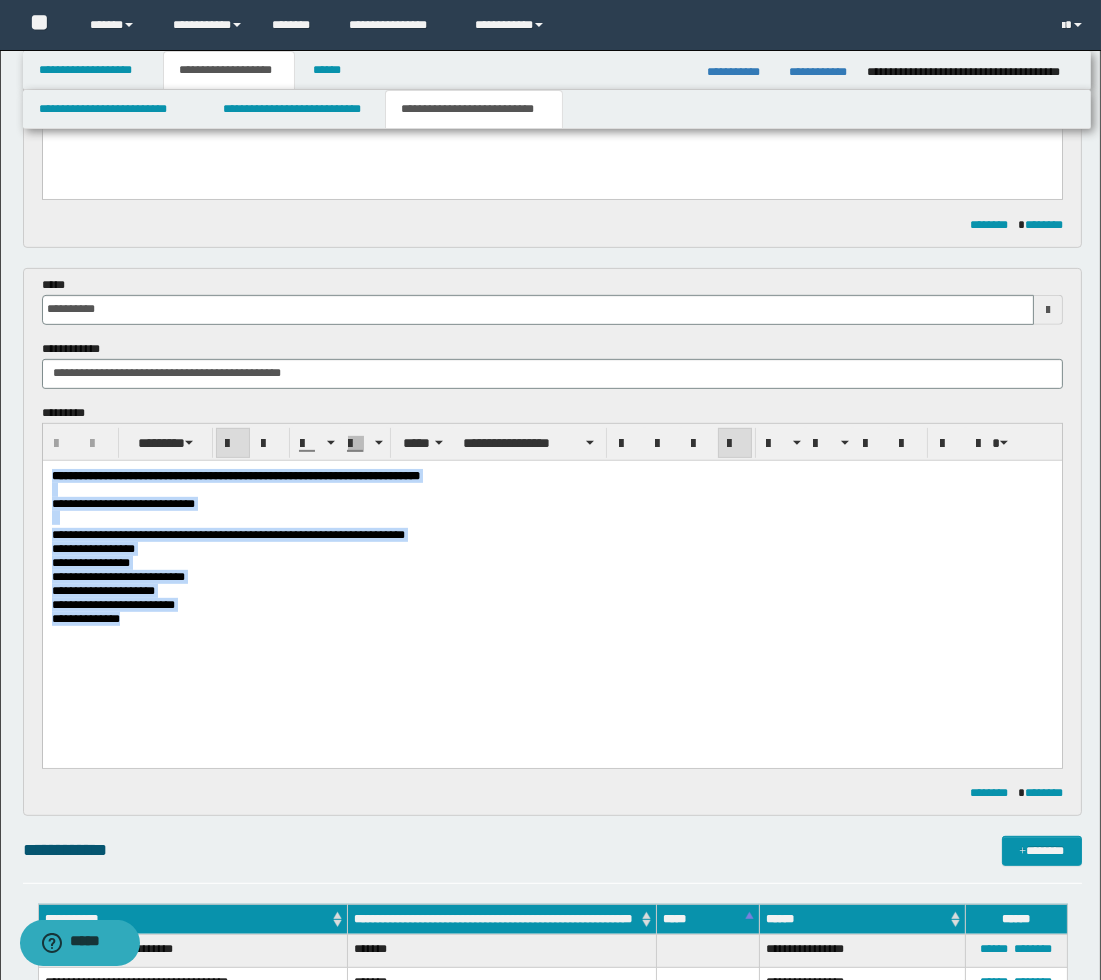 drag, startPoint x: 166, startPoint y: 683, endPoint x: 70, endPoint y: 930, distance: 265 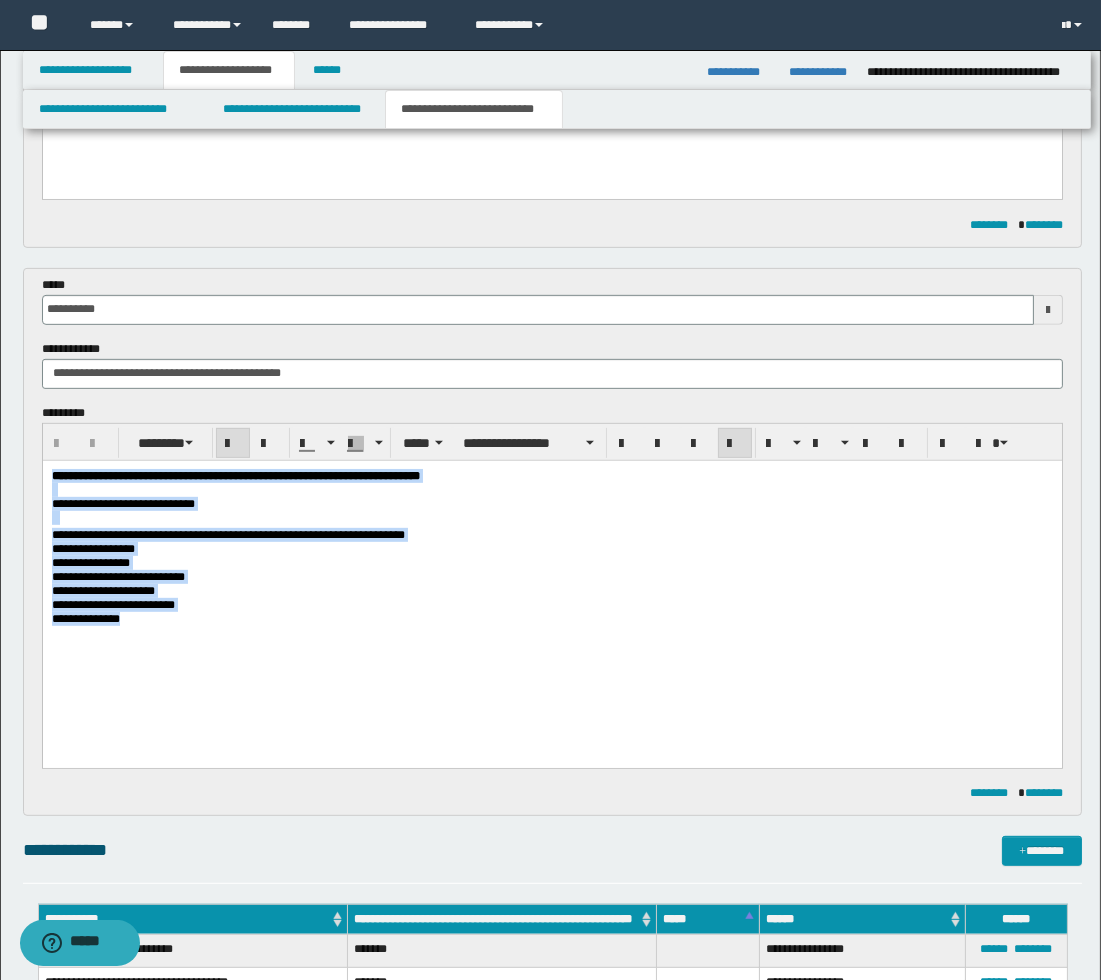click on "**********" at bounding box center [551, 575] 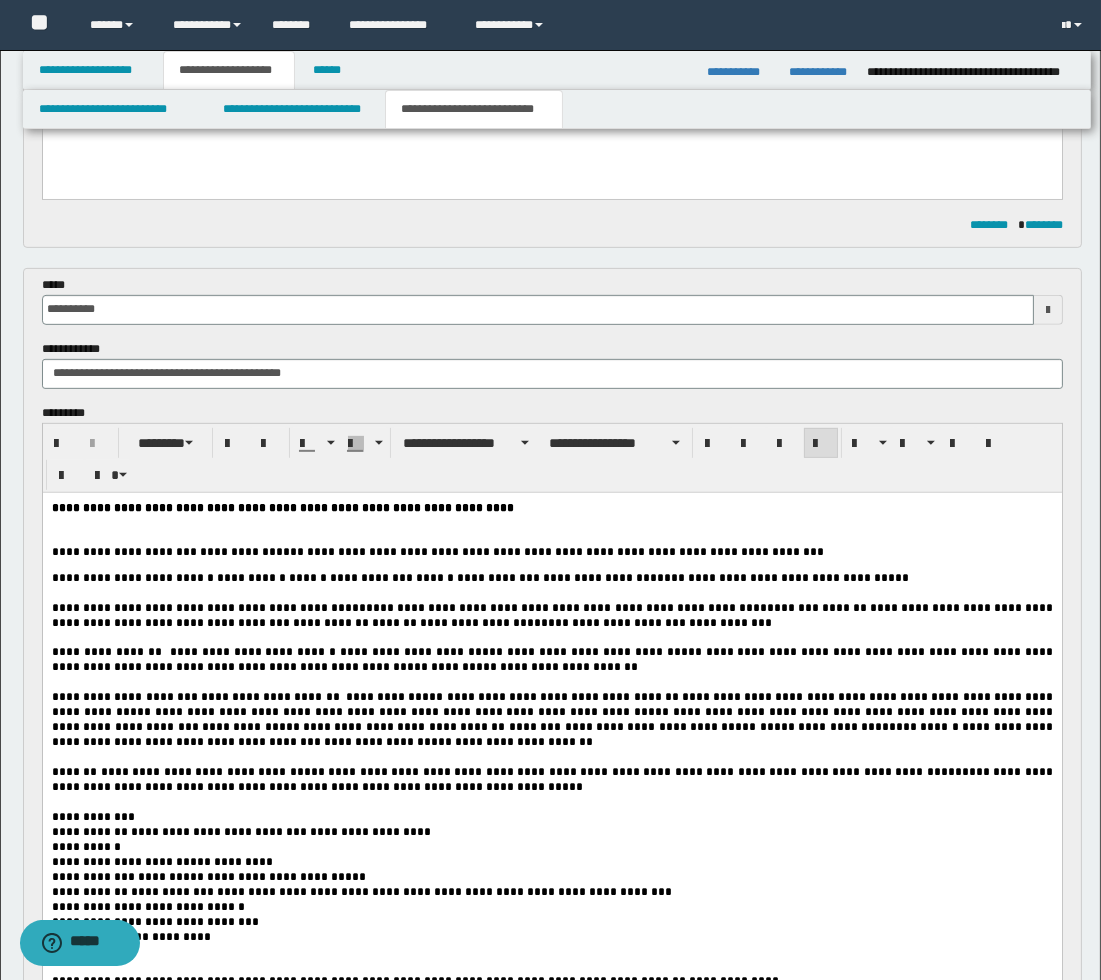click at bounding box center (1048, 310) 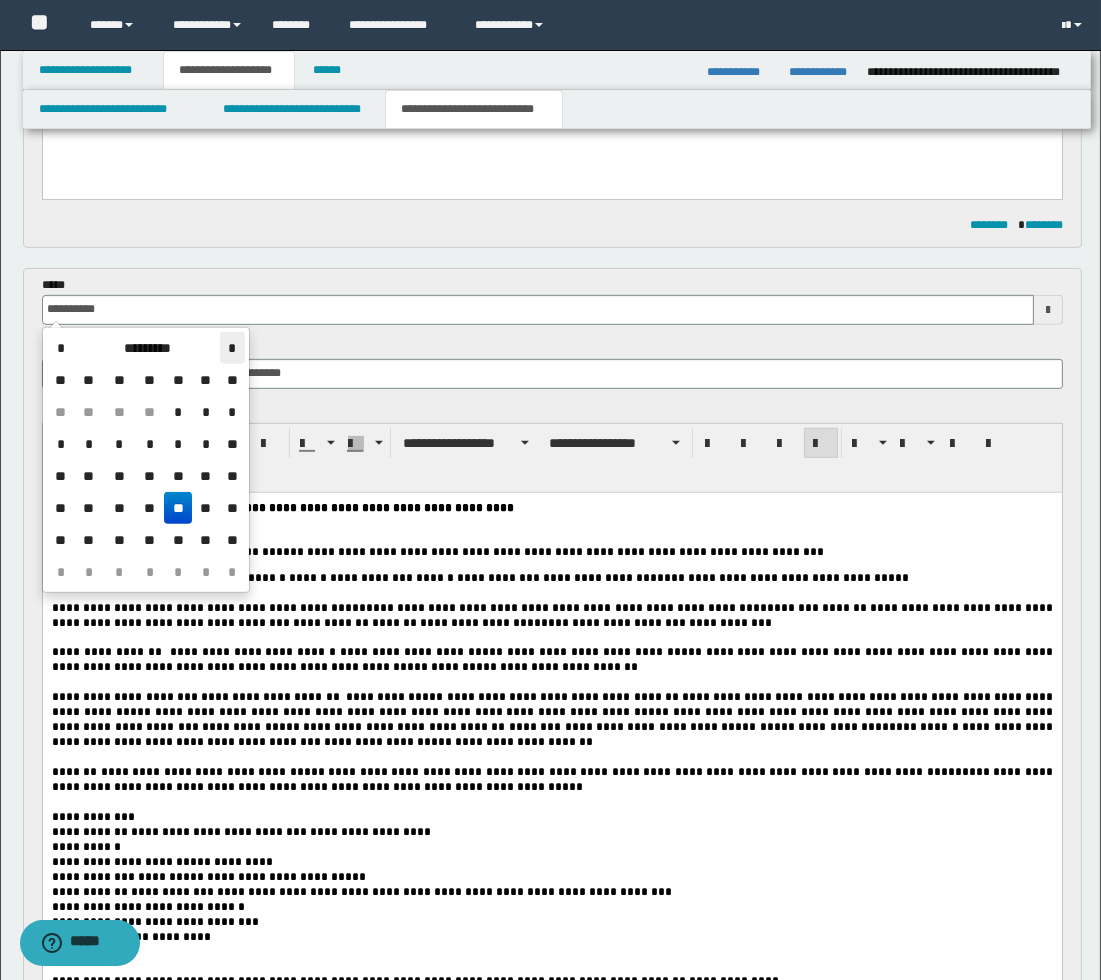 click on "*" at bounding box center (232, 348) 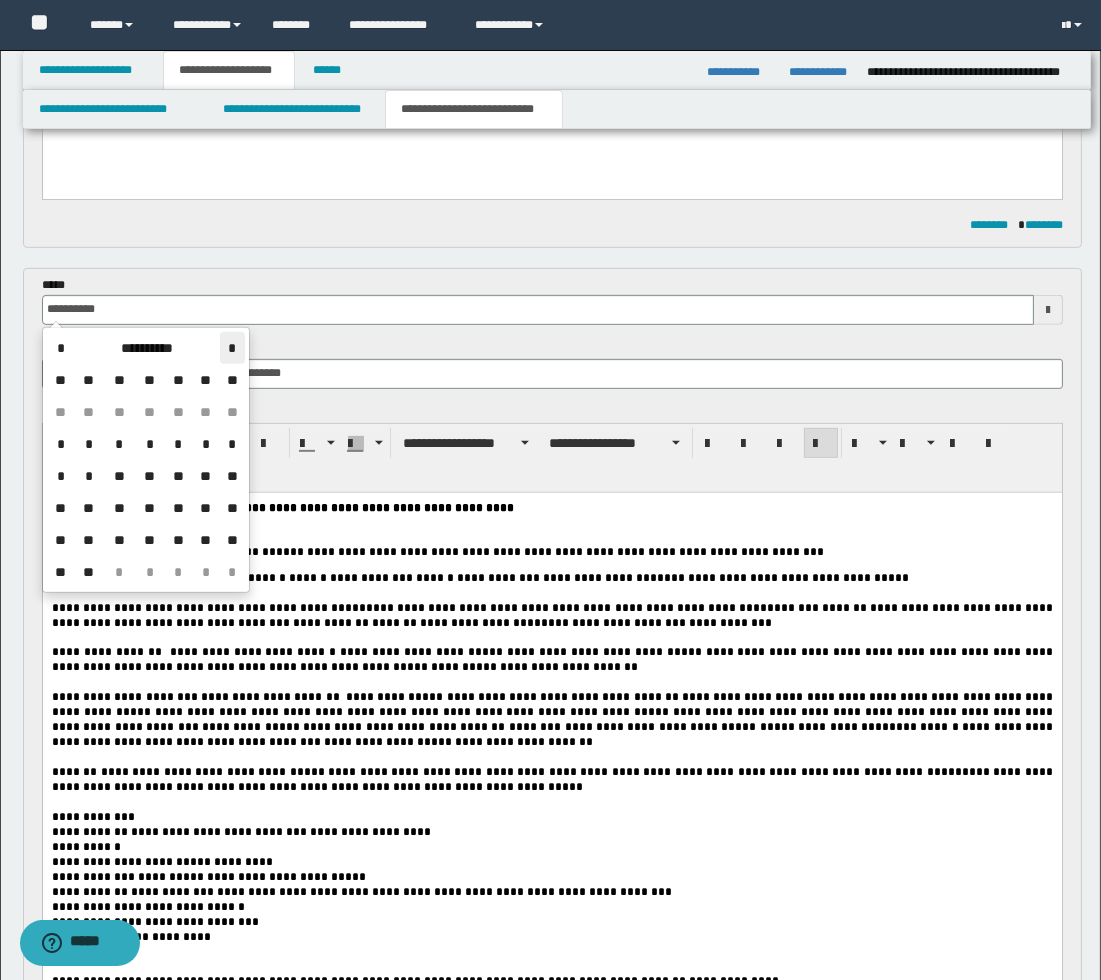 click on "*" at bounding box center [232, 348] 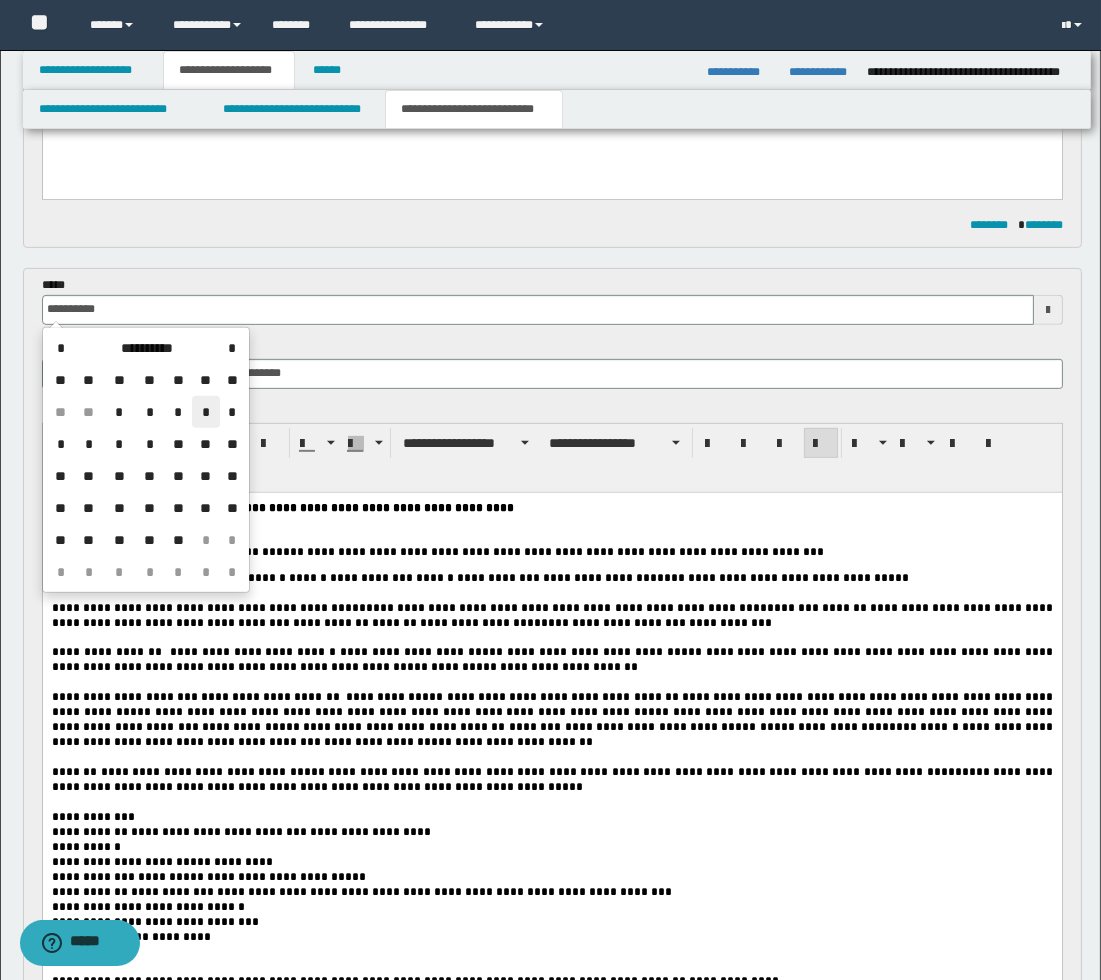 click on "*" at bounding box center (206, 412) 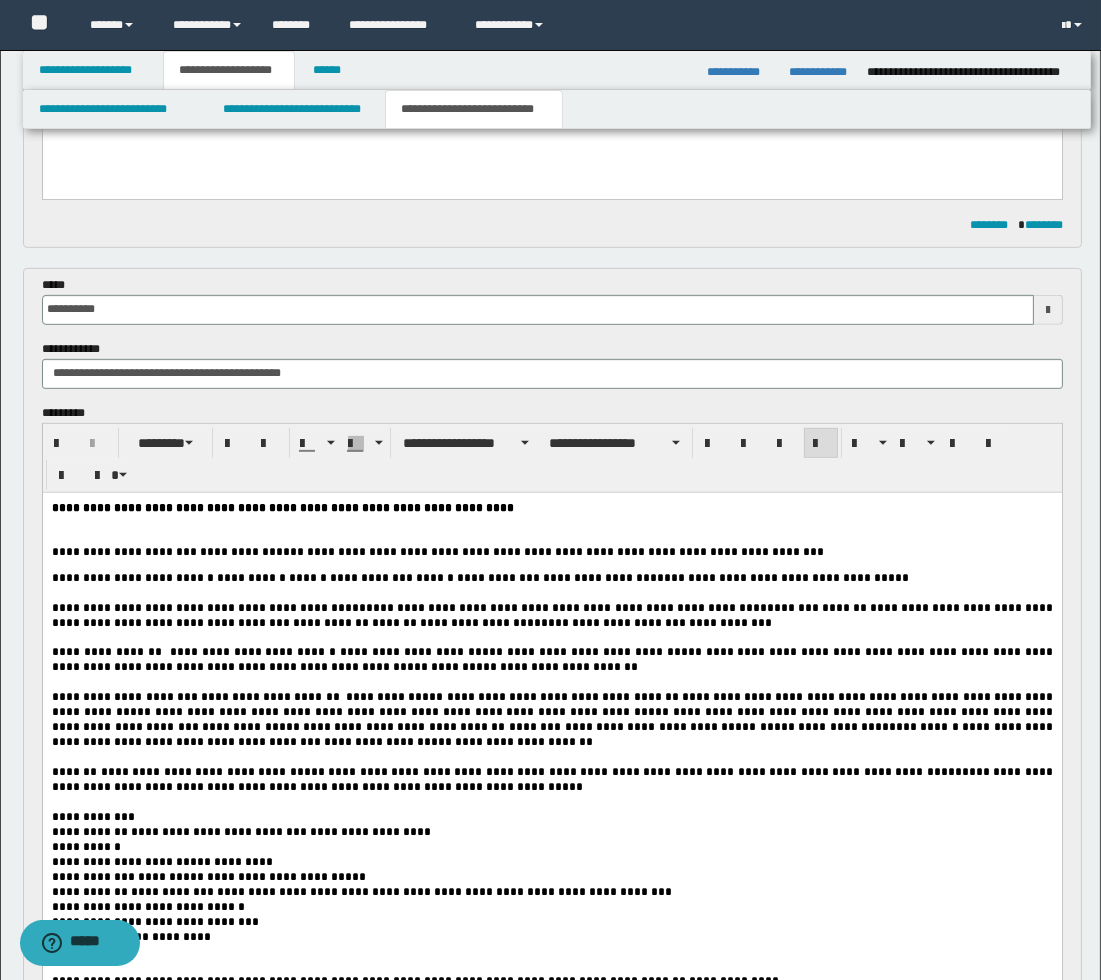 click at bounding box center [551, 529] 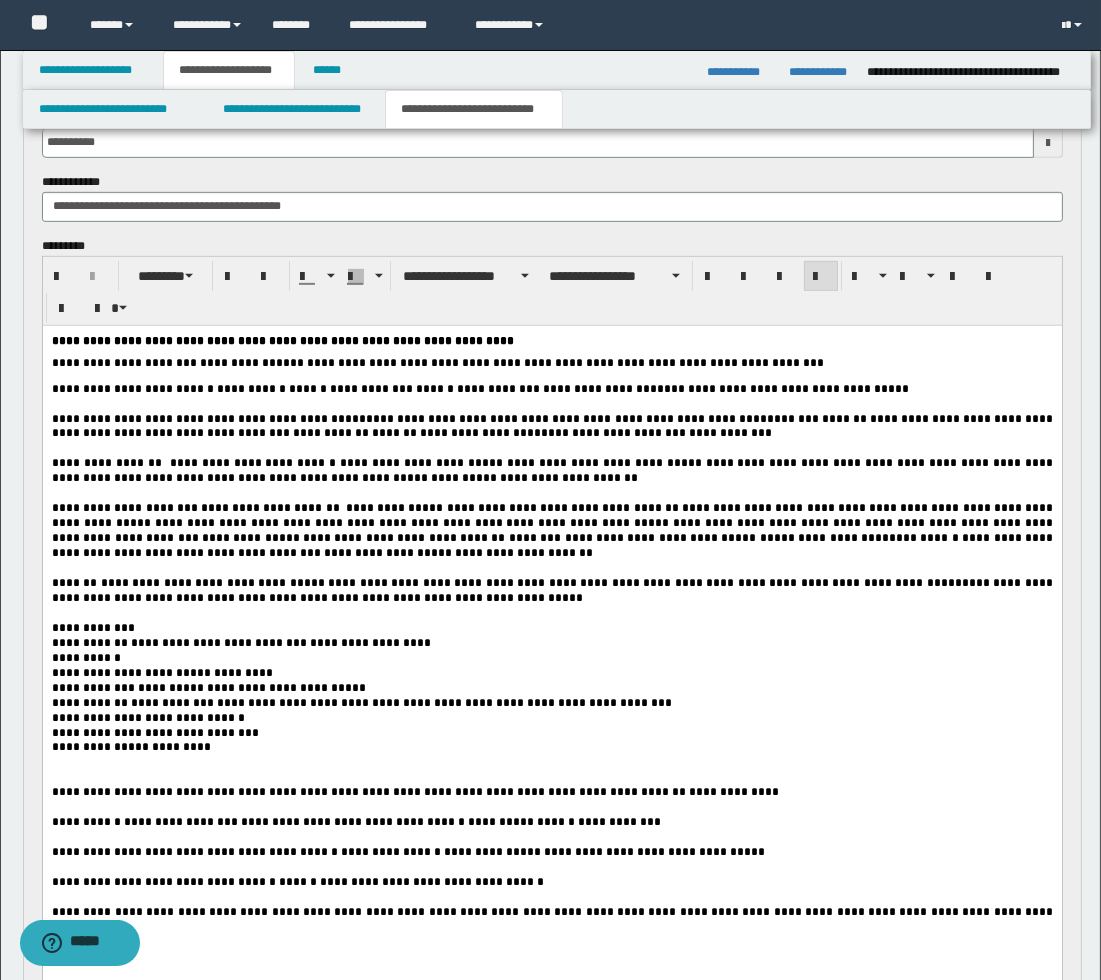 scroll, scrollTop: 1333, scrollLeft: 0, axis: vertical 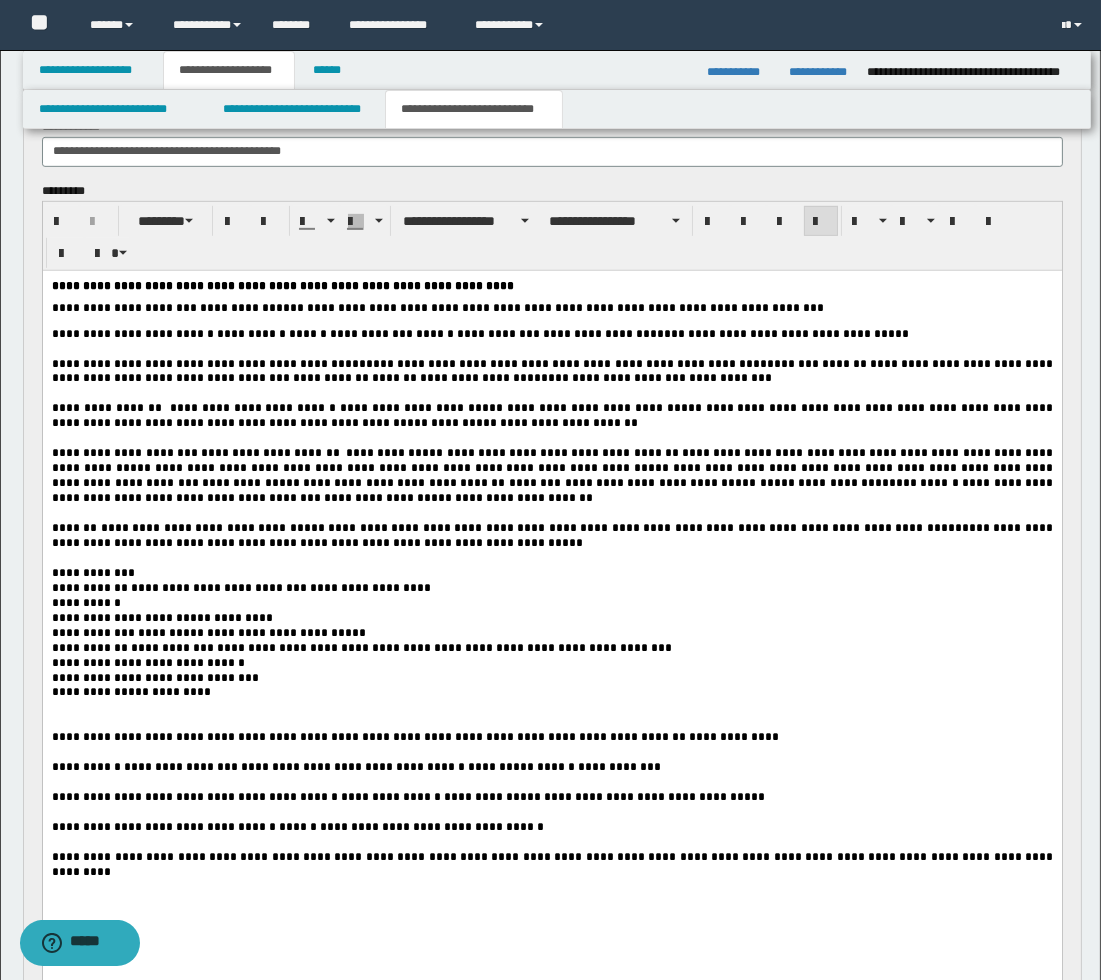 click at bounding box center (551, 512) 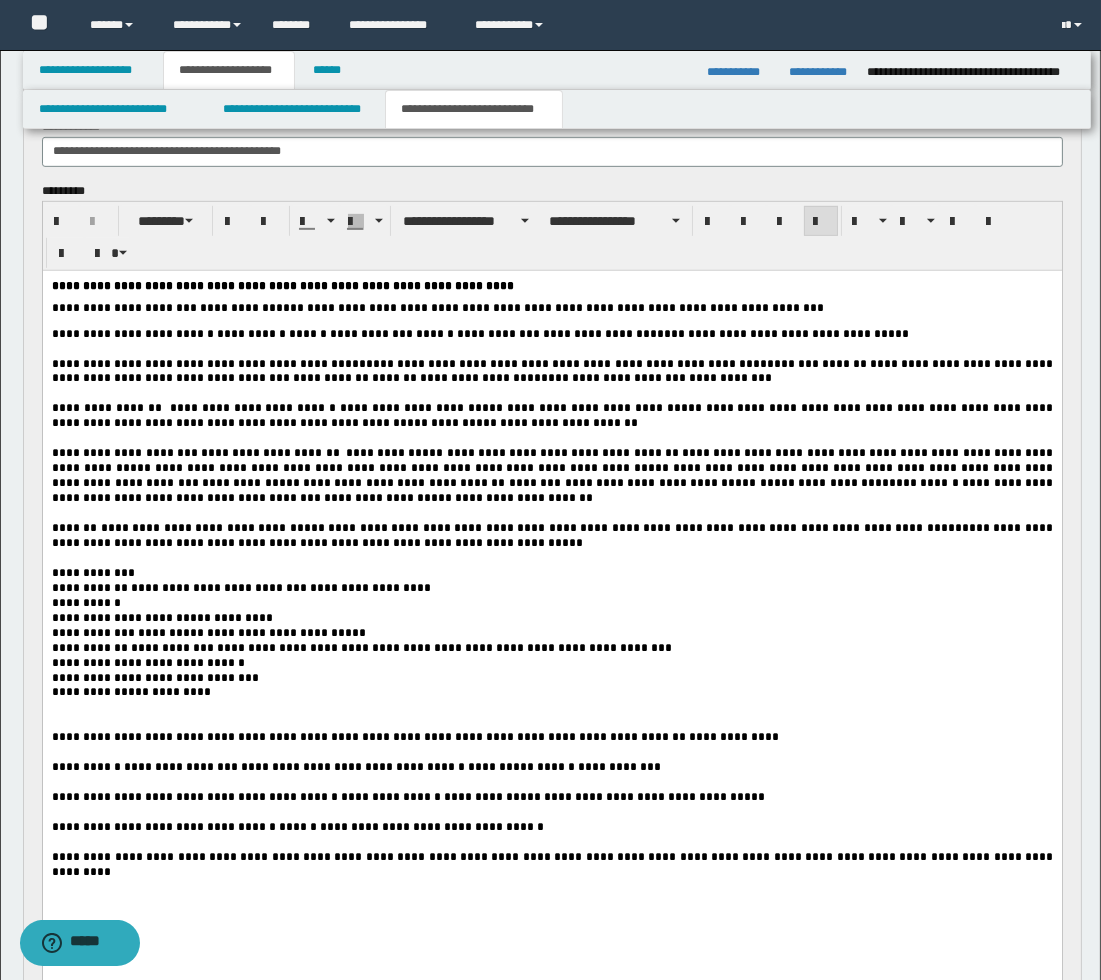 click at bounding box center (551, 512) 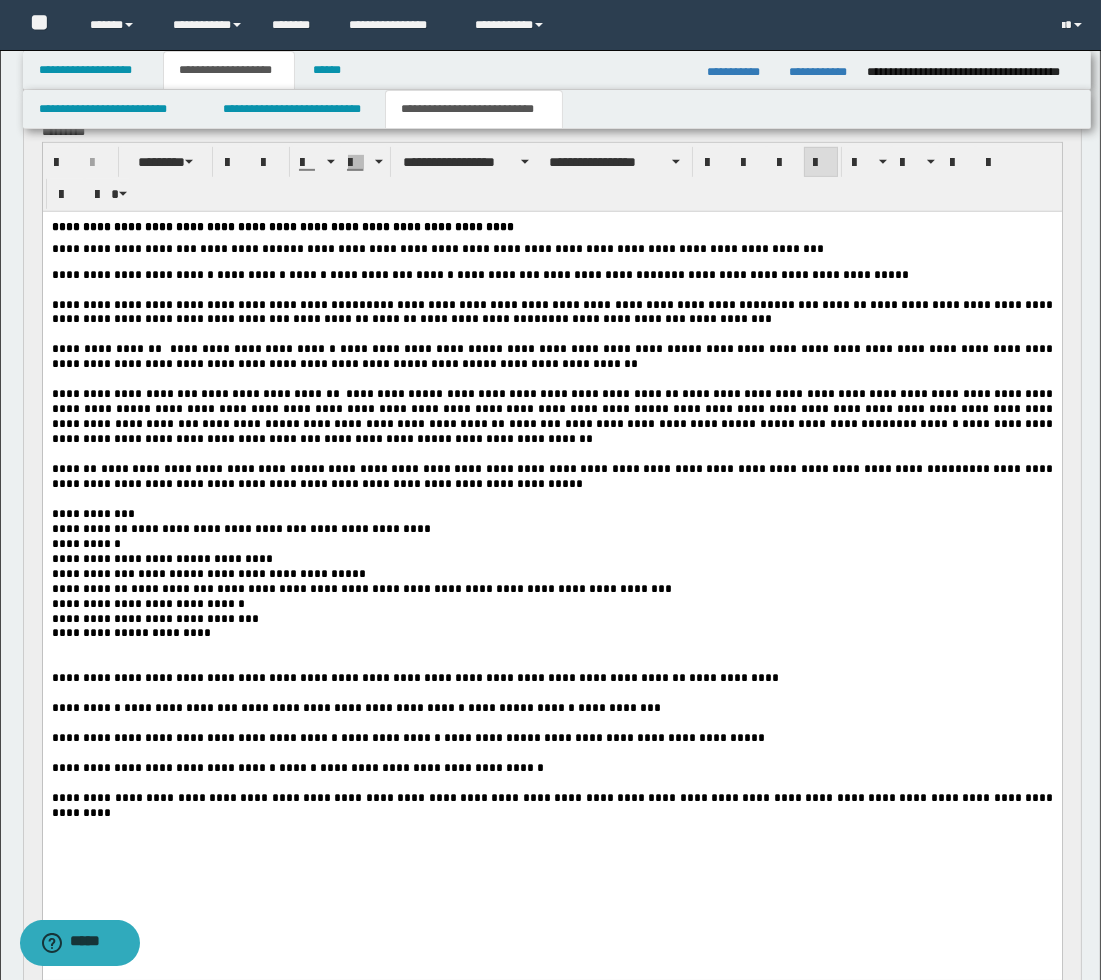 scroll, scrollTop: 1444, scrollLeft: 0, axis: vertical 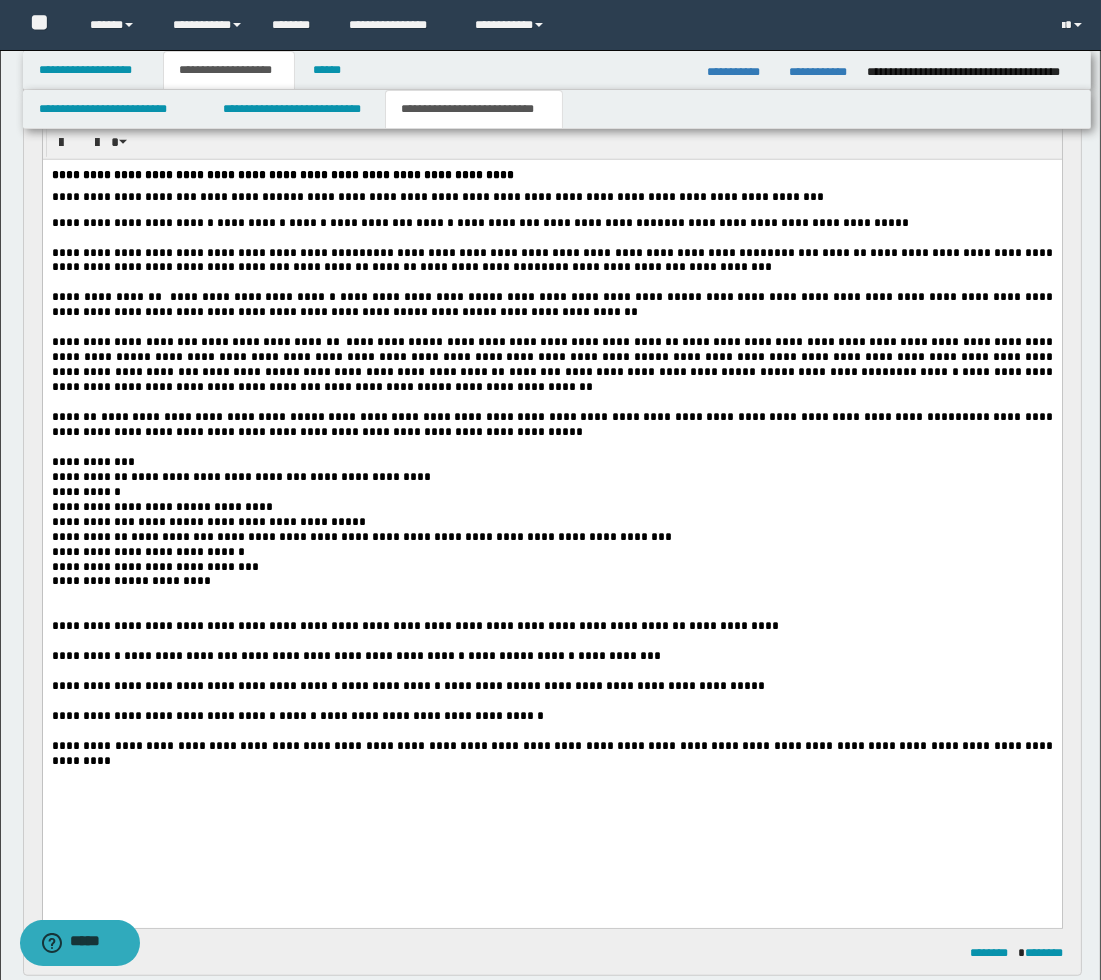 click at bounding box center [551, 610] 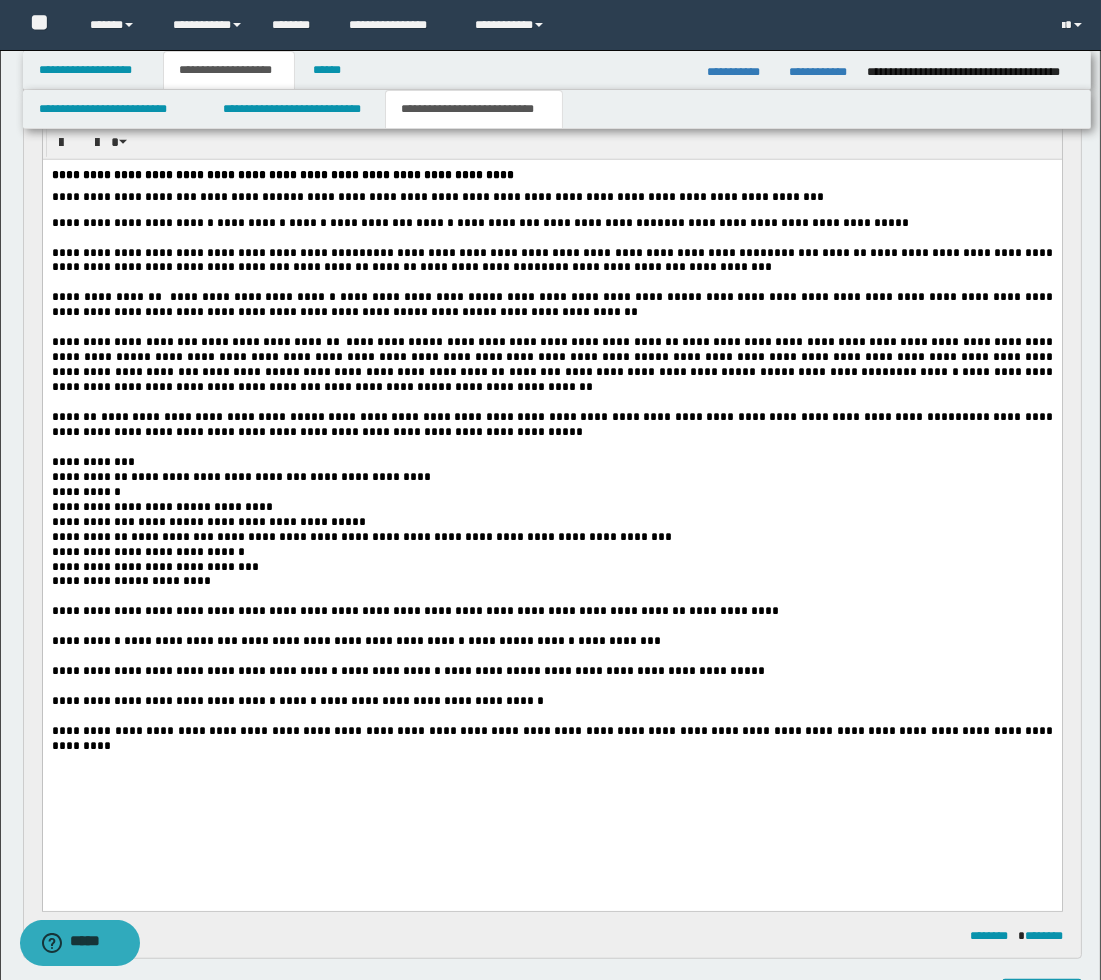 scroll, scrollTop: 1555, scrollLeft: 0, axis: vertical 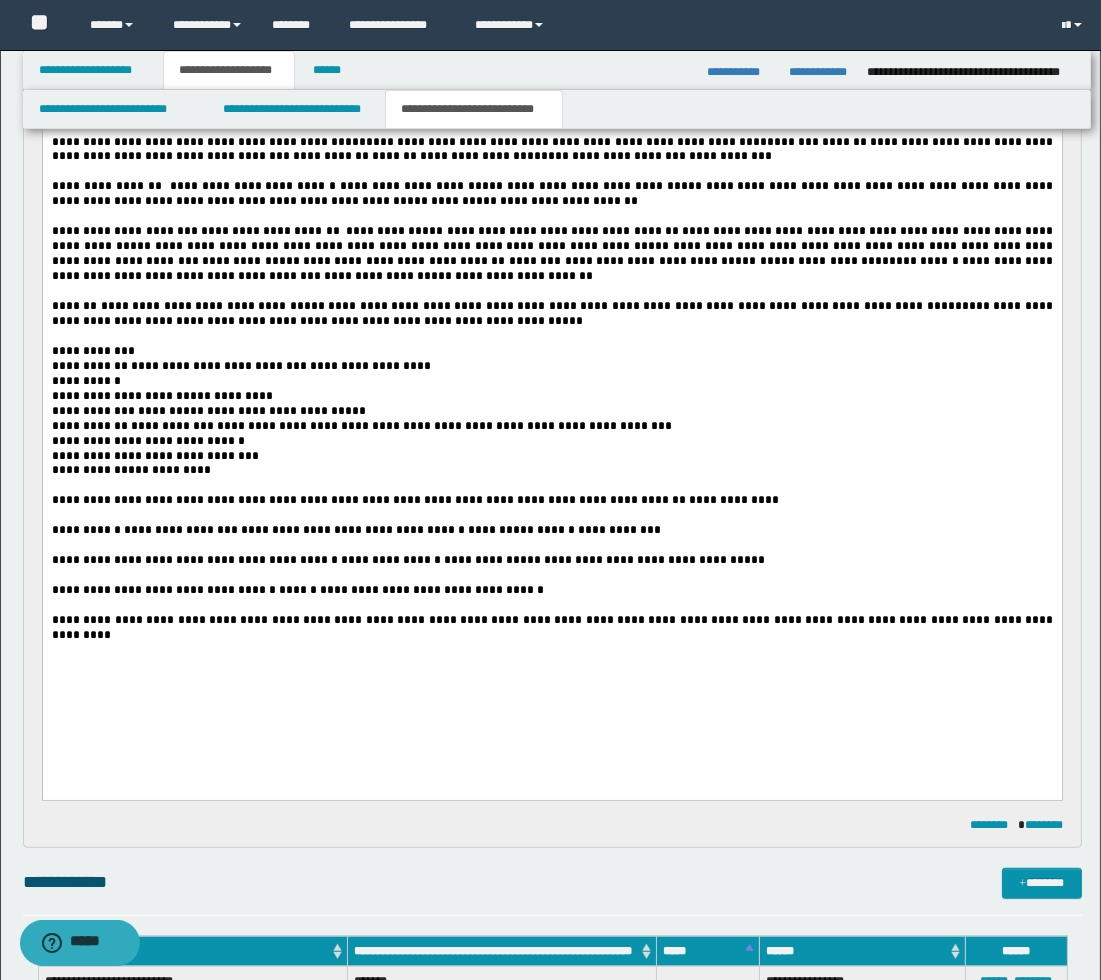 click at bounding box center [551, 544] 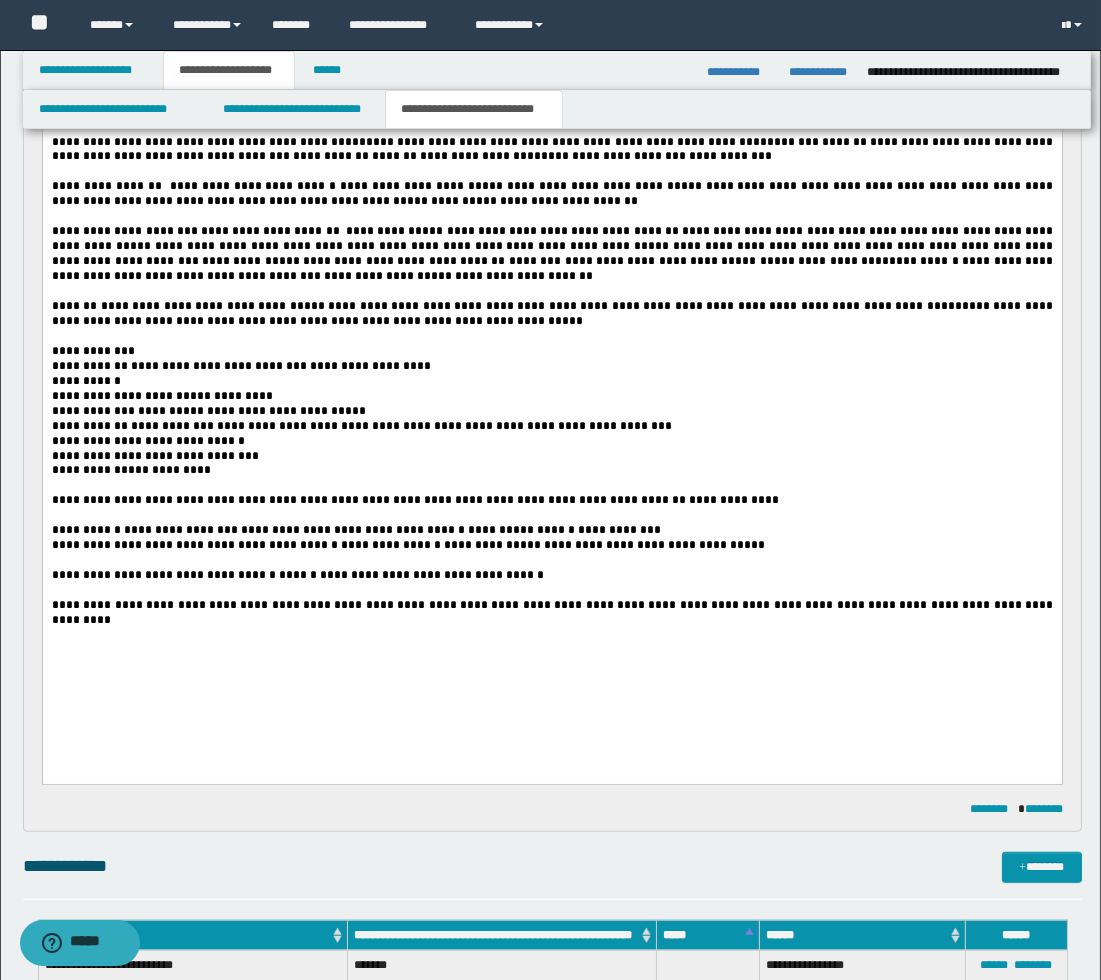 click at bounding box center (551, 559) 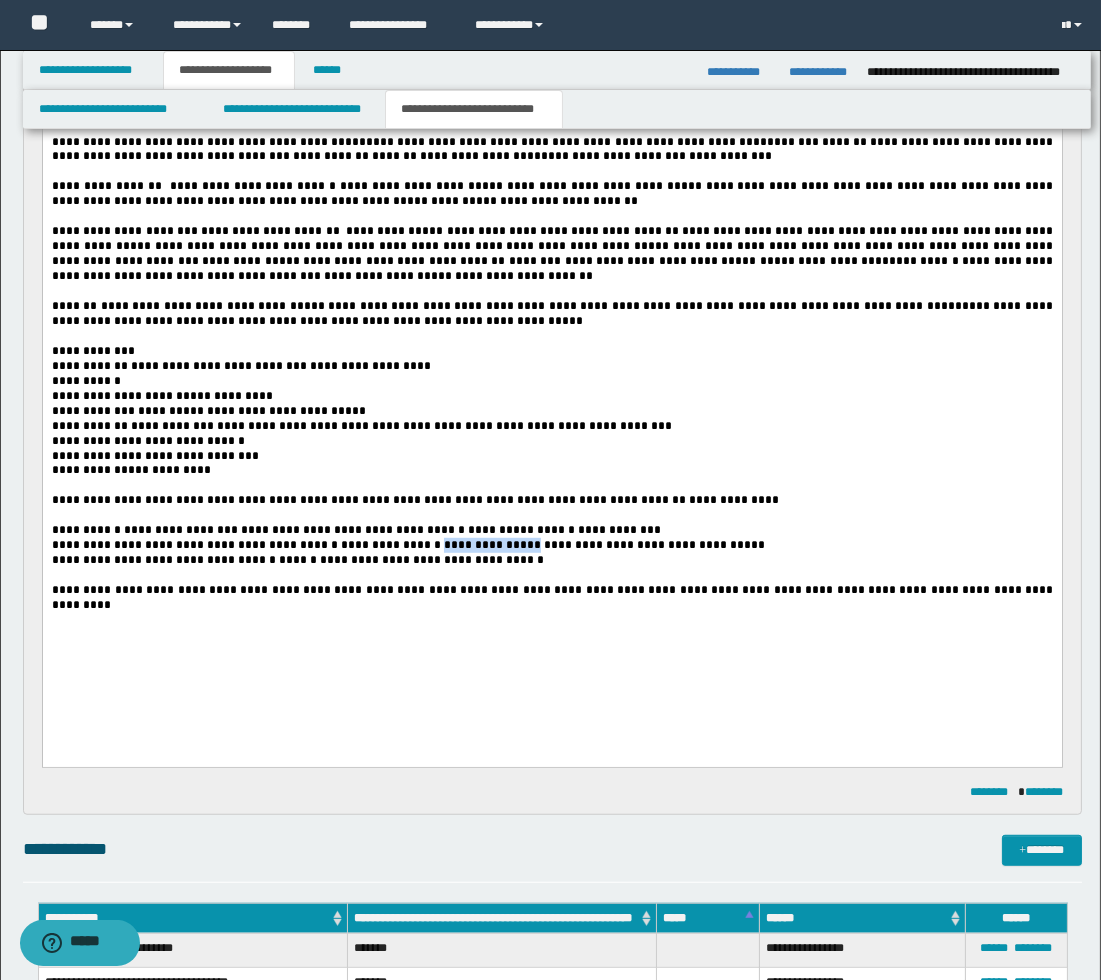 drag, startPoint x: 457, startPoint y: 600, endPoint x: 422, endPoint y: 596, distance: 35.22783 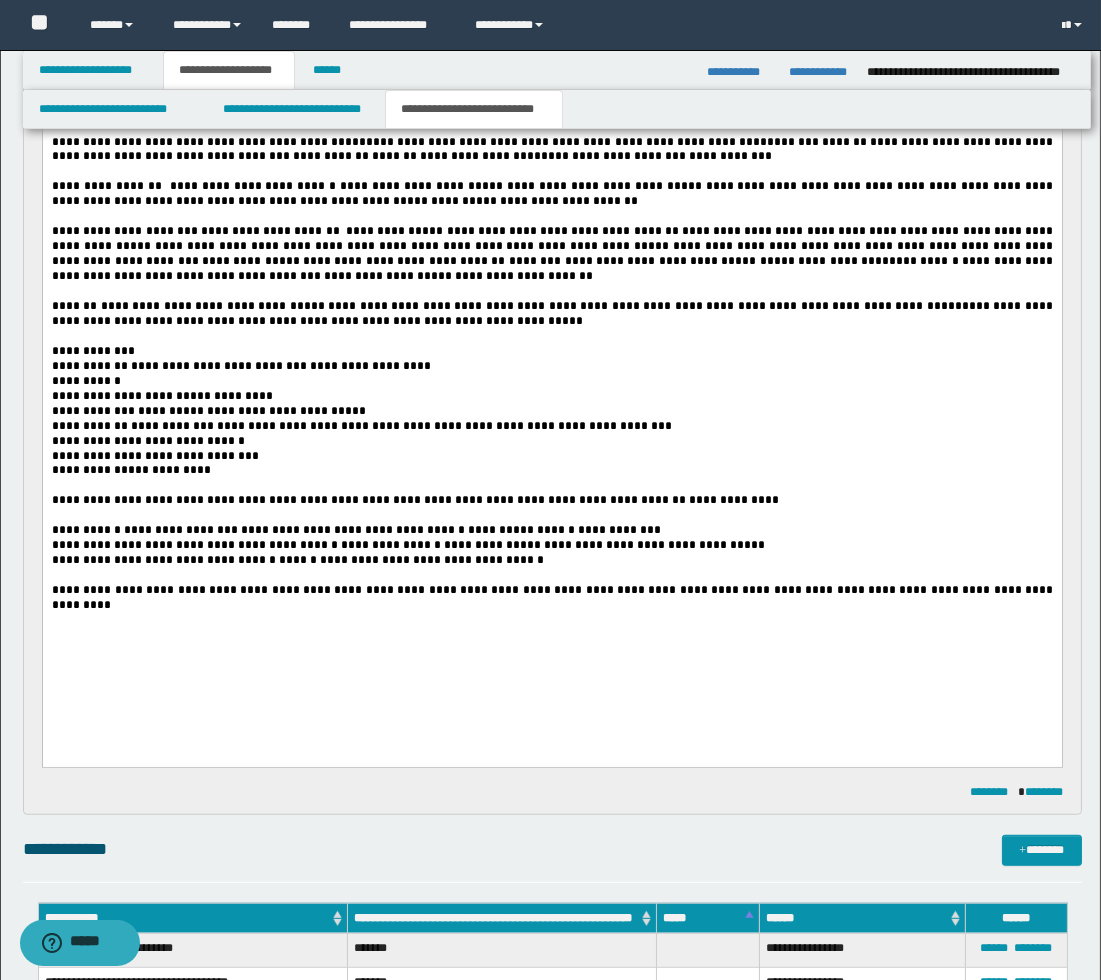 click on "**********" at bounding box center [491, 544] 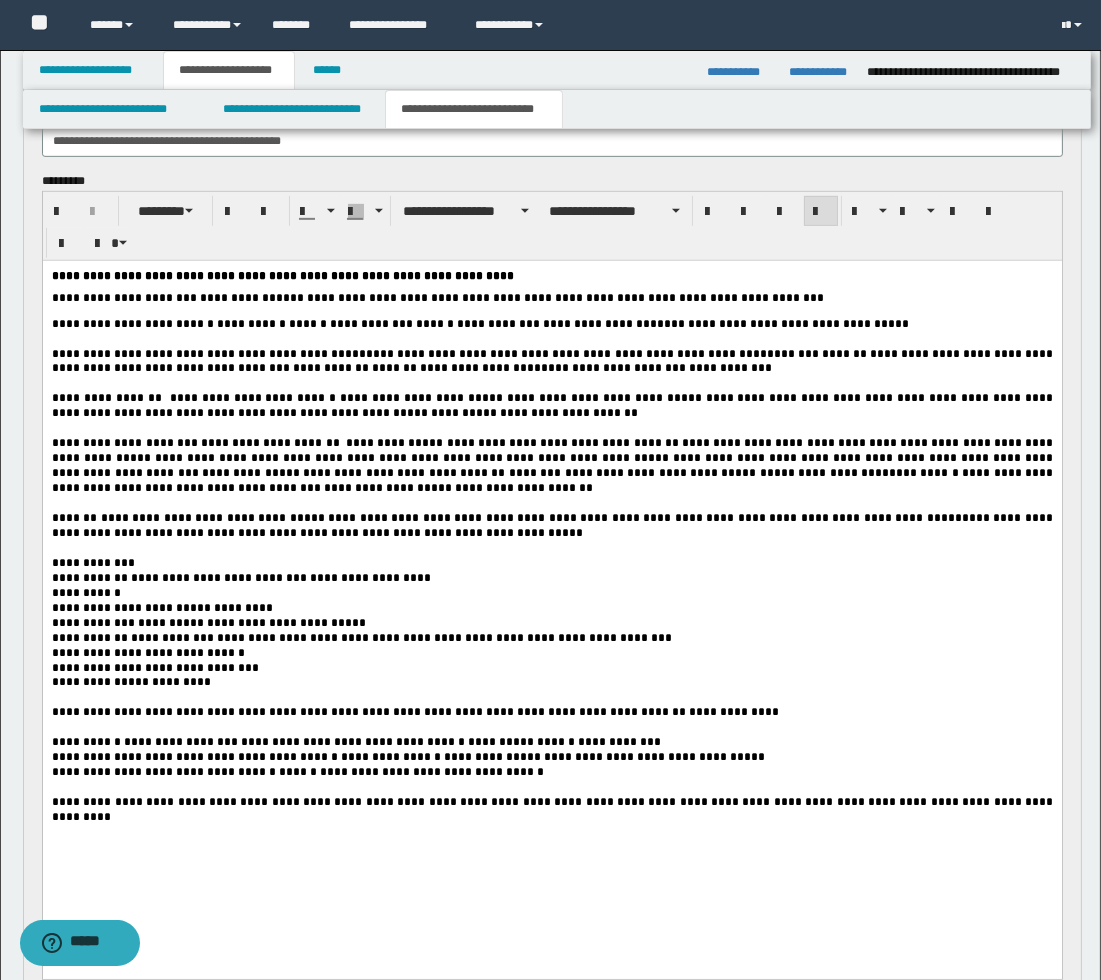 scroll, scrollTop: 1333, scrollLeft: 0, axis: vertical 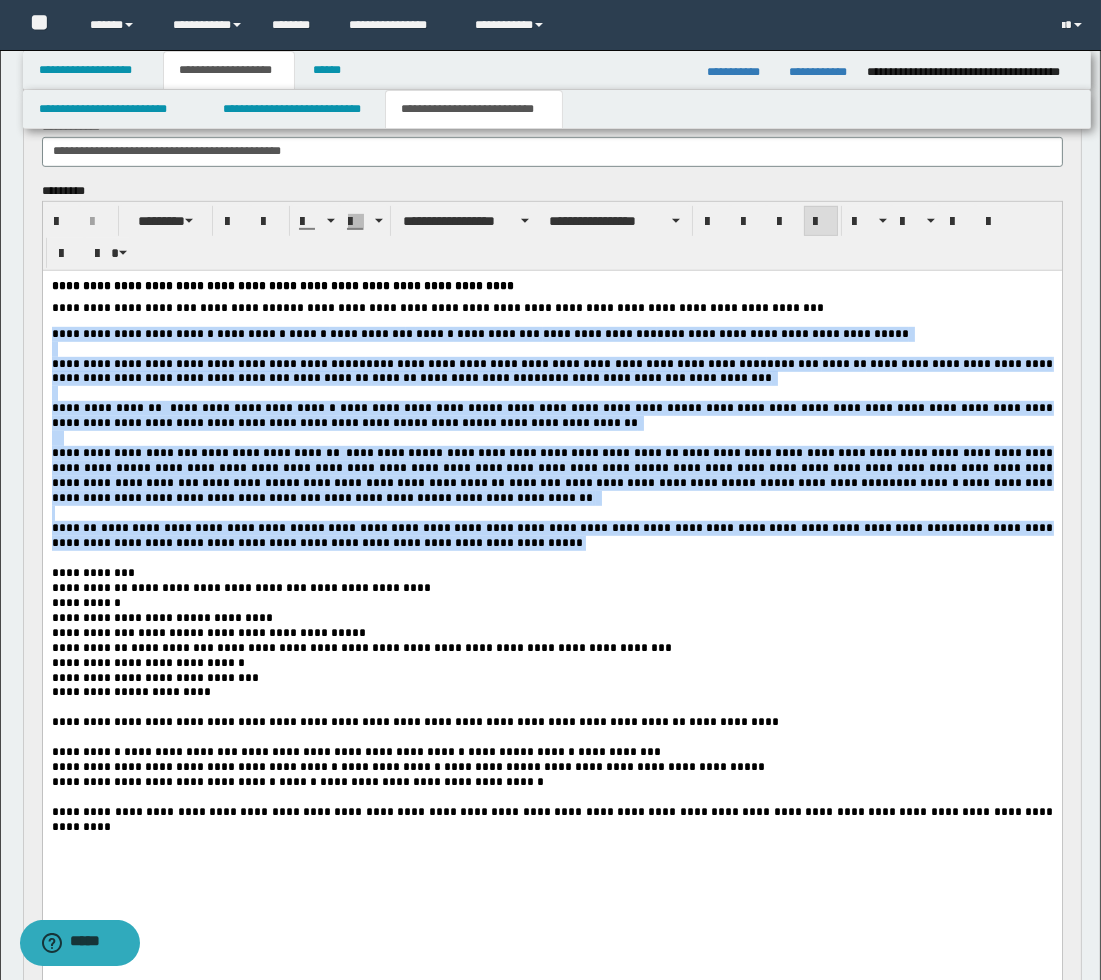 drag, startPoint x: 416, startPoint y: 574, endPoint x: 58, endPoint y: 610, distance: 359.8055 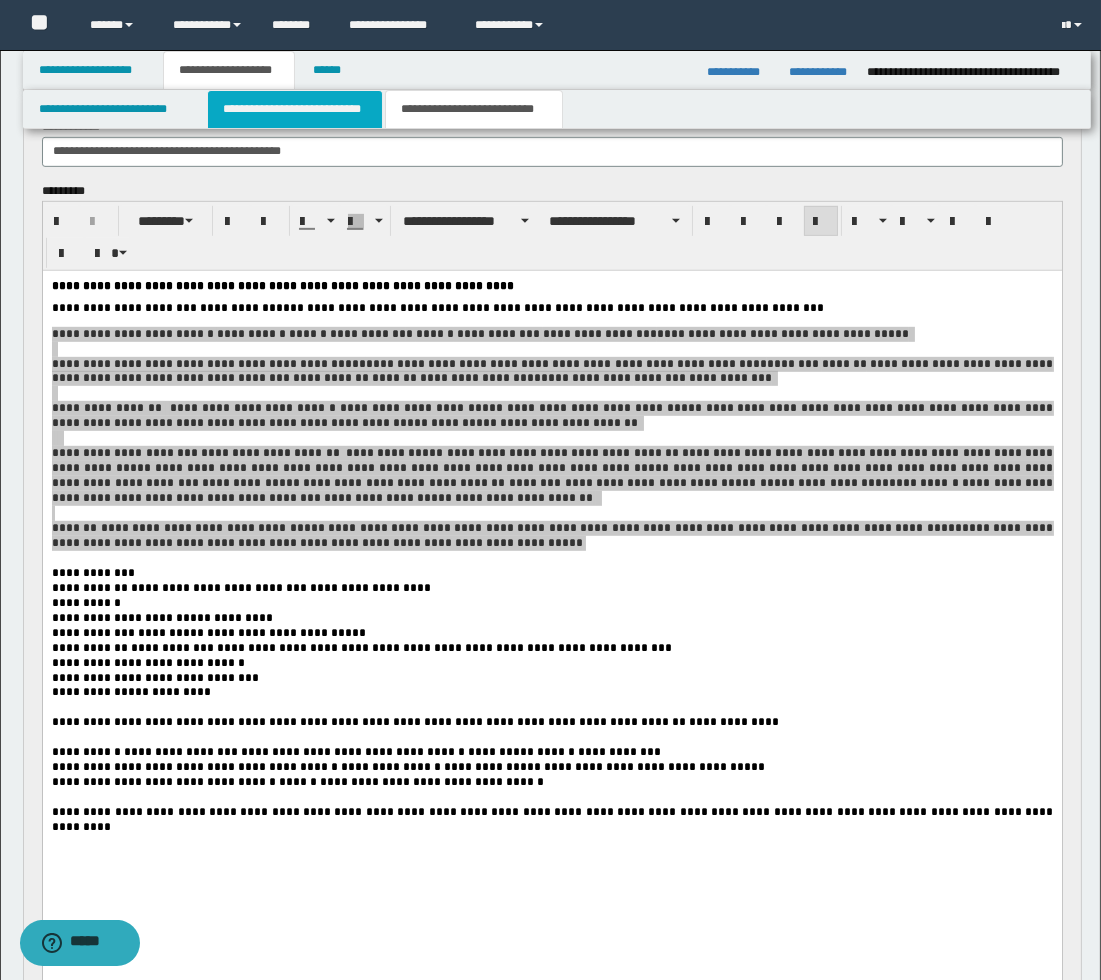 click on "**********" at bounding box center (295, 109) 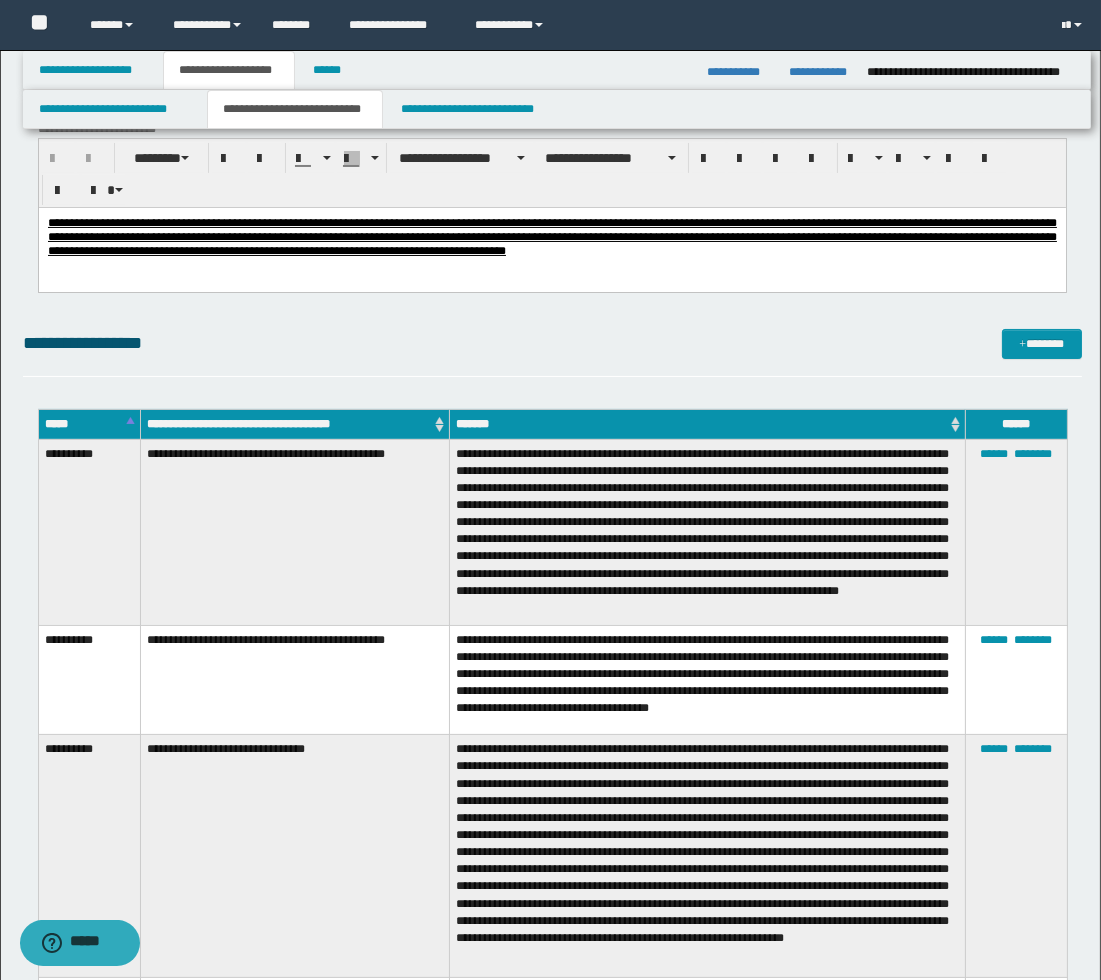 scroll, scrollTop: 222, scrollLeft: 0, axis: vertical 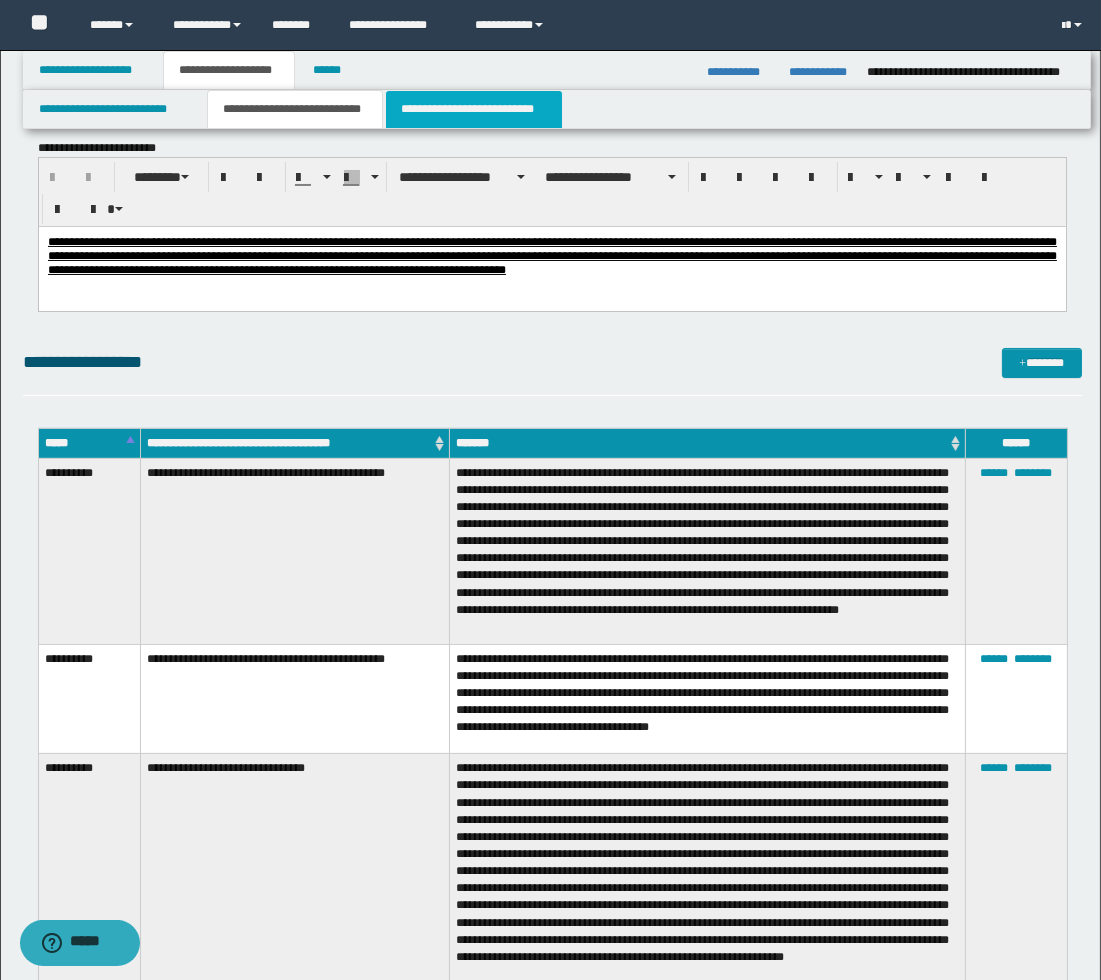 click on "**********" at bounding box center (474, 109) 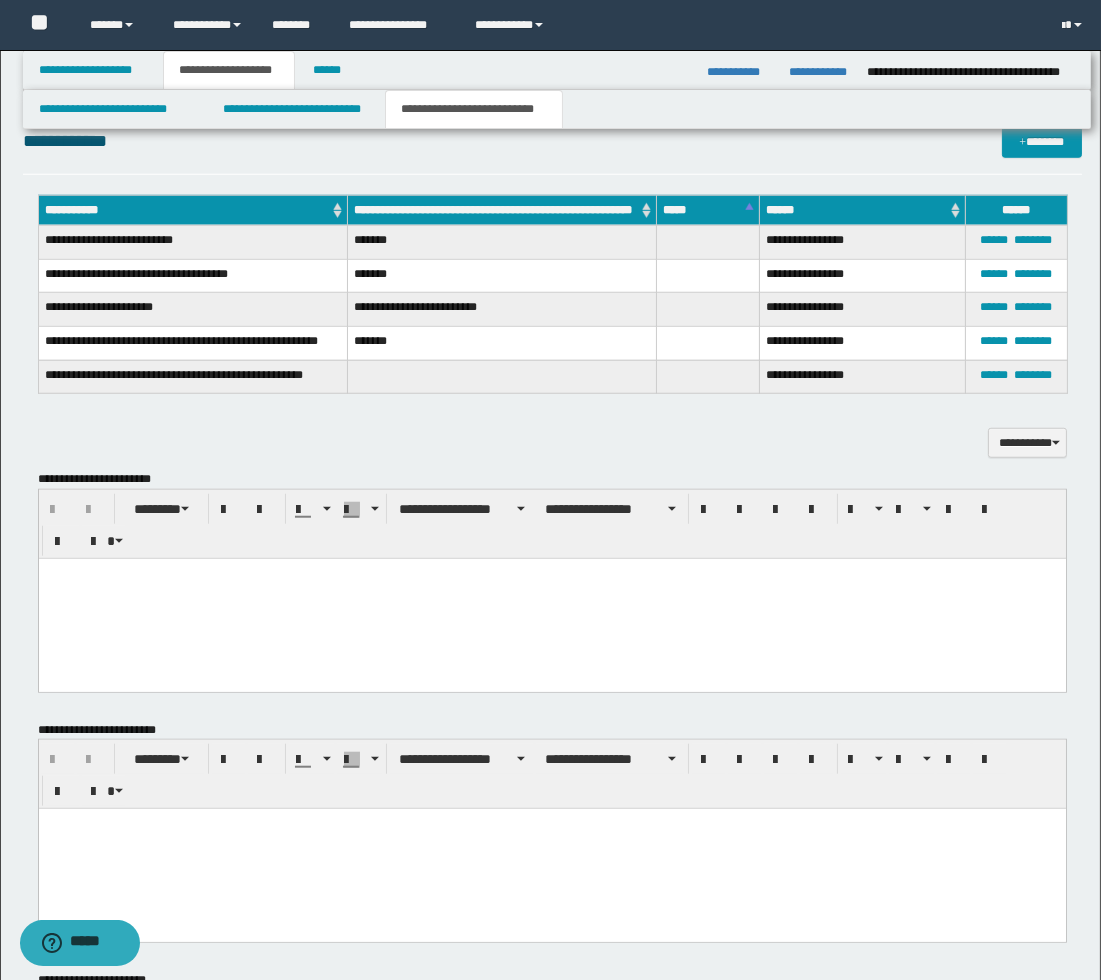 scroll, scrollTop: 2444, scrollLeft: 0, axis: vertical 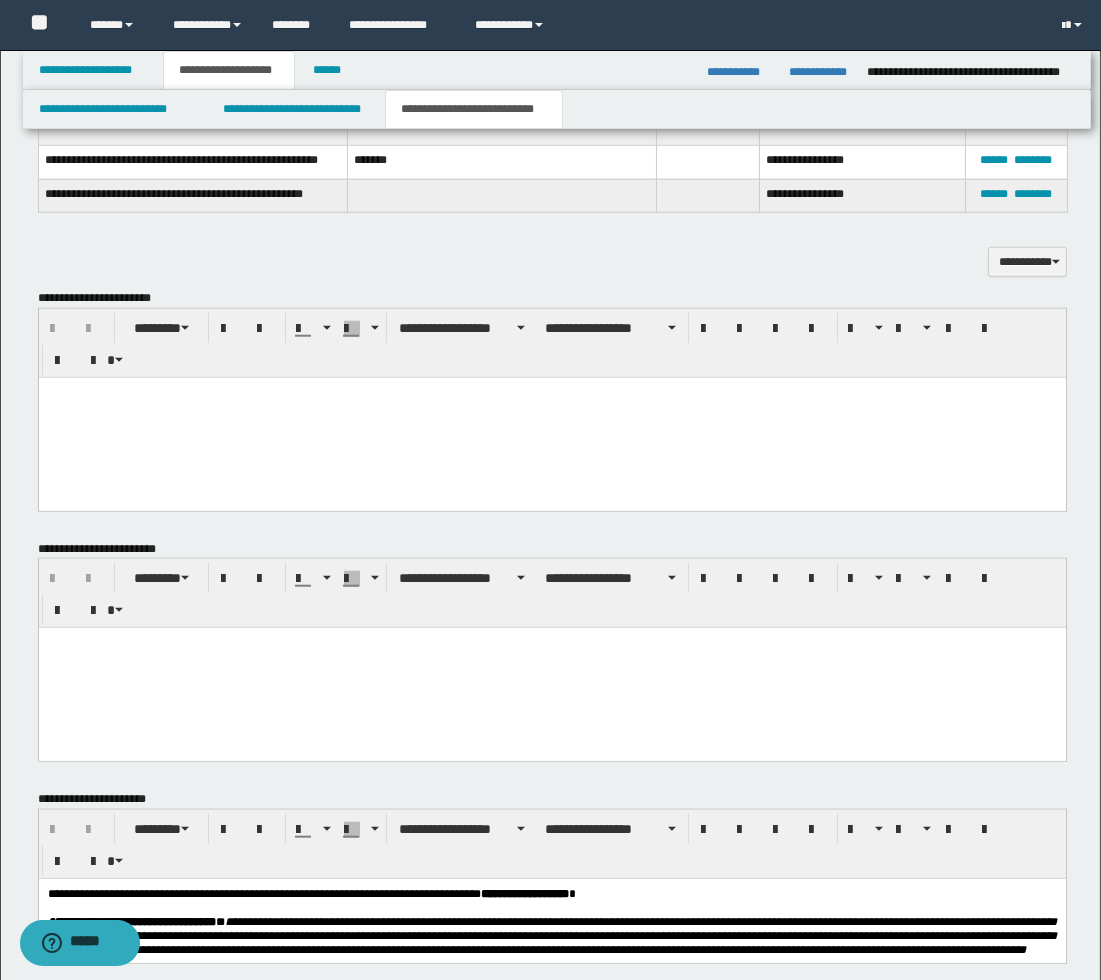 click at bounding box center (551, 417) 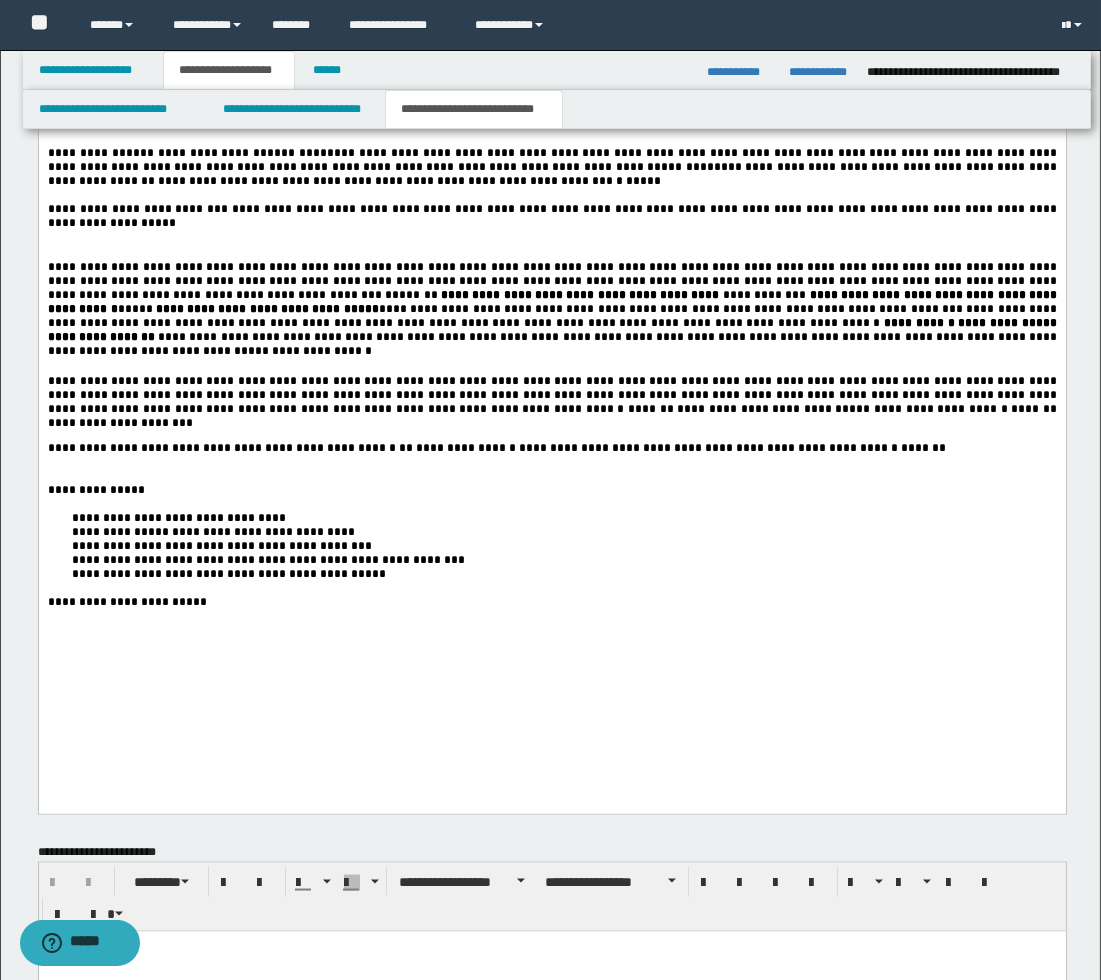scroll, scrollTop: 3666, scrollLeft: 0, axis: vertical 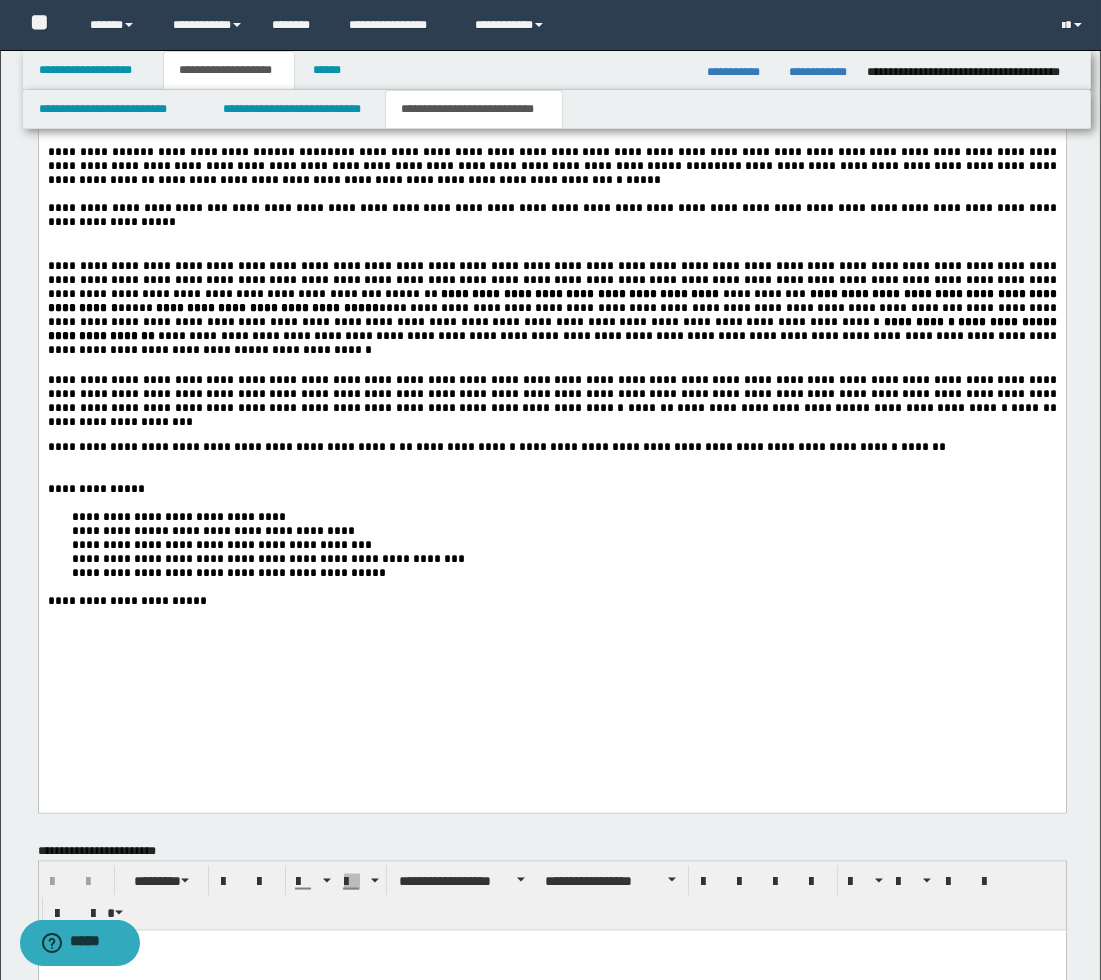 click at bounding box center [551, 237] 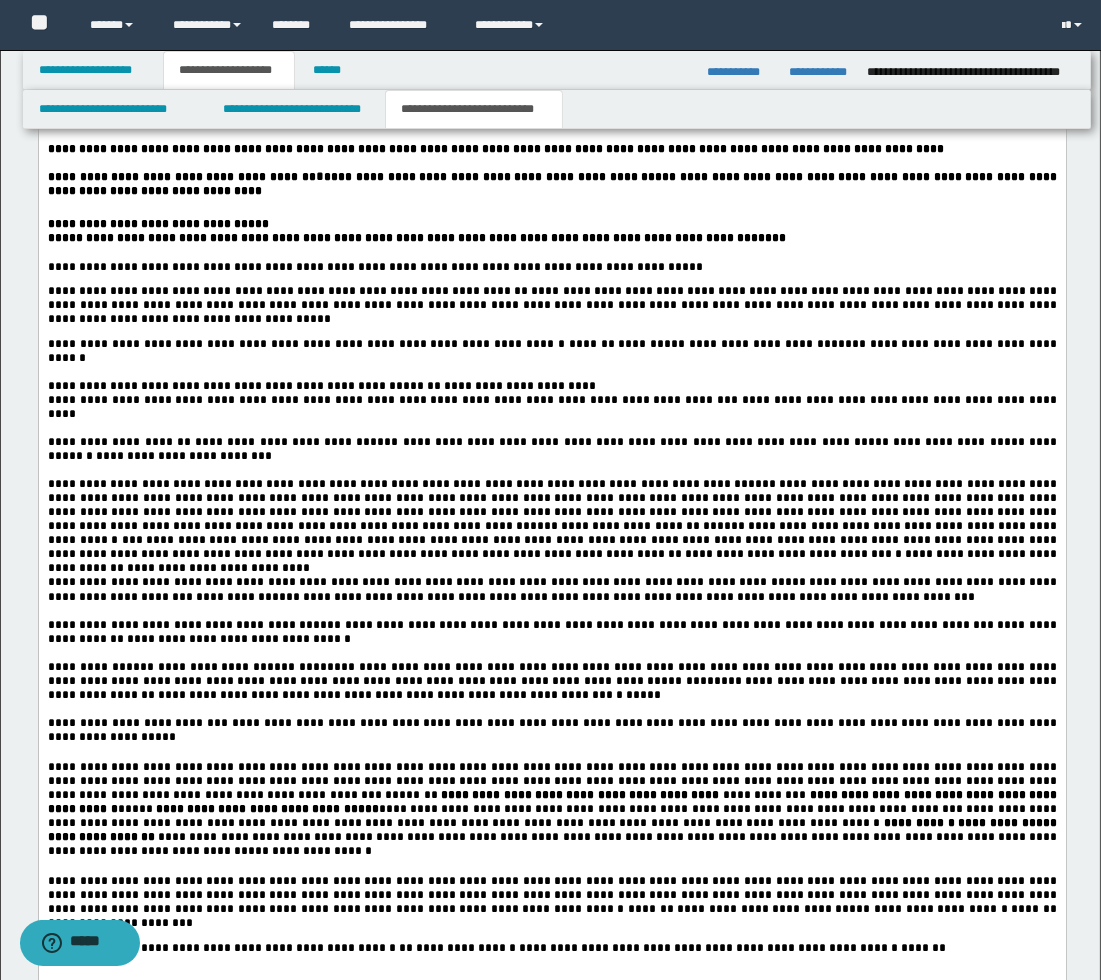 scroll, scrollTop: 3111, scrollLeft: 0, axis: vertical 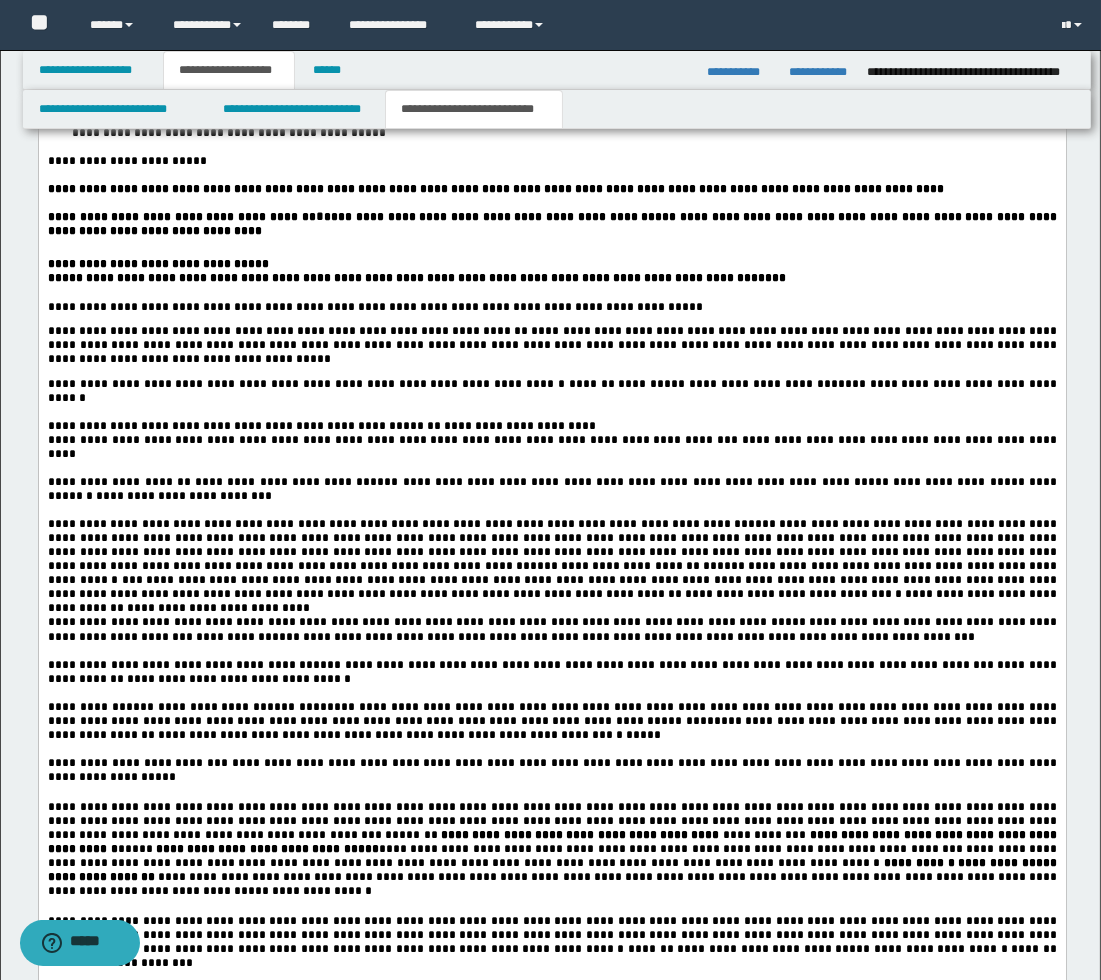 click at bounding box center (551, 510) 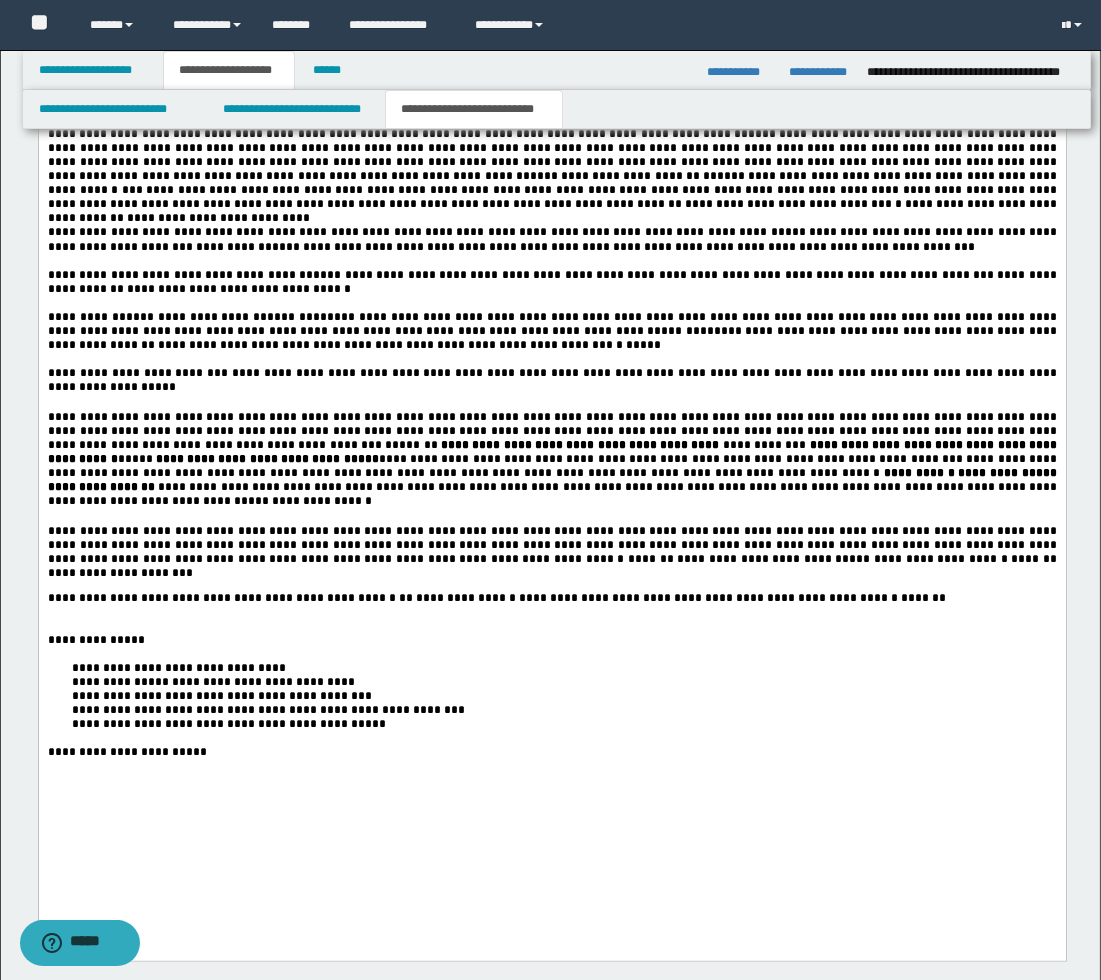 scroll, scrollTop: 3555, scrollLeft: 0, axis: vertical 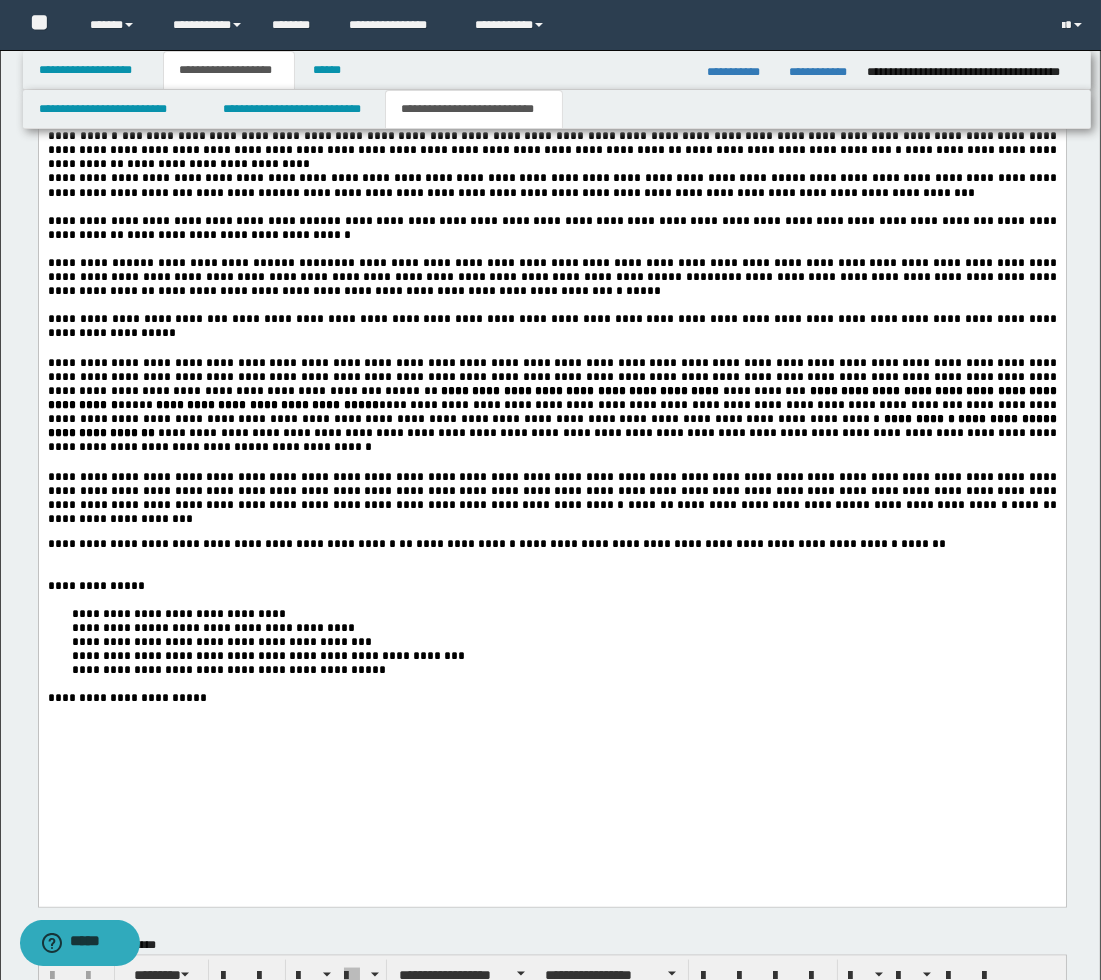 click at bounding box center (551, 573) 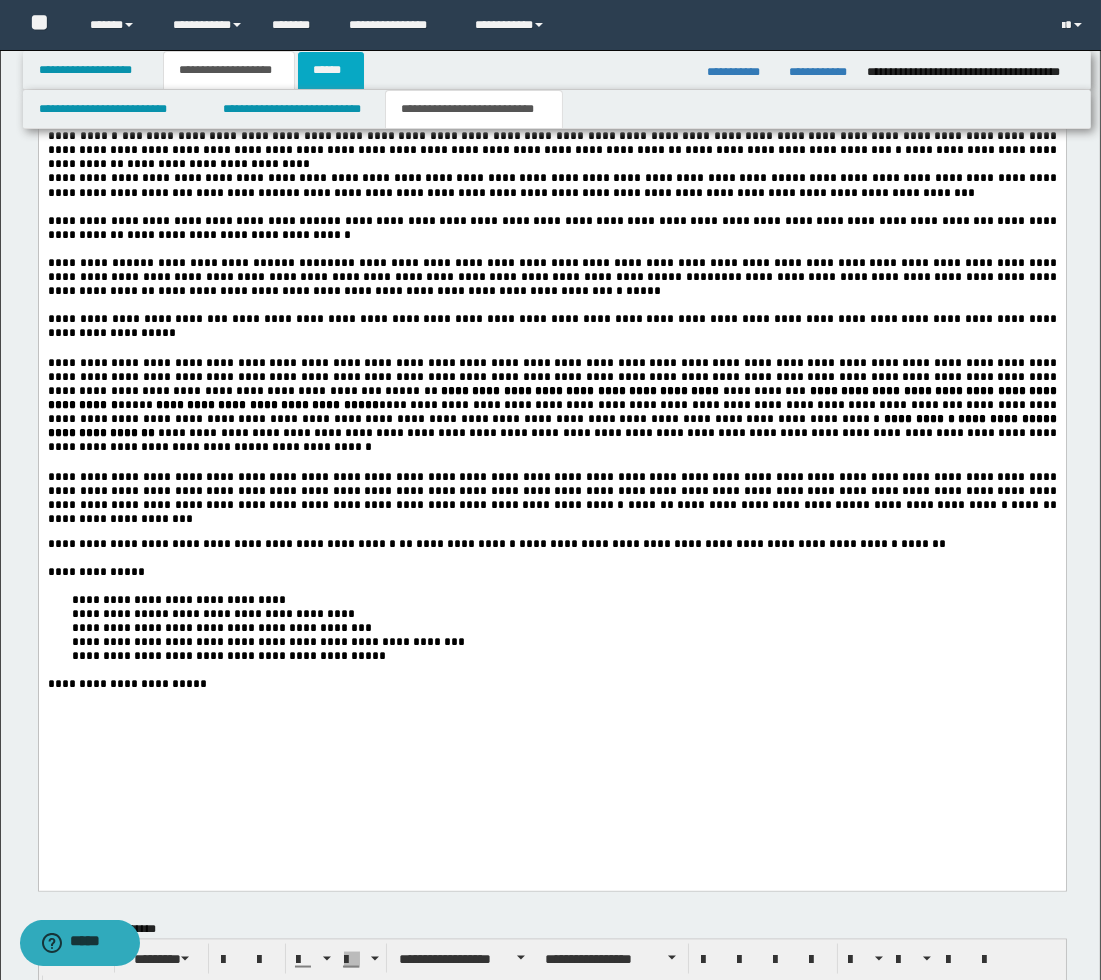click on "******" at bounding box center (331, 70) 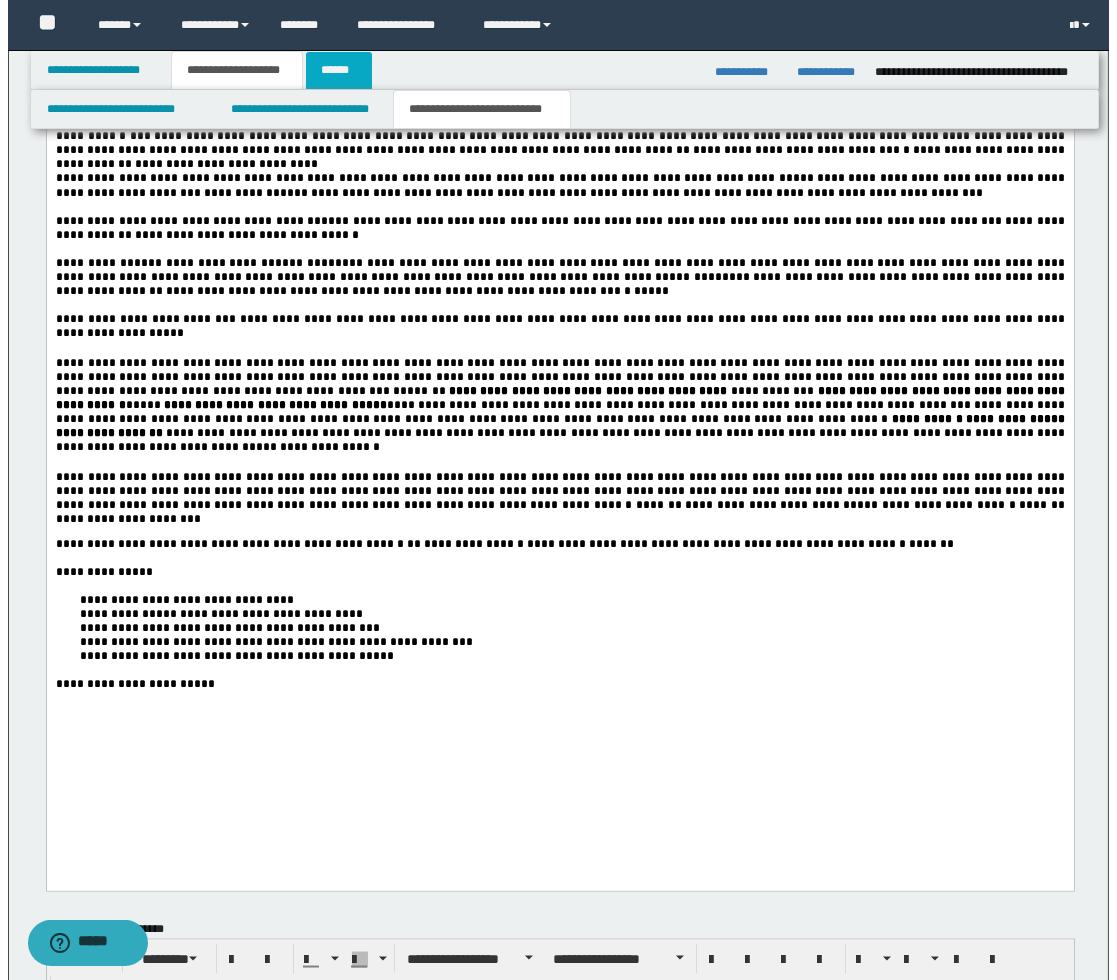 scroll, scrollTop: 0, scrollLeft: 0, axis: both 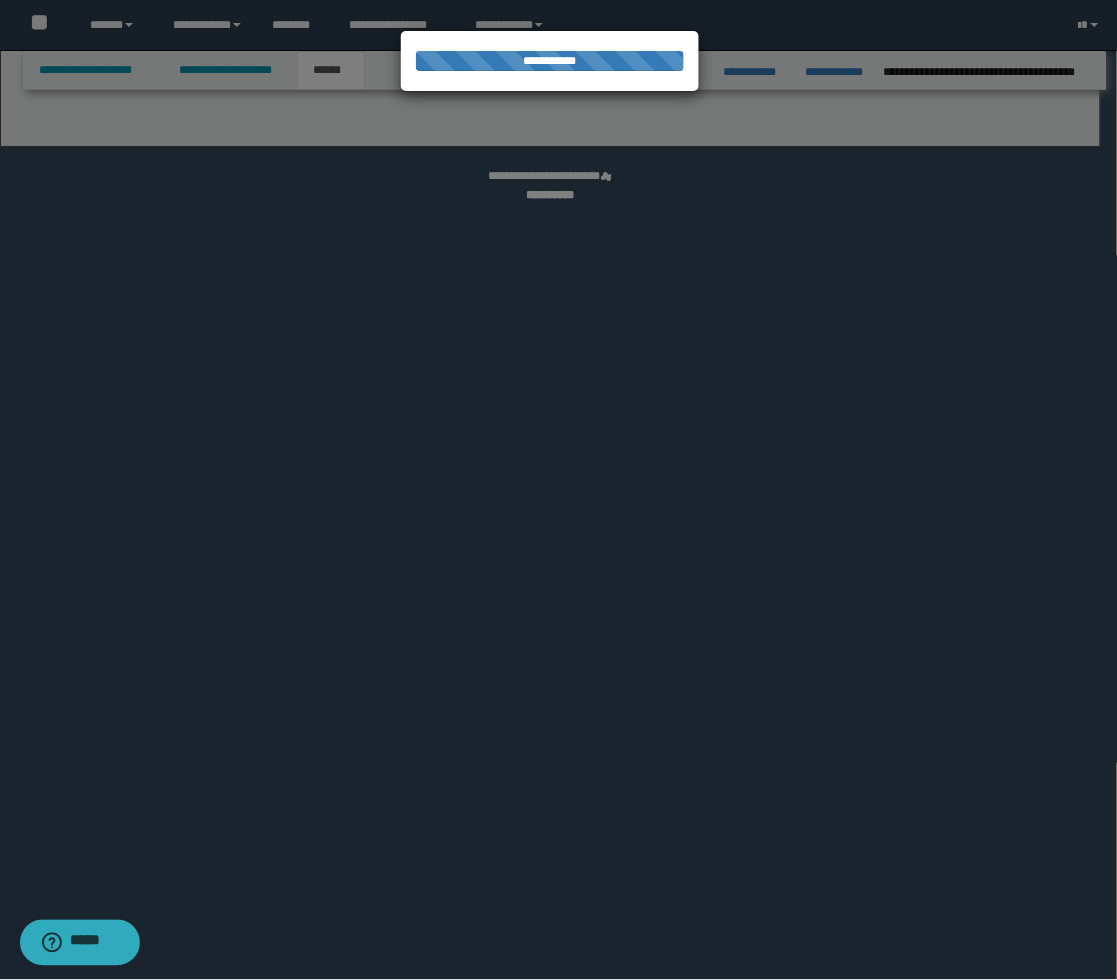 select on "*" 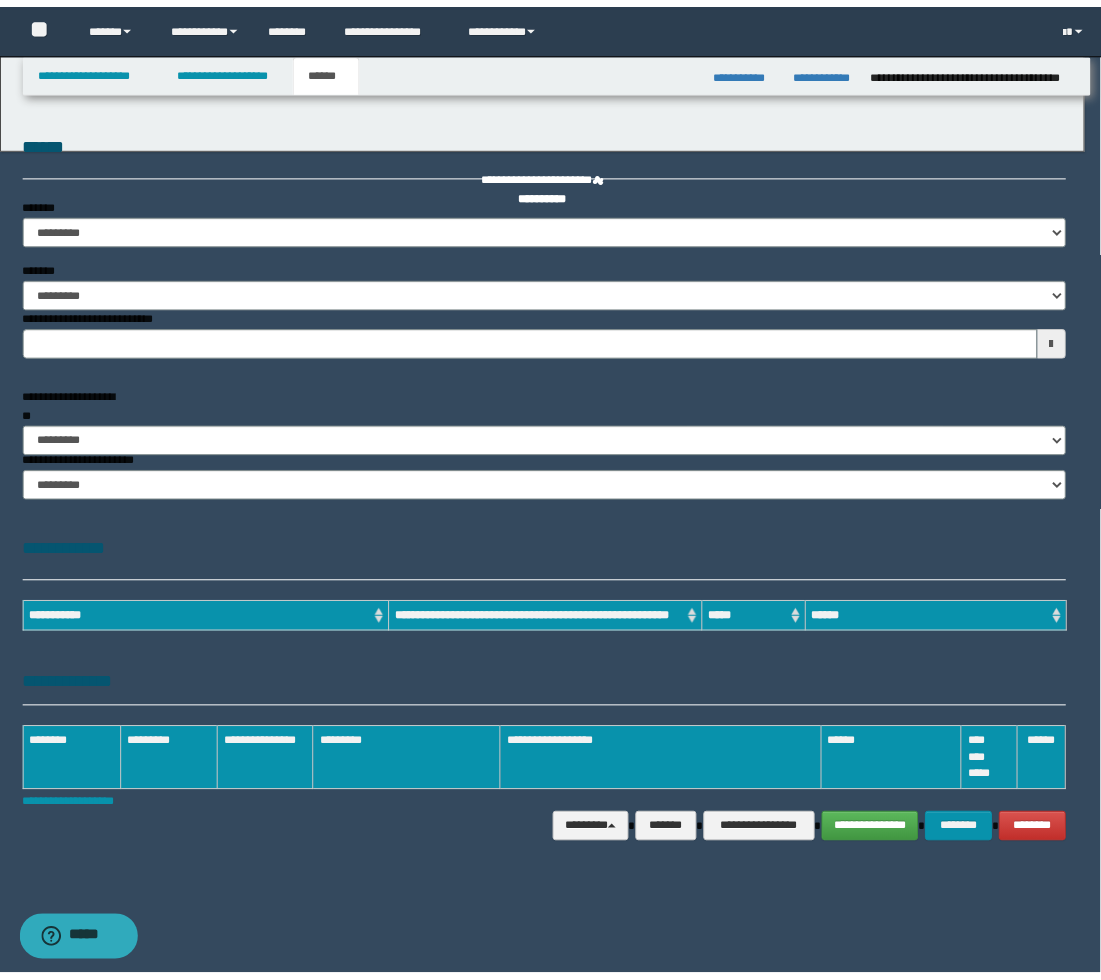 scroll, scrollTop: 0, scrollLeft: 0, axis: both 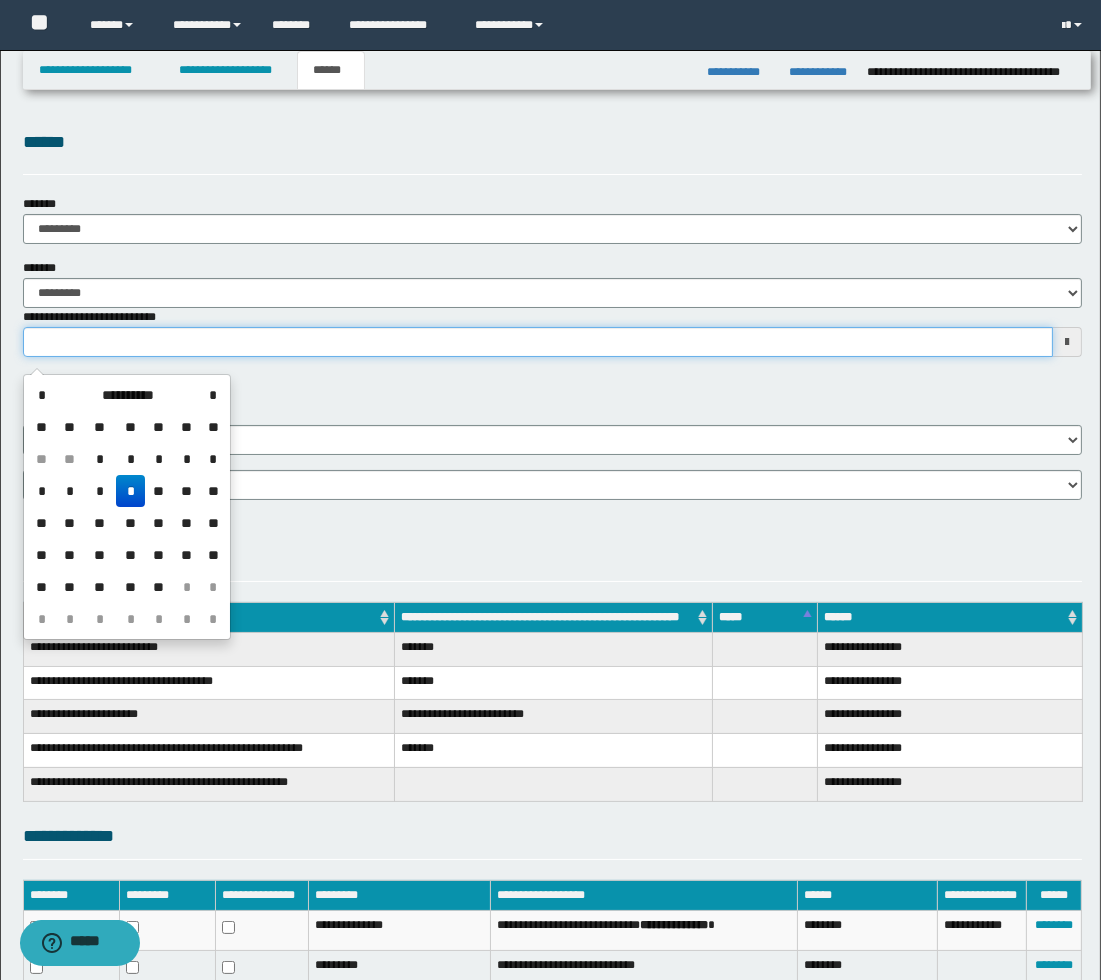 click on "**********" at bounding box center (538, 342) 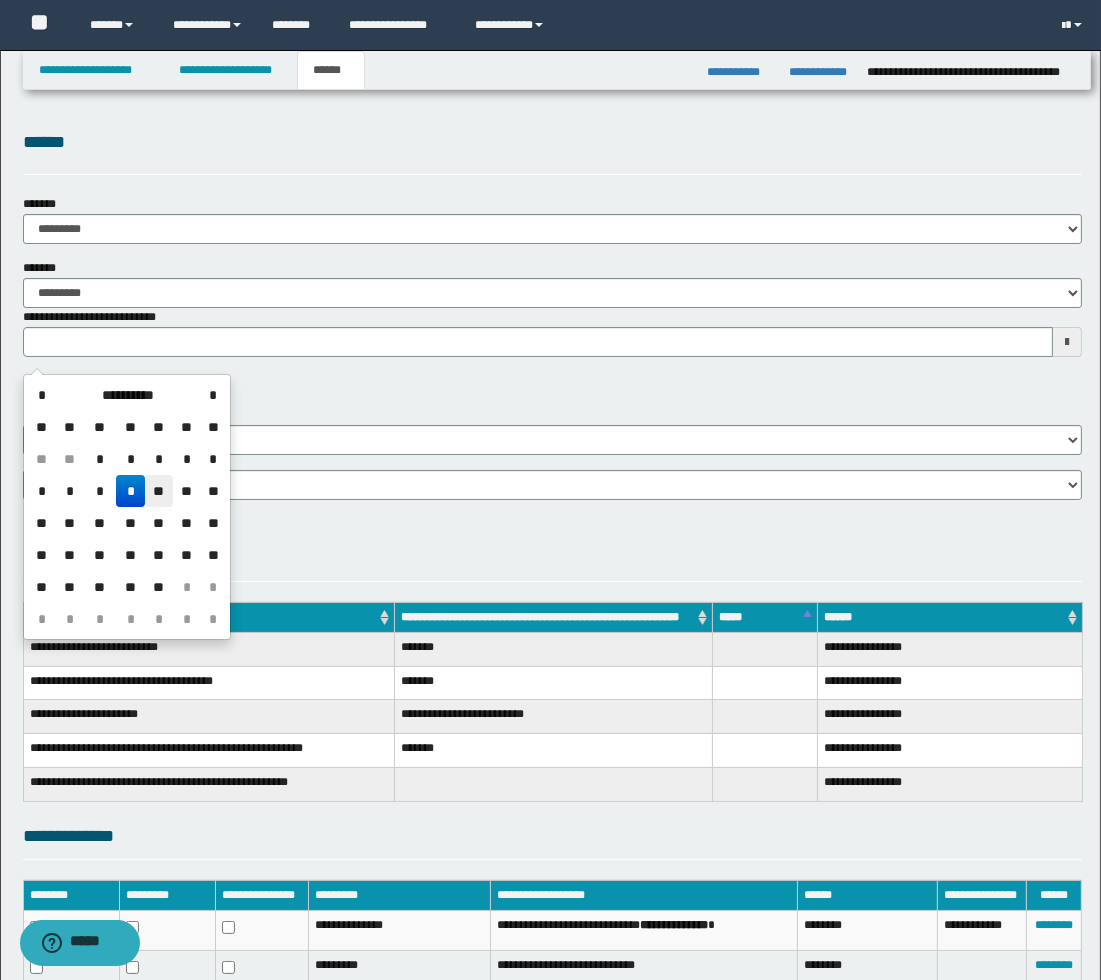 click on "**" at bounding box center (159, 491) 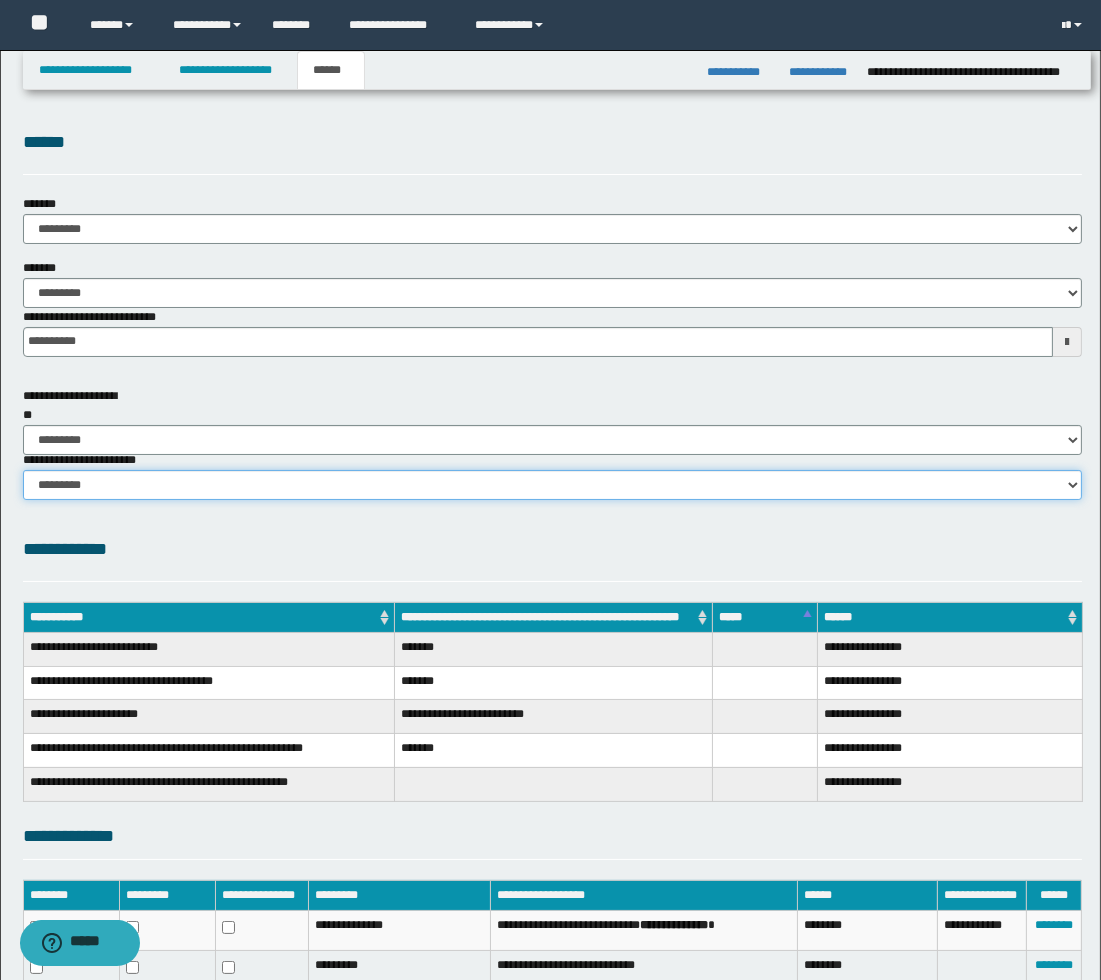 click on "*********
*********
*********" at bounding box center [552, 485] 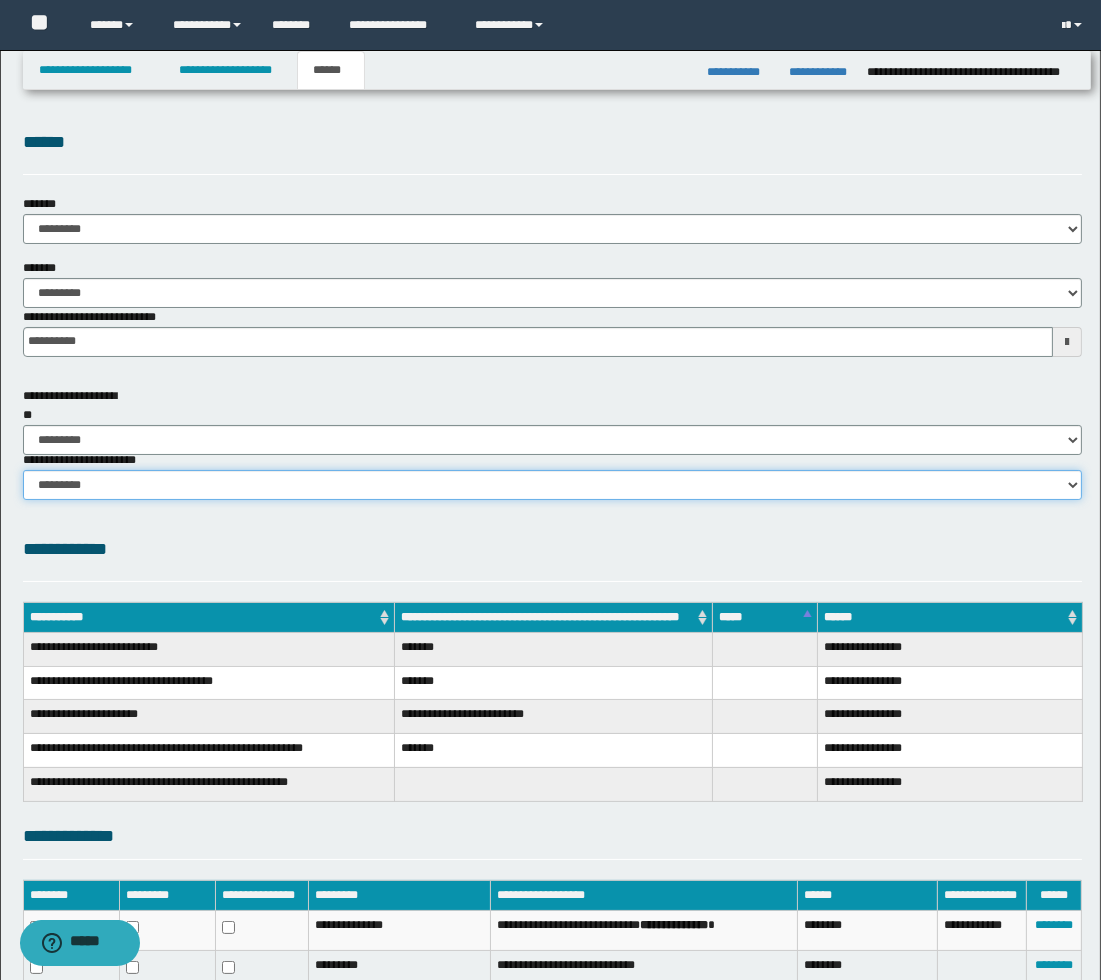 select on "*" 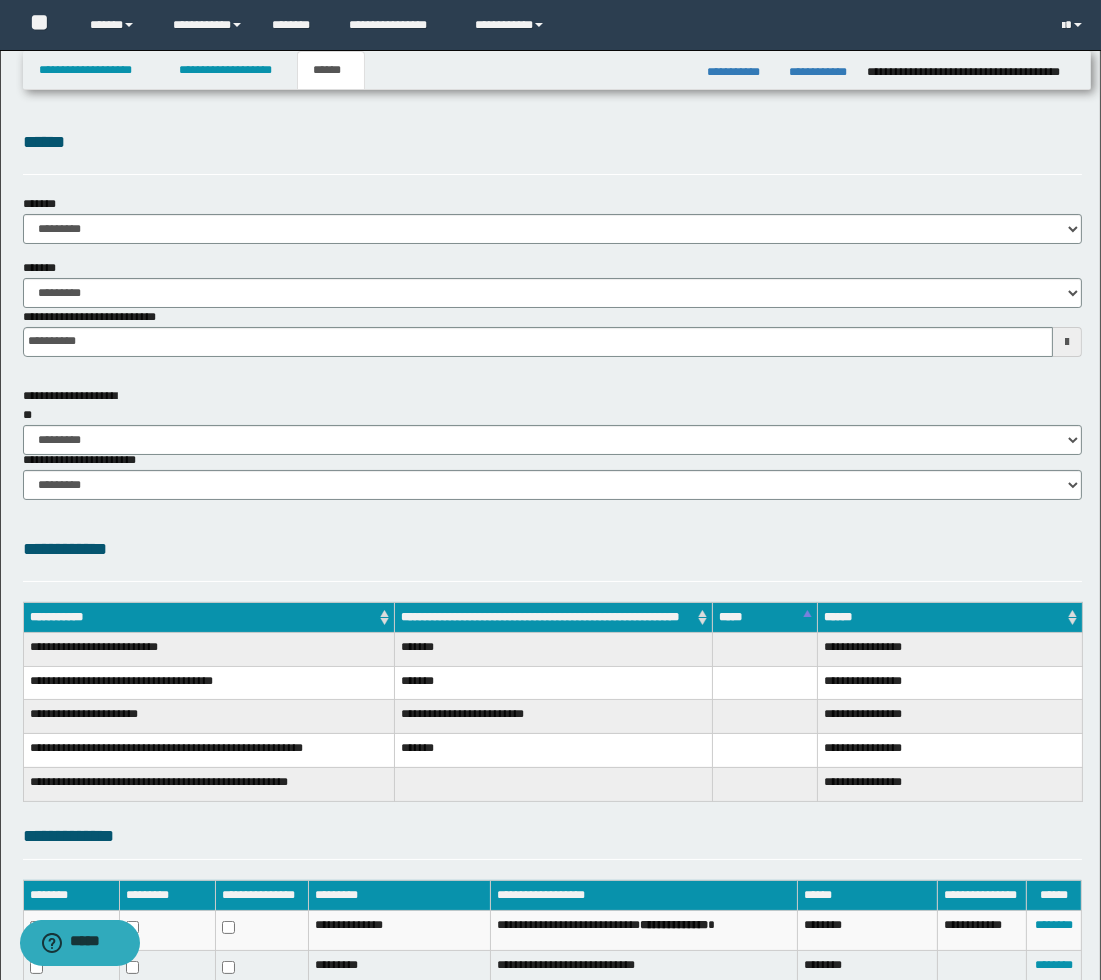 click on "**********" at bounding box center [552, 549] 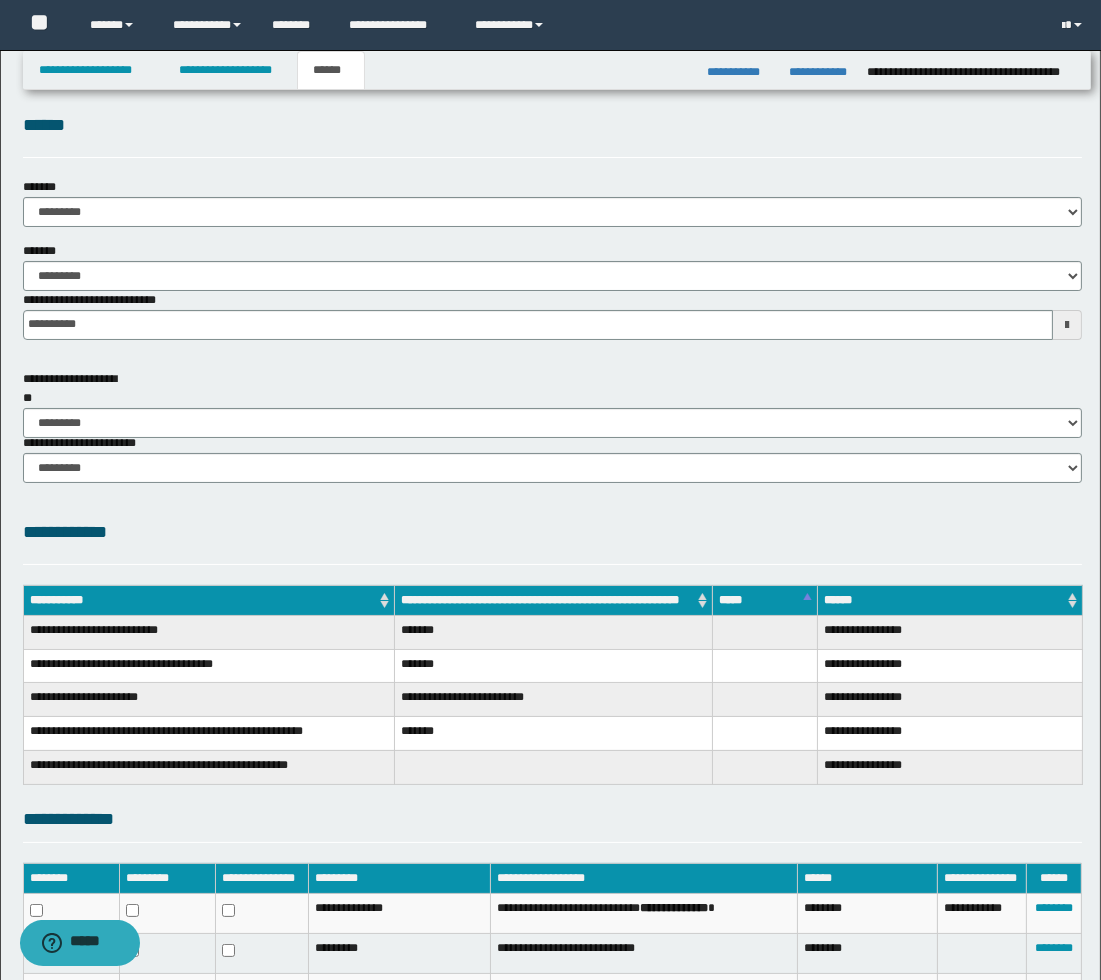 scroll, scrollTop: 228, scrollLeft: 0, axis: vertical 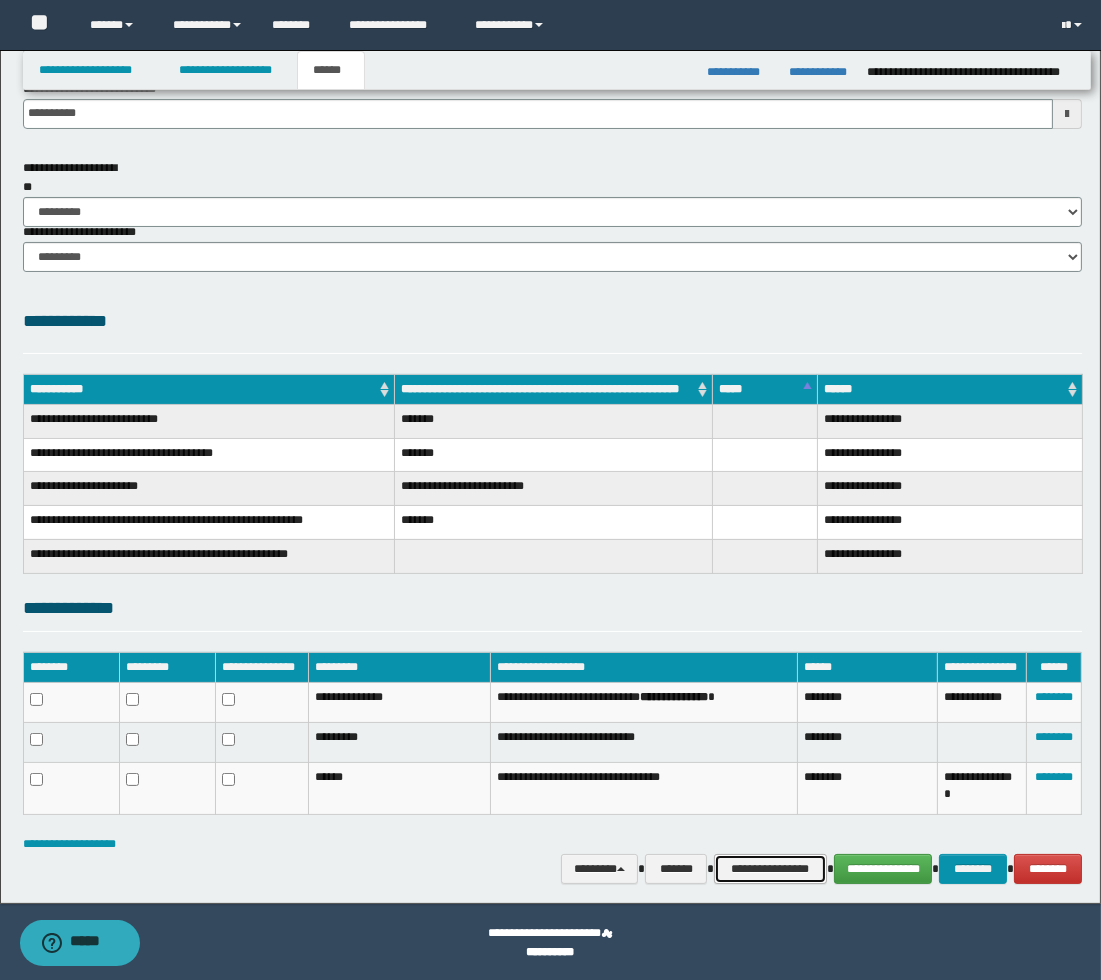click on "**********" at bounding box center [770, 869] 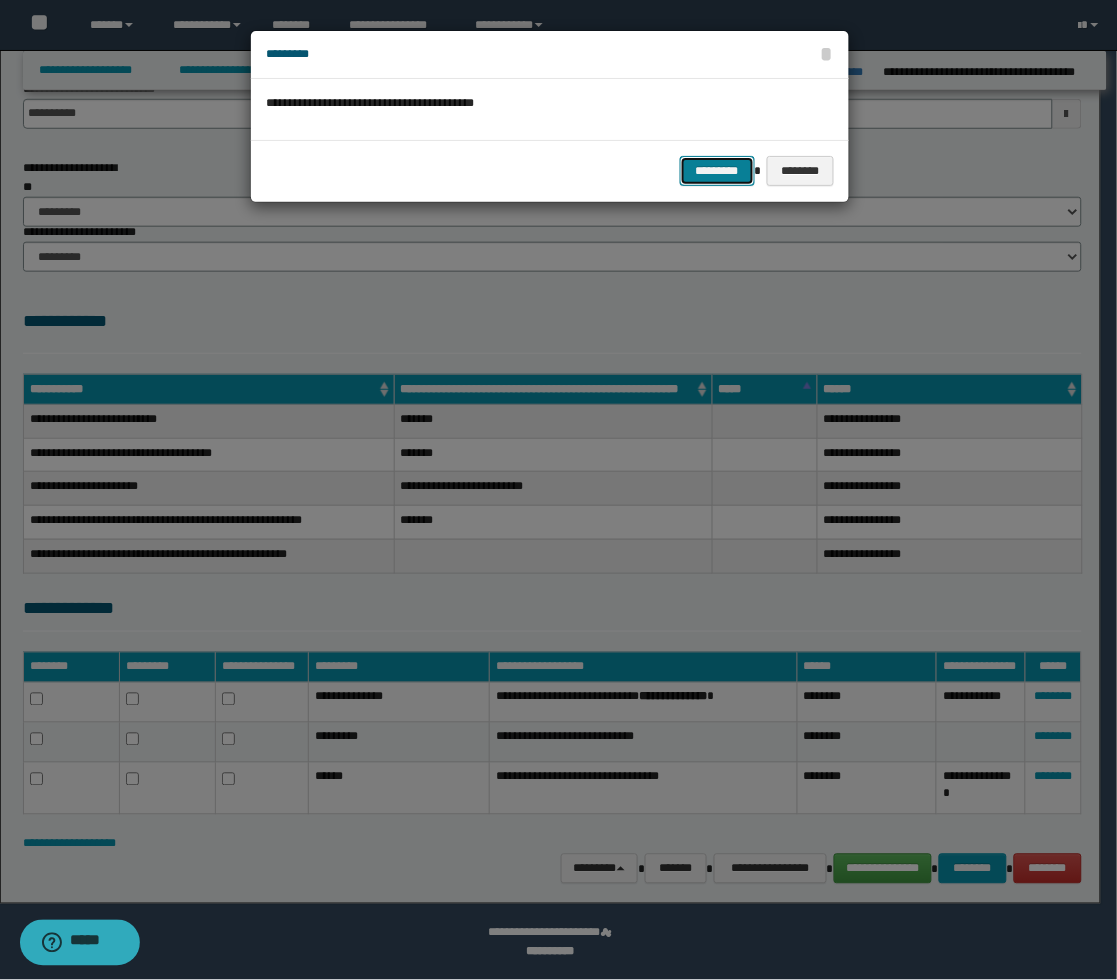 click on "*********" at bounding box center [717, 171] 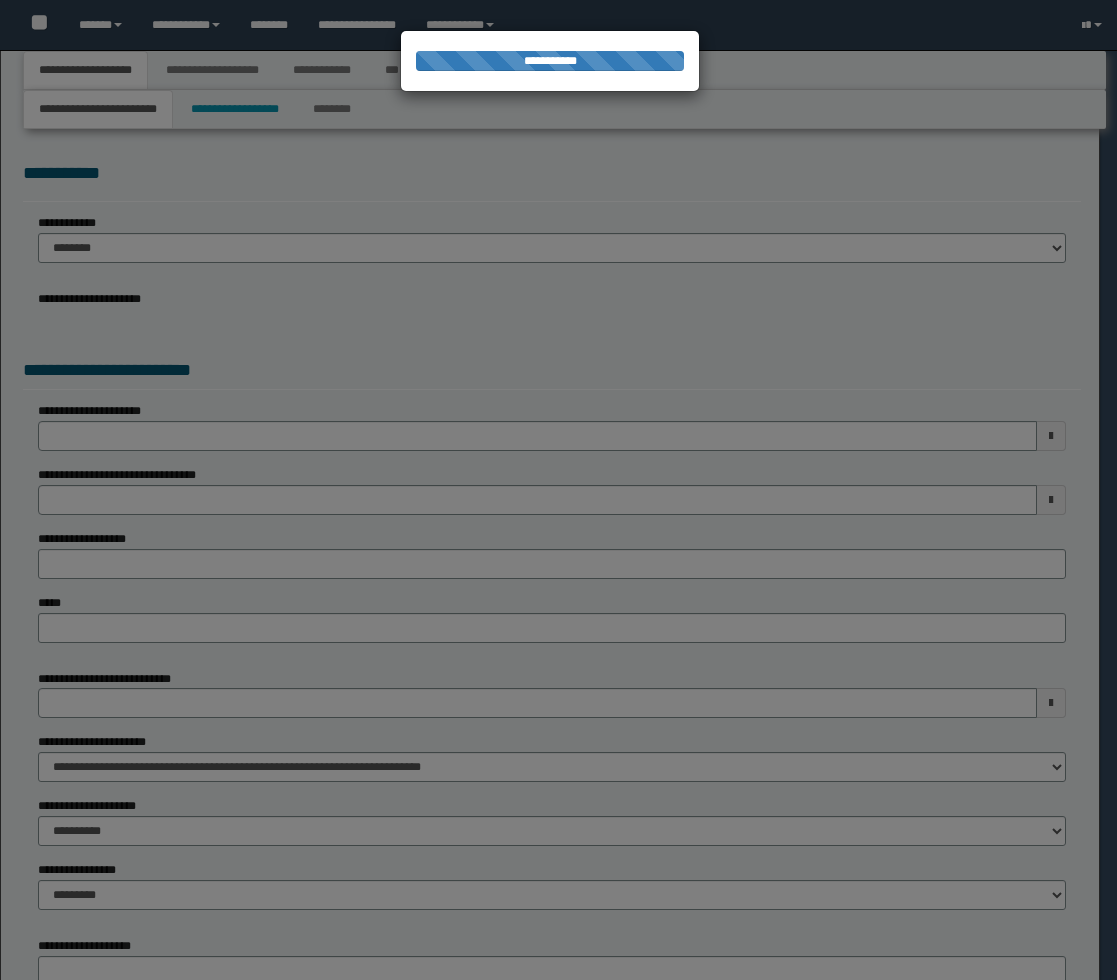 scroll, scrollTop: 0, scrollLeft: 0, axis: both 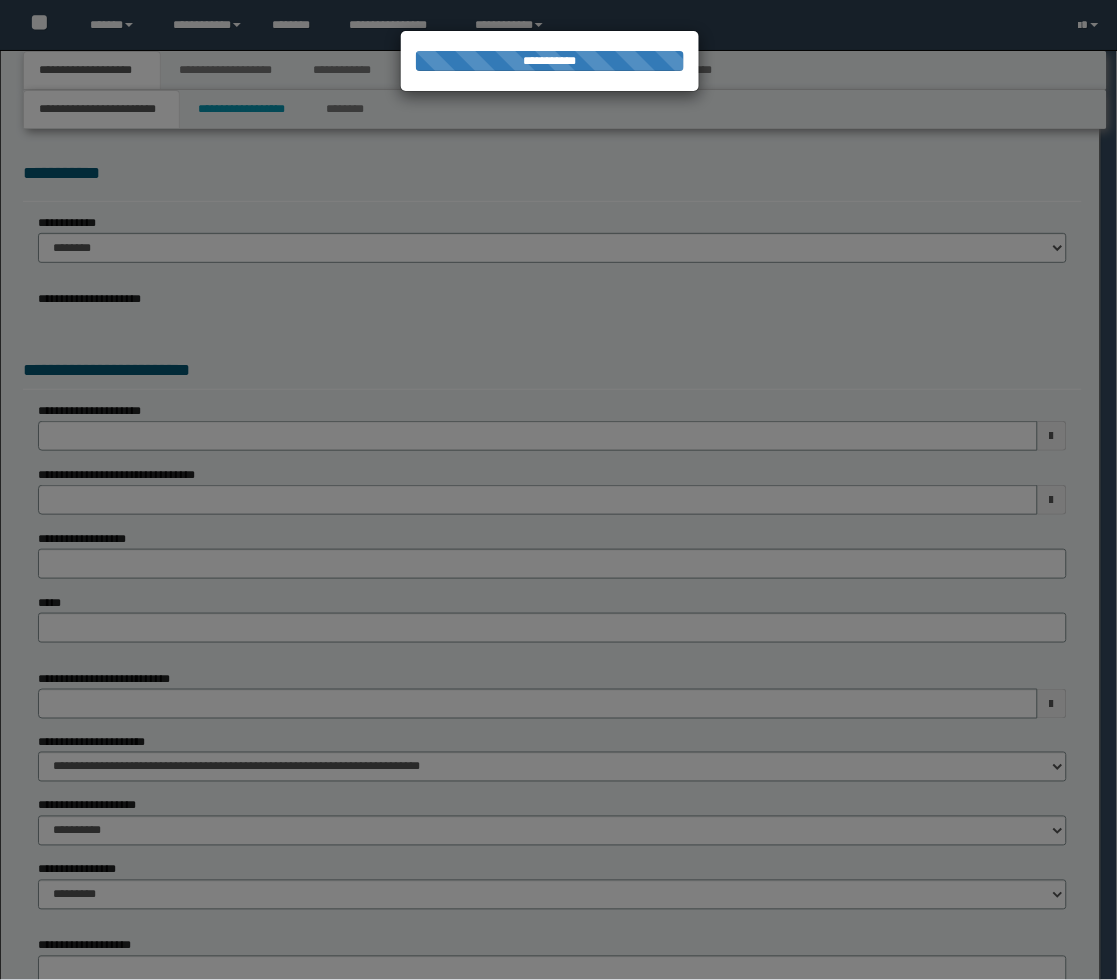 select on "*" 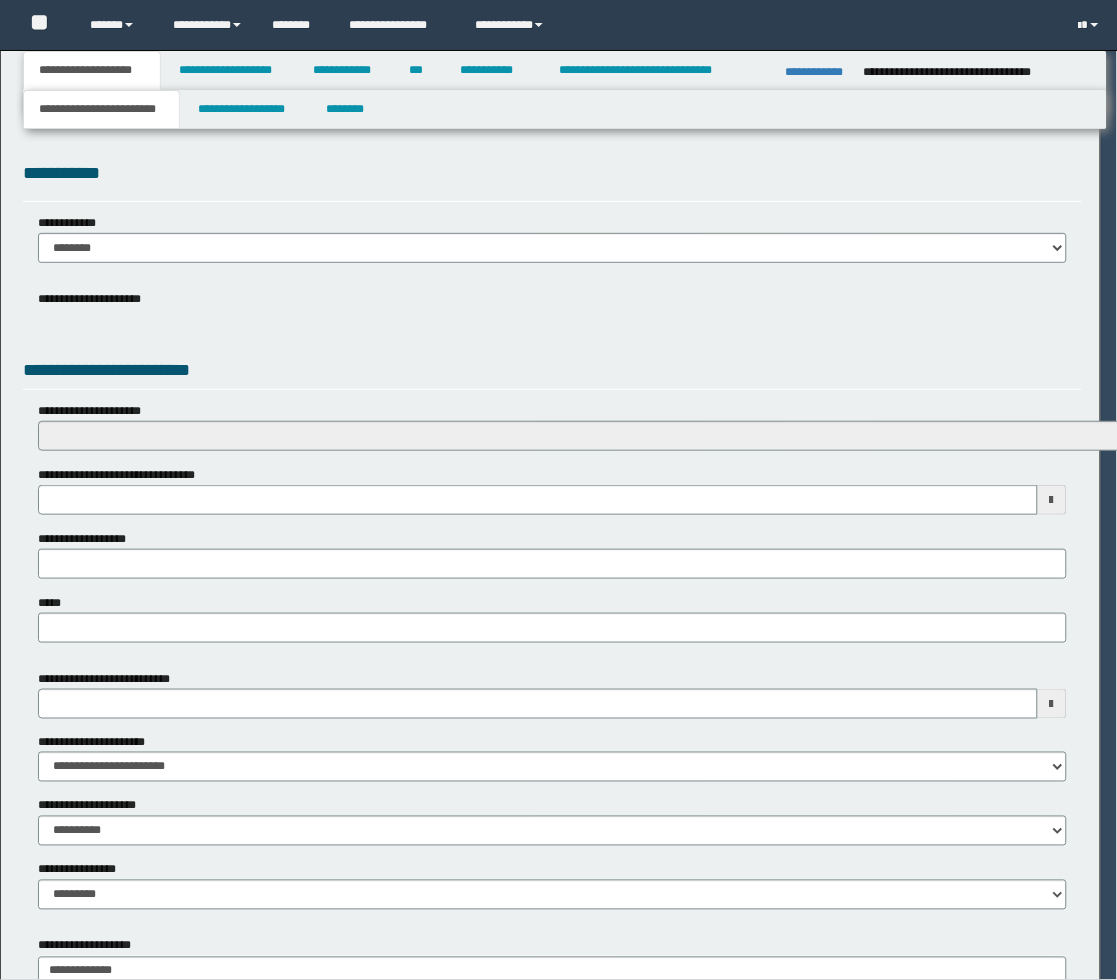 scroll, scrollTop: 0, scrollLeft: 0, axis: both 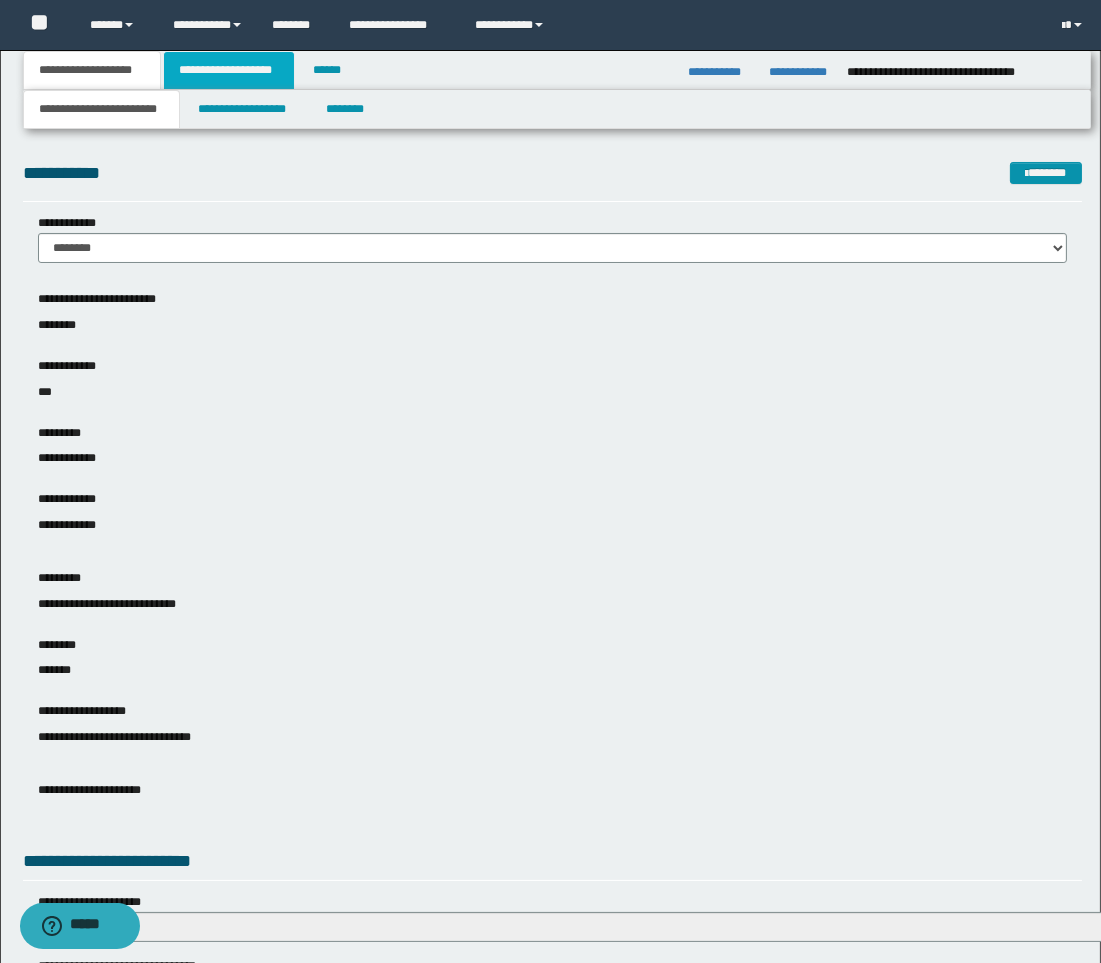 click on "**********" at bounding box center (229, 70) 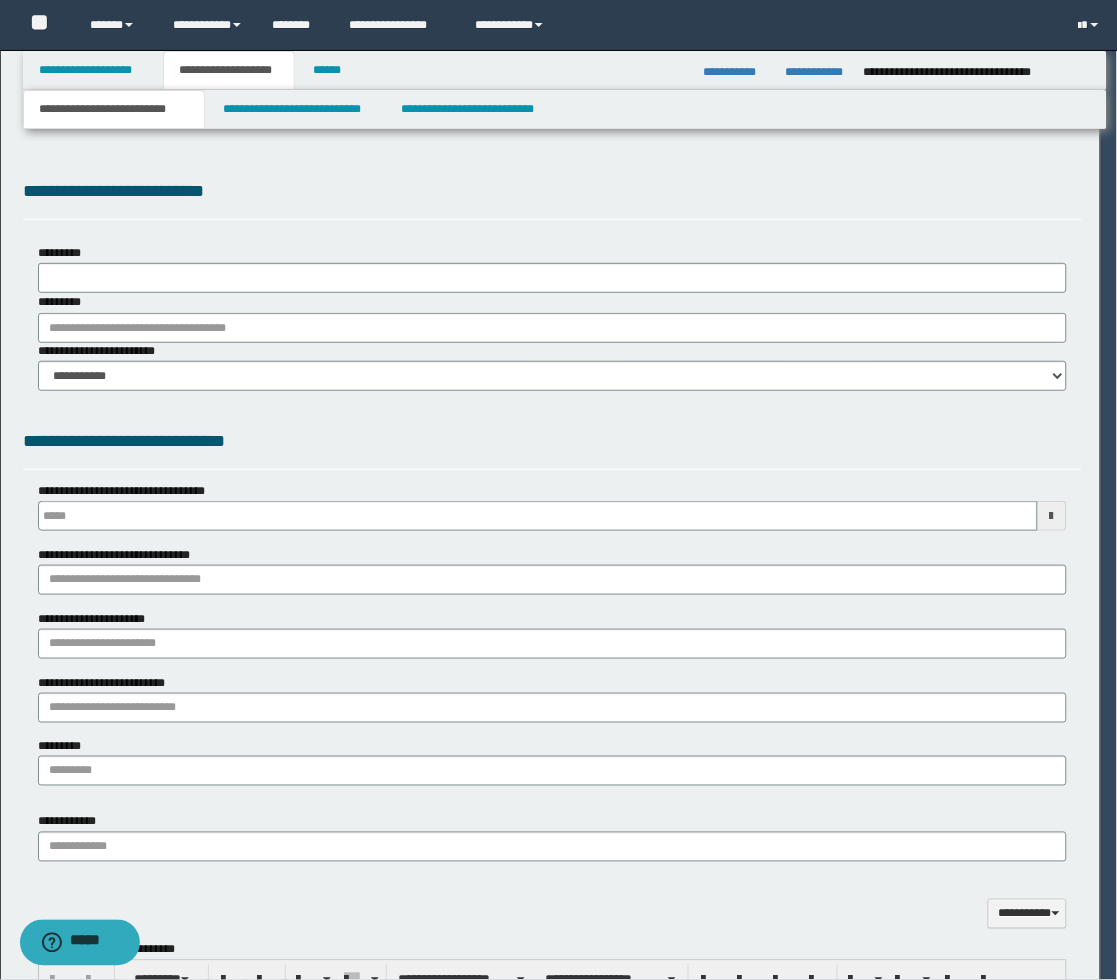 scroll, scrollTop: 0, scrollLeft: 0, axis: both 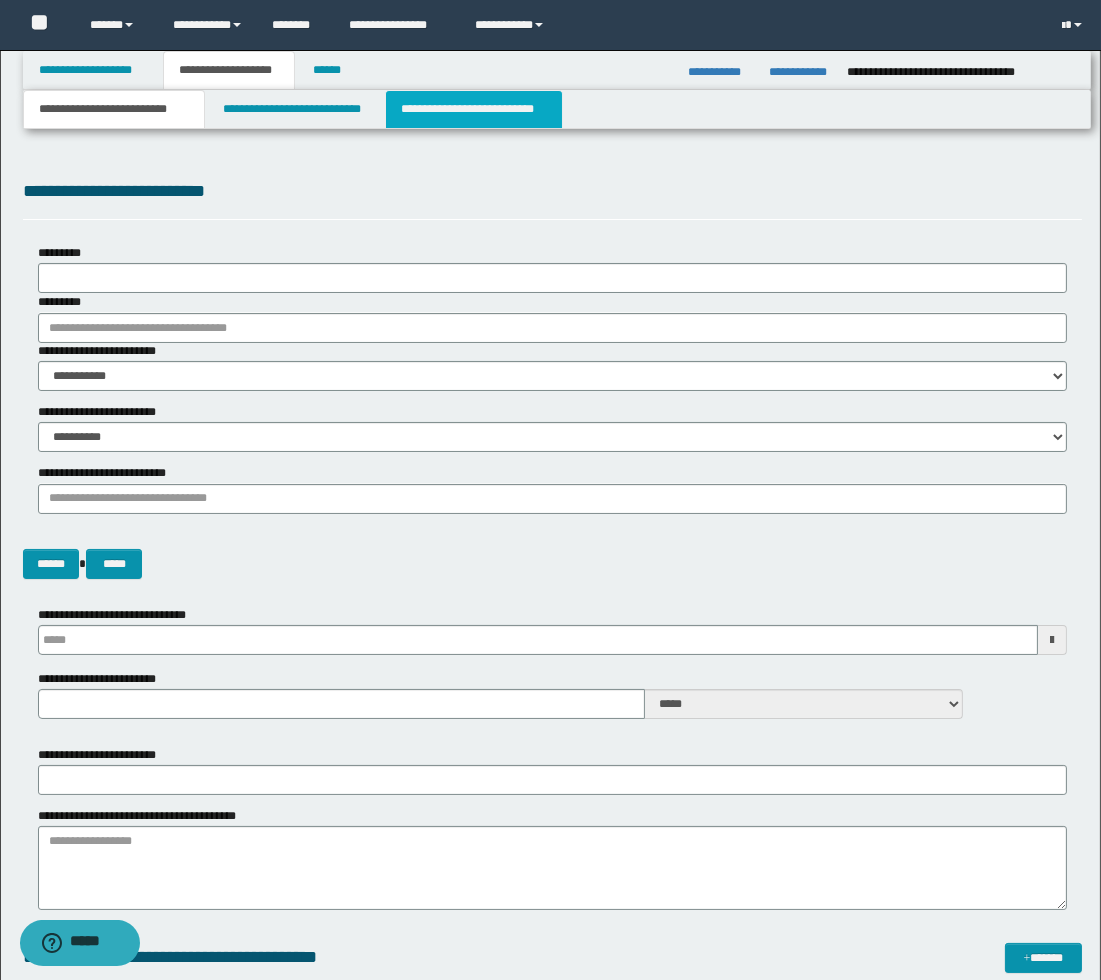 click on "**********" at bounding box center [474, 109] 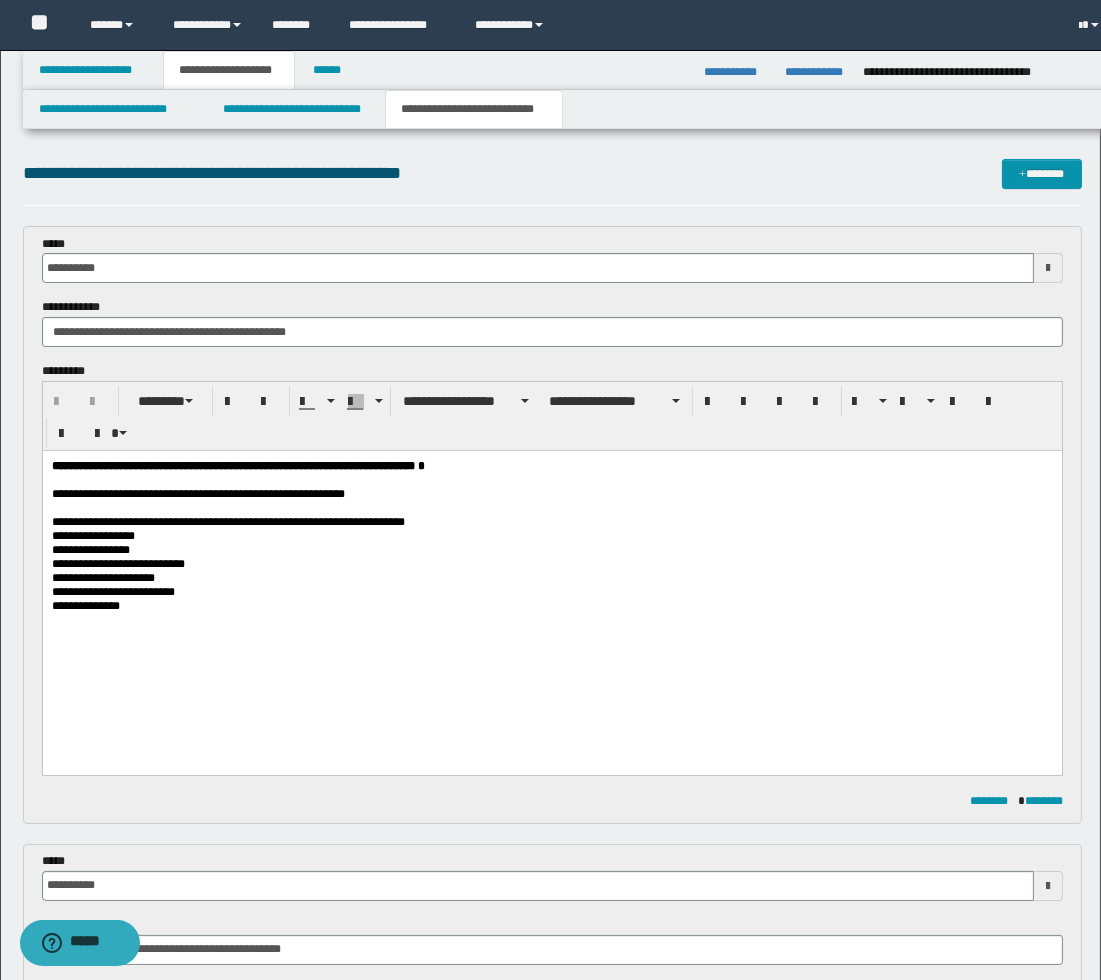 scroll, scrollTop: 0, scrollLeft: 0, axis: both 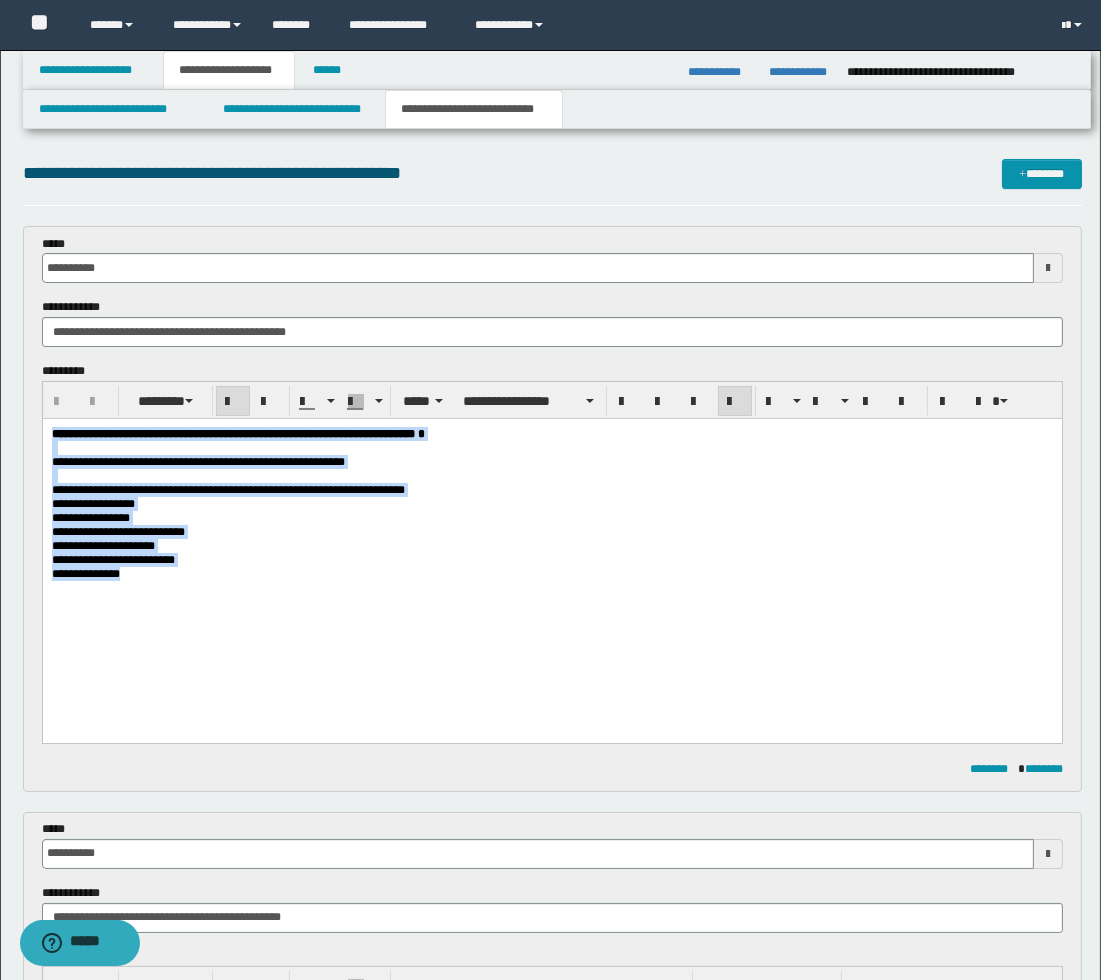 drag, startPoint x: 170, startPoint y: 604, endPoint x: 47, endPoint y: 841, distance: 267.01685 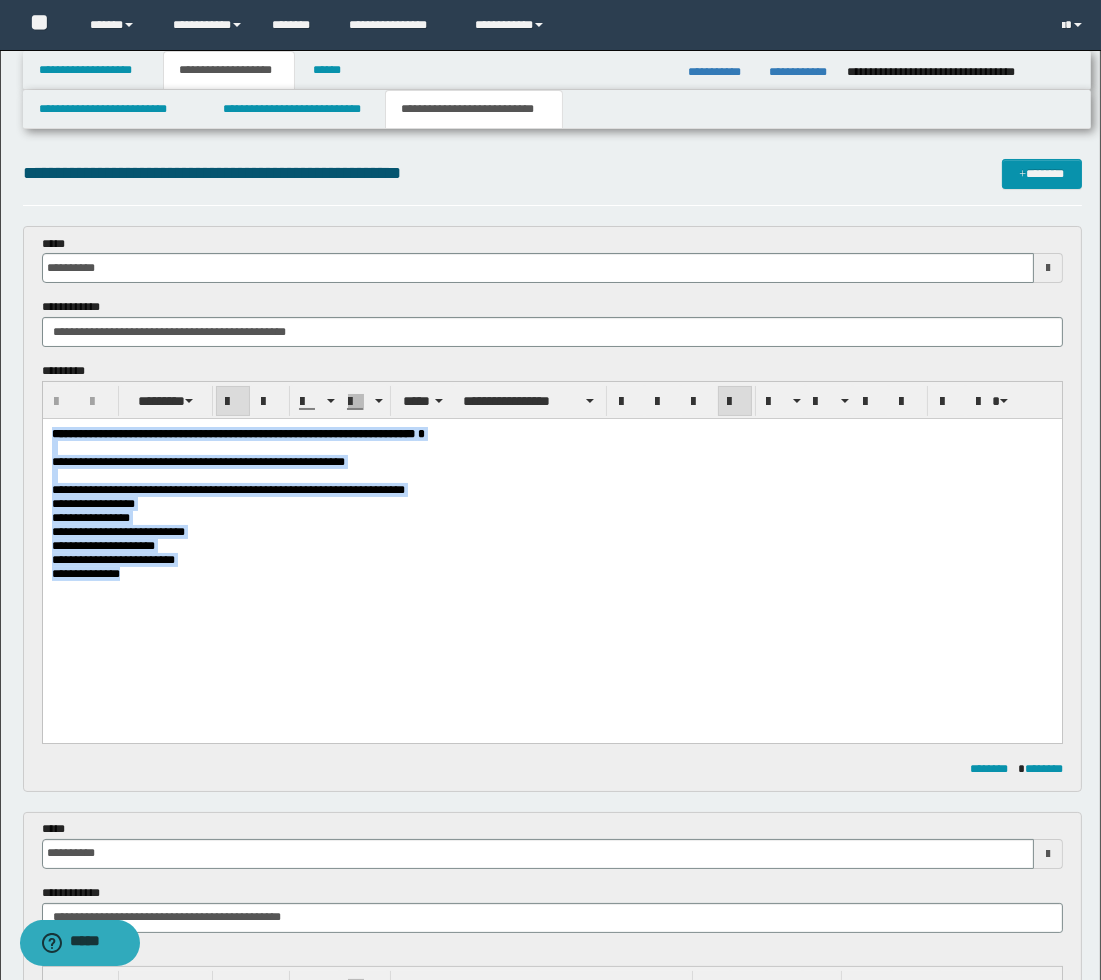 click on "**********" at bounding box center [551, 540] 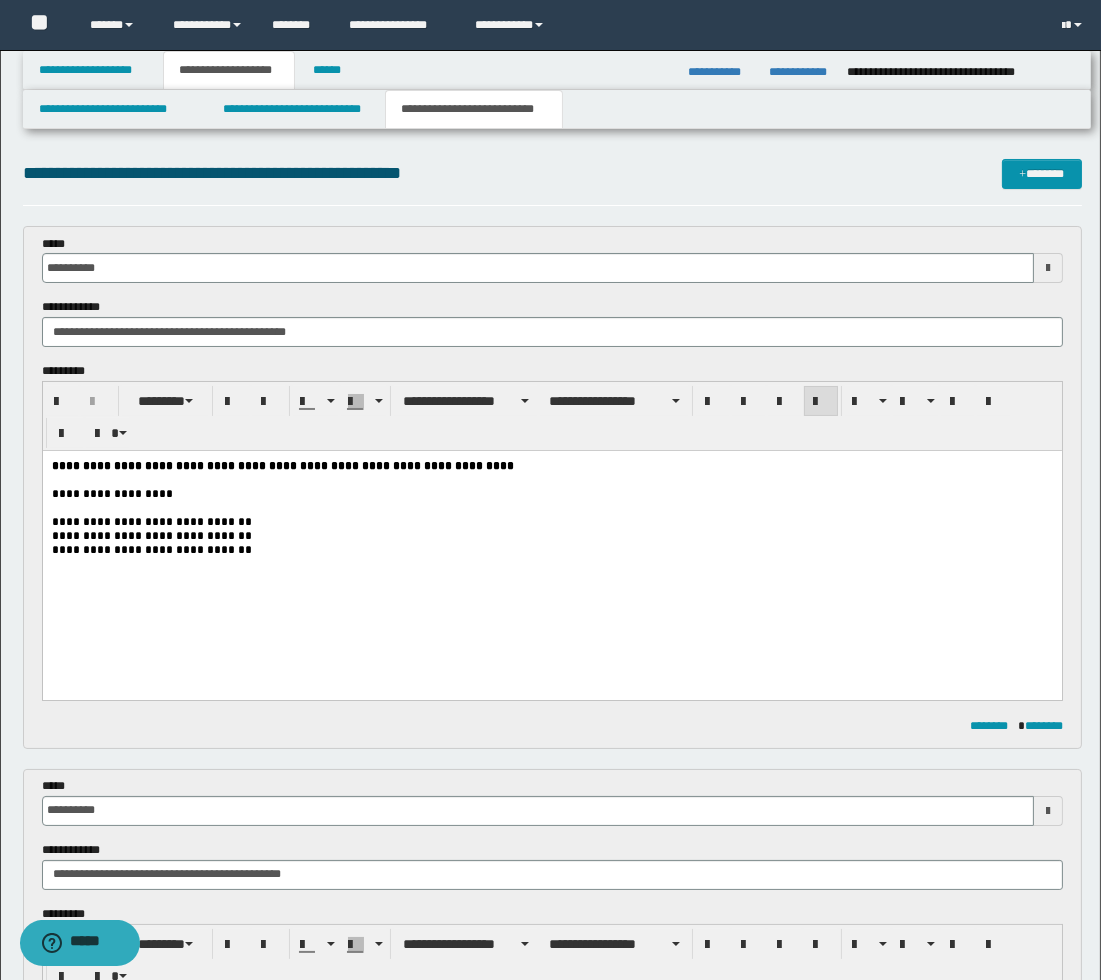 click at bounding box center [1048, 268] 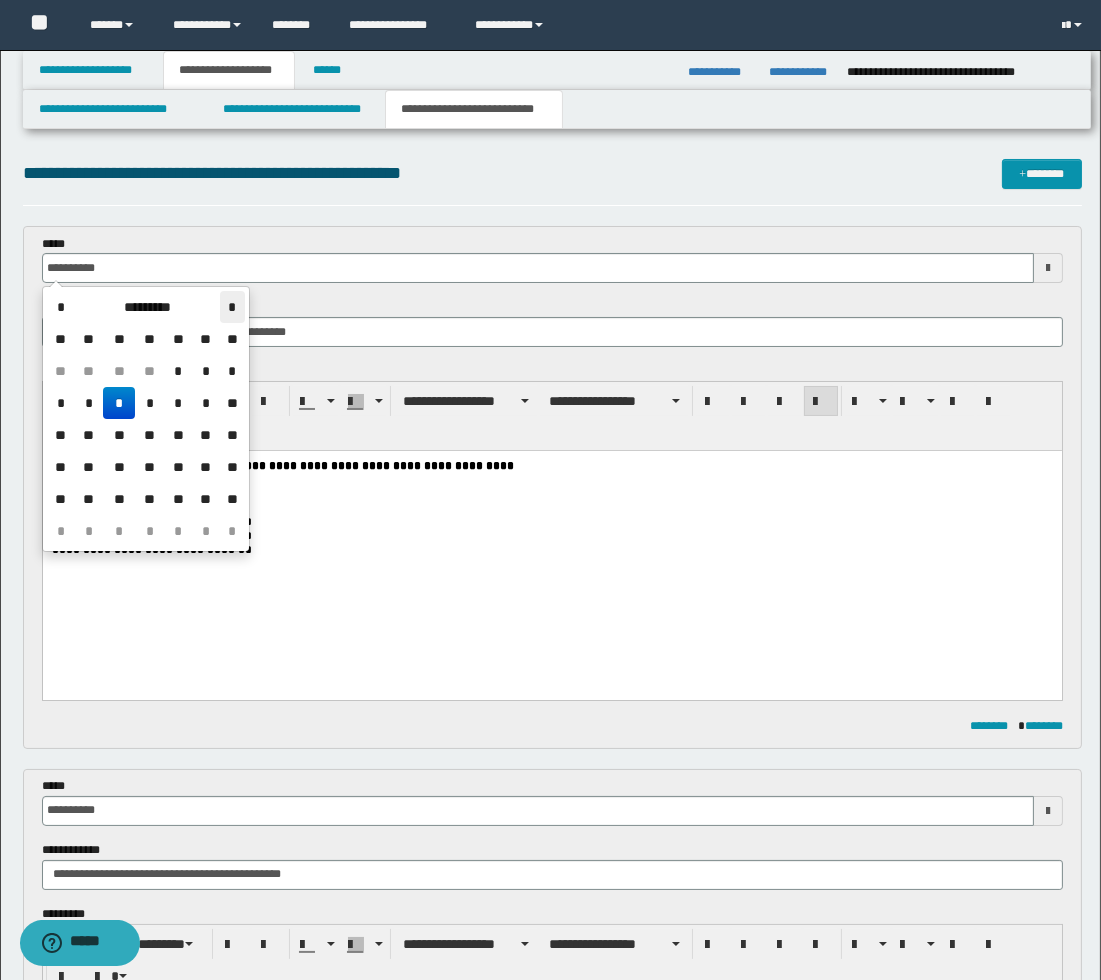 click on "*" at bounding box center [232, 307] 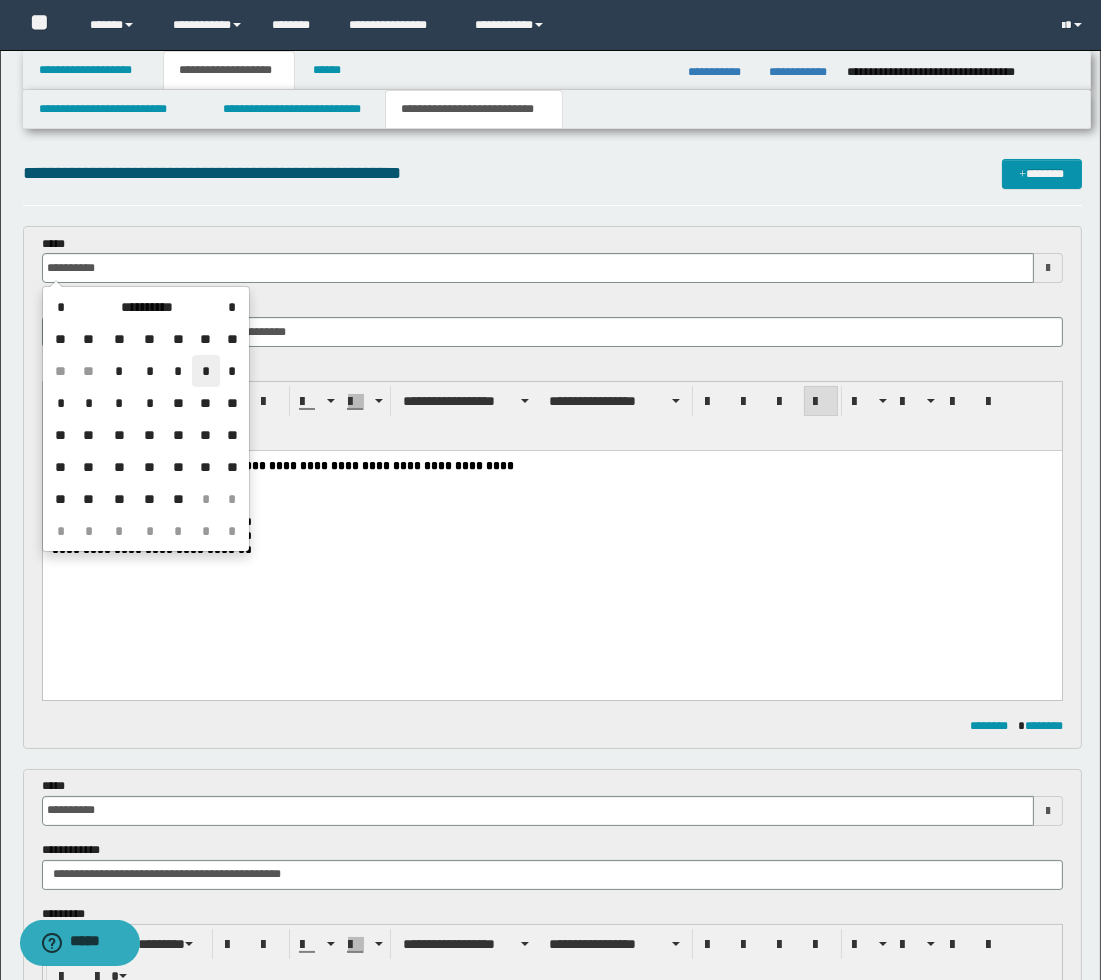 click on "*" at bounding box center (206, 371) 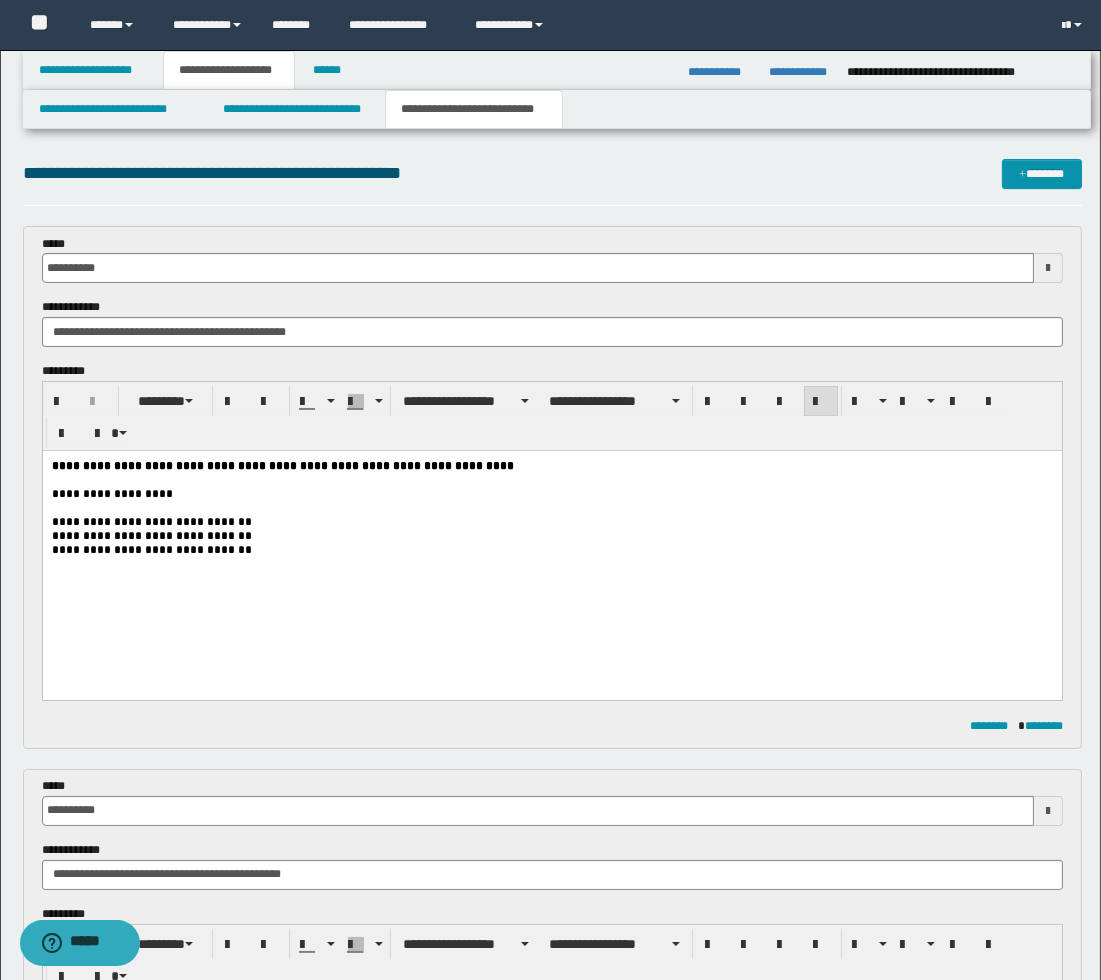 click on "**********" at bounding box center (551, 540) 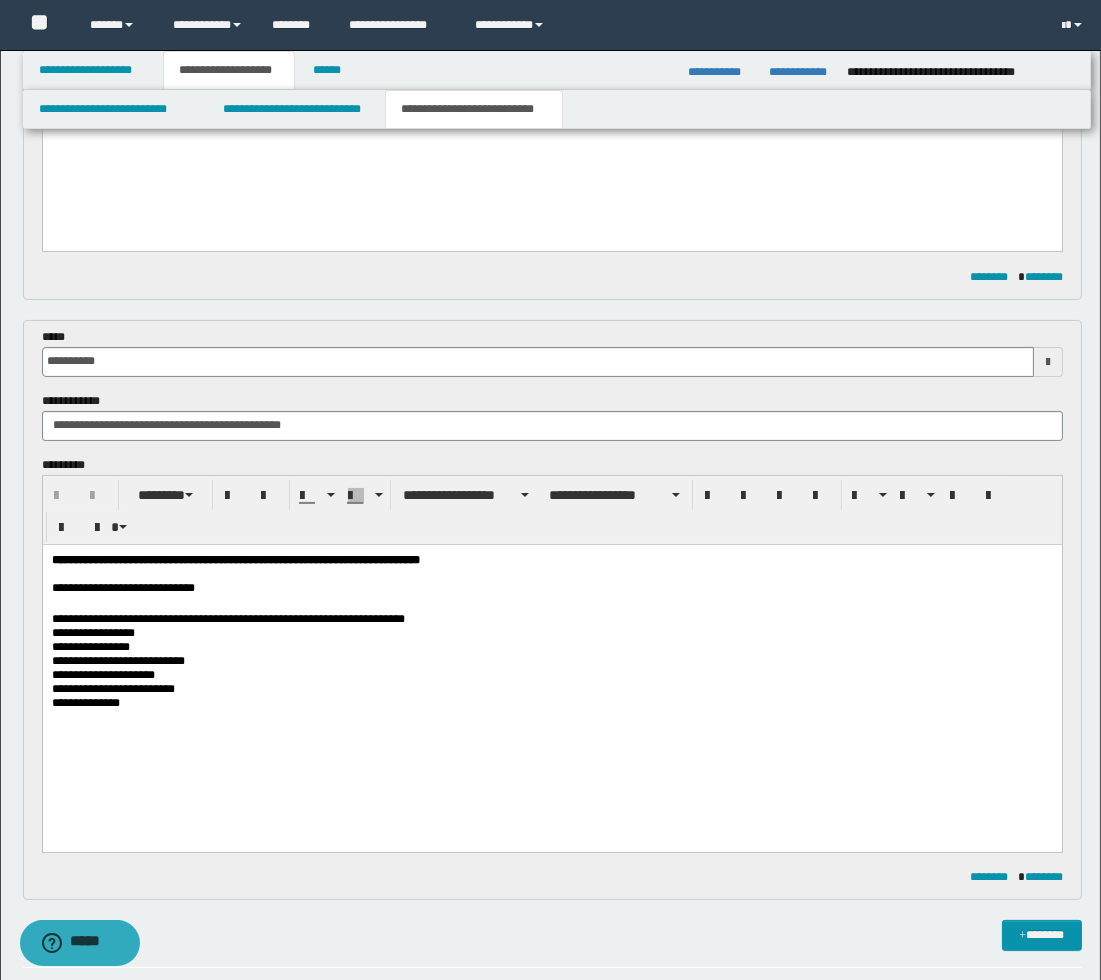 scroll, scrollTop: 444, scrollLeft: 0, axis: vertical 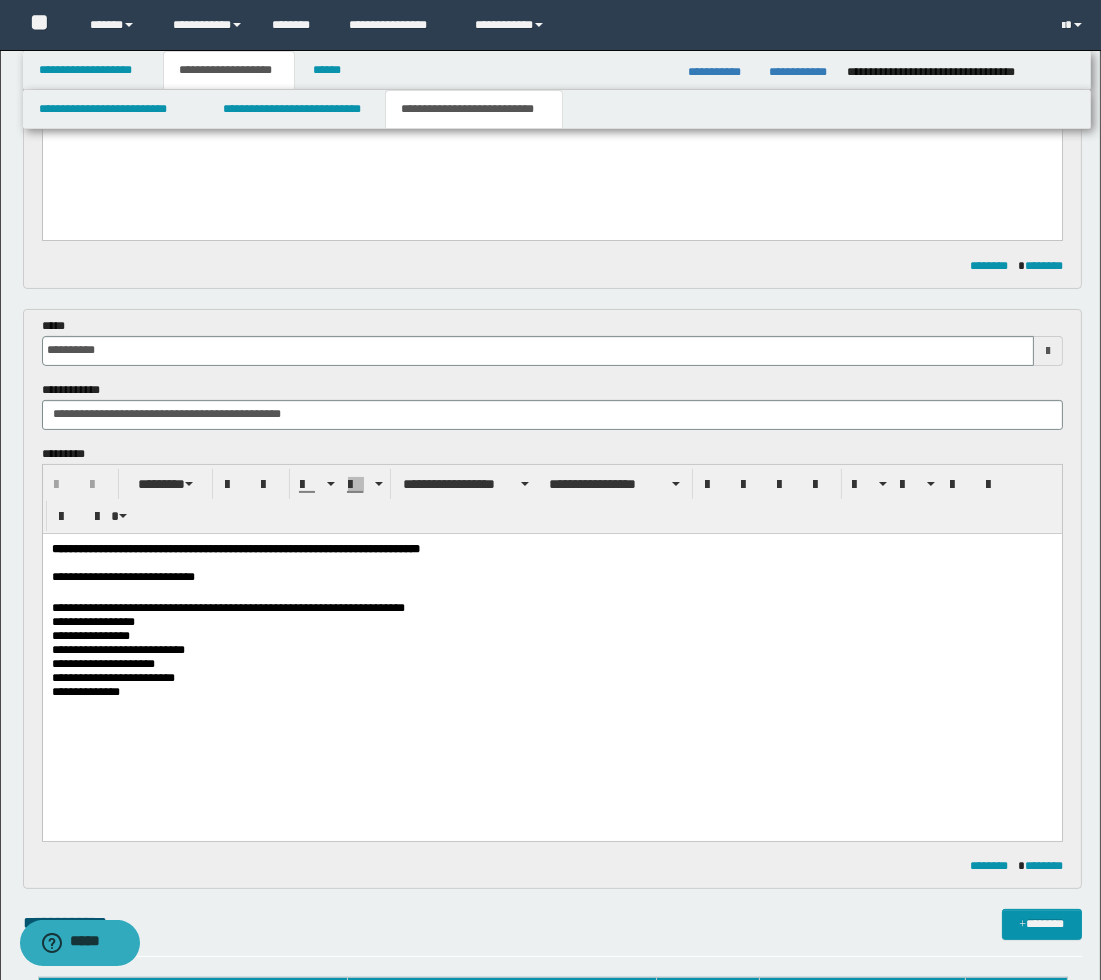 click at bounding box center [1048, 351] 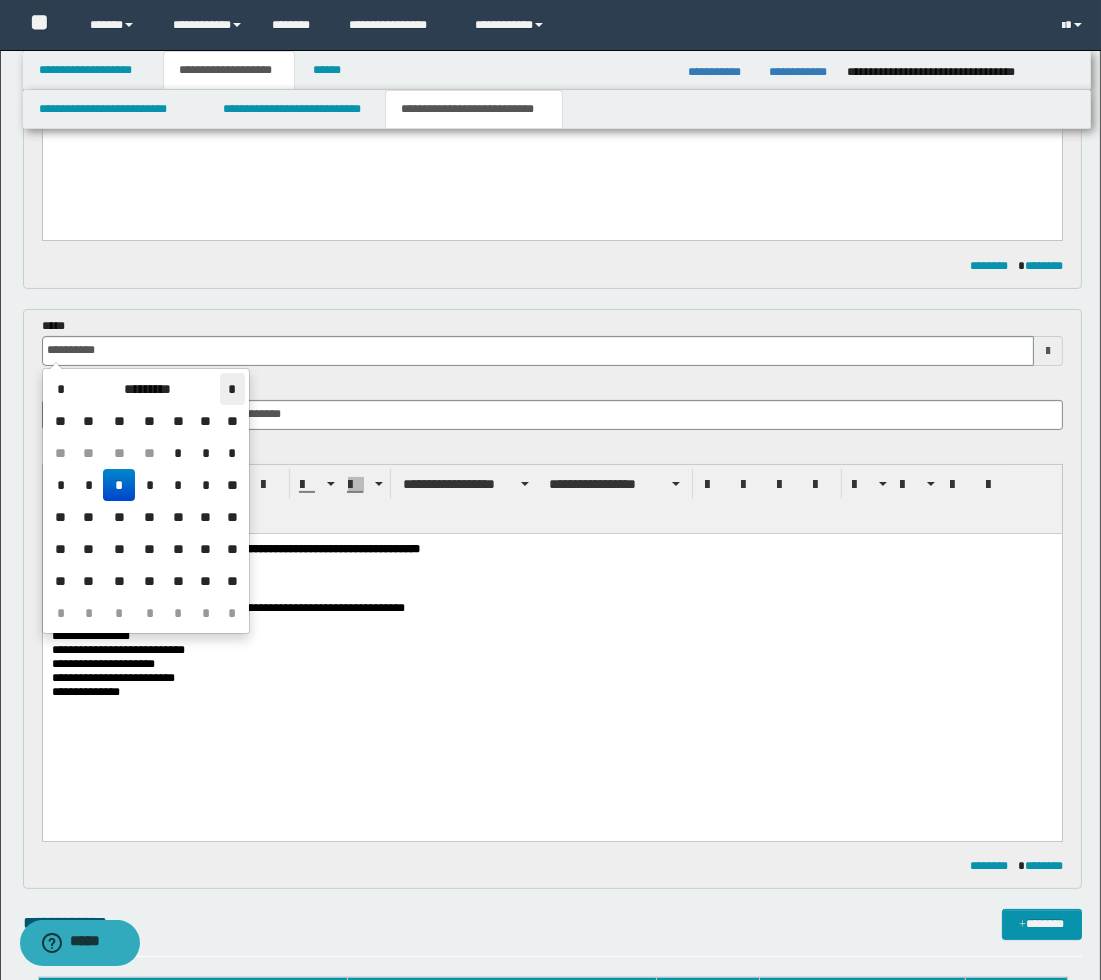 click on "*" at bounding box center [232, 389] 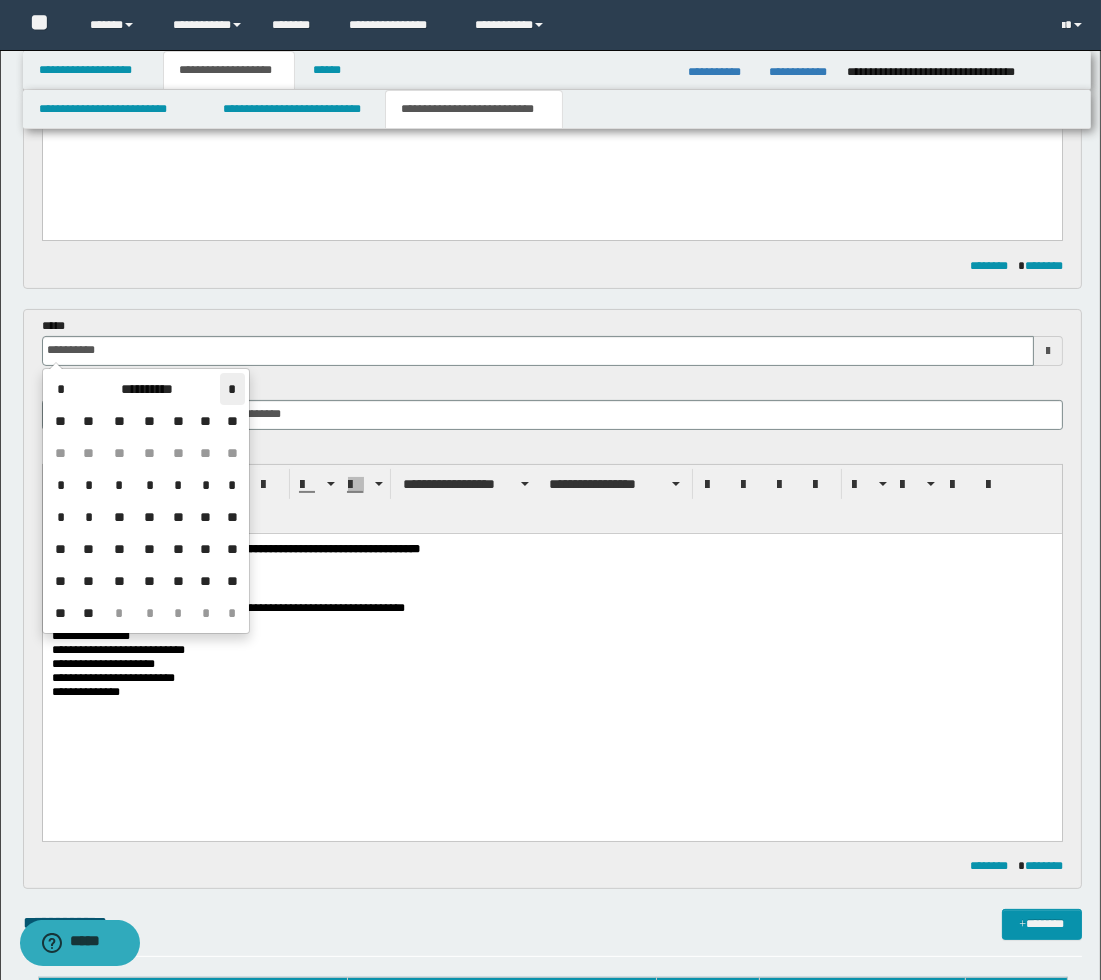 click on "*" at bounding box center [232, 389] 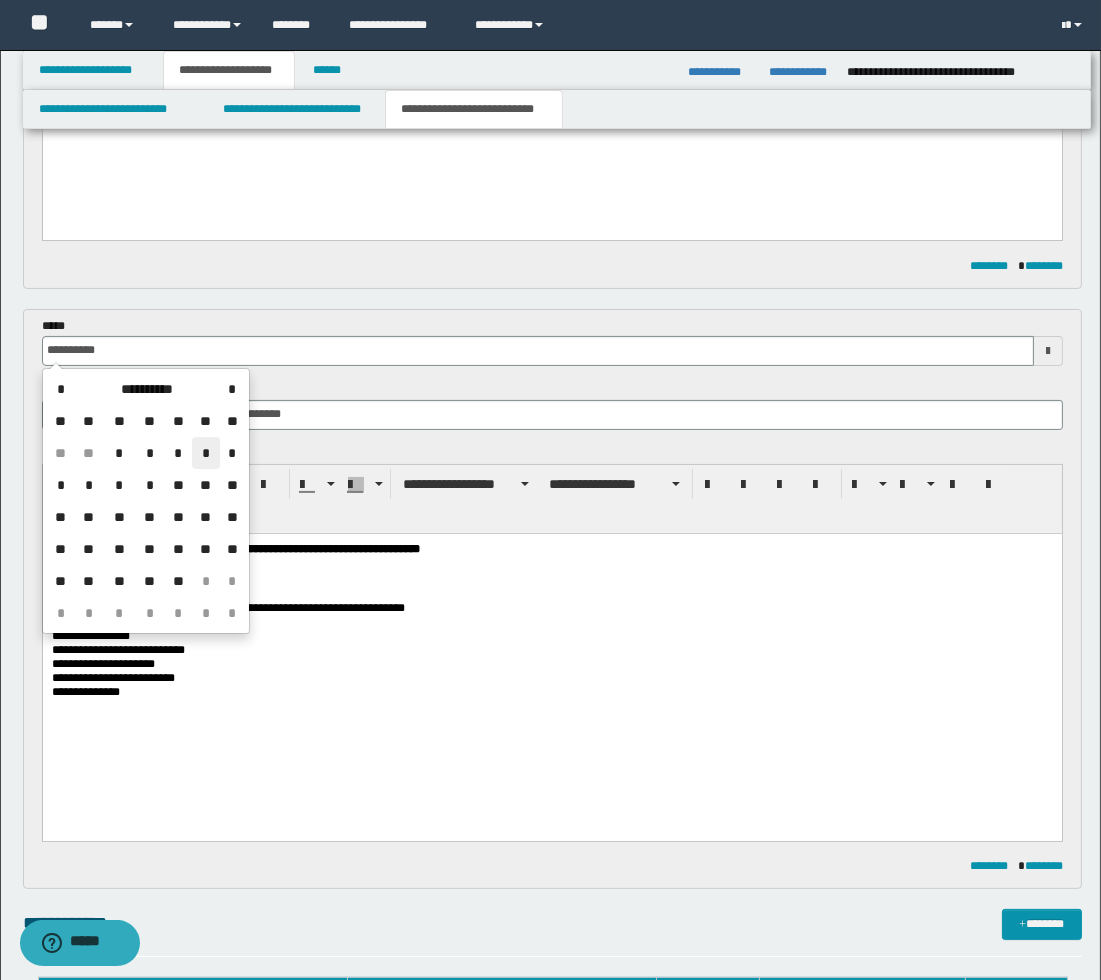 click on "*" at bounding box center [206, 453] 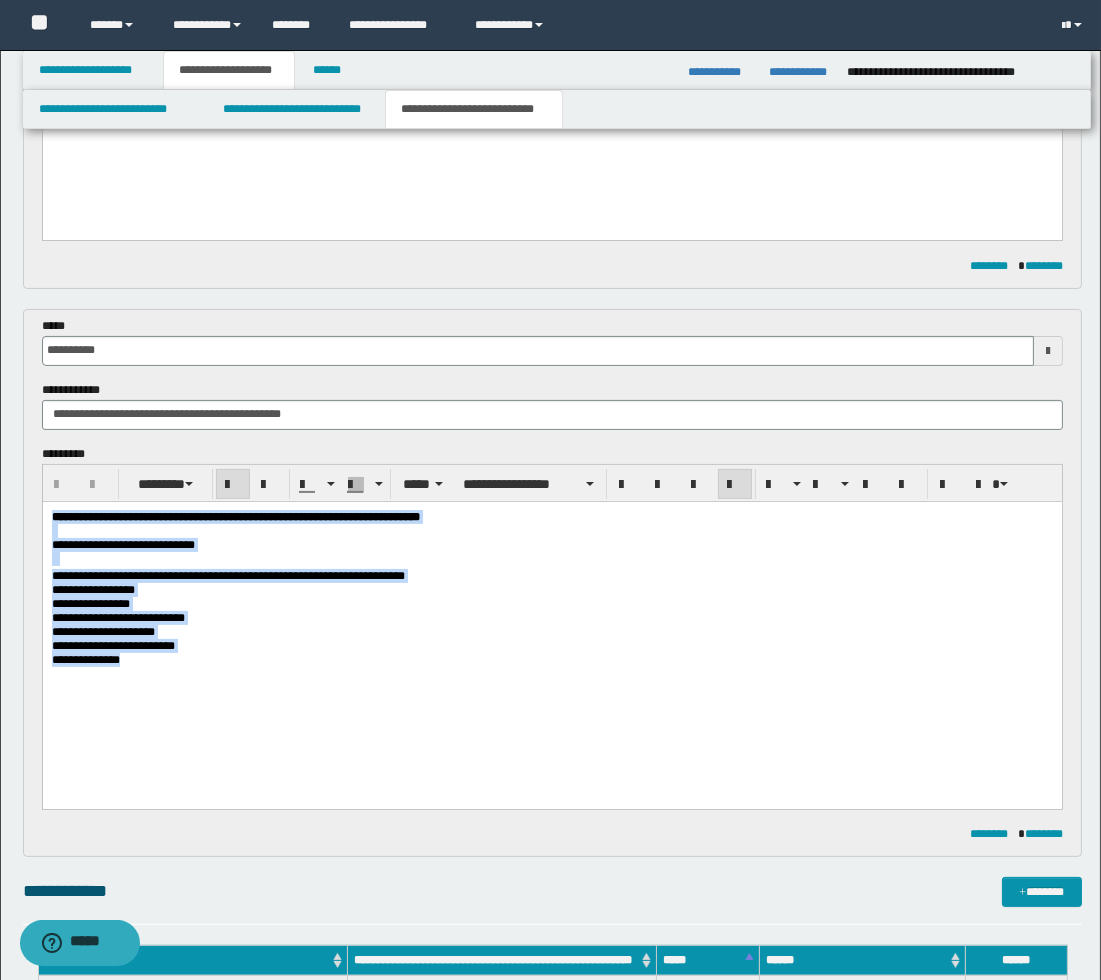 drag, startPoint x: 141, startPoint y: 718, endPoint x: -20, endPoint y: 509, distance: 263.8219 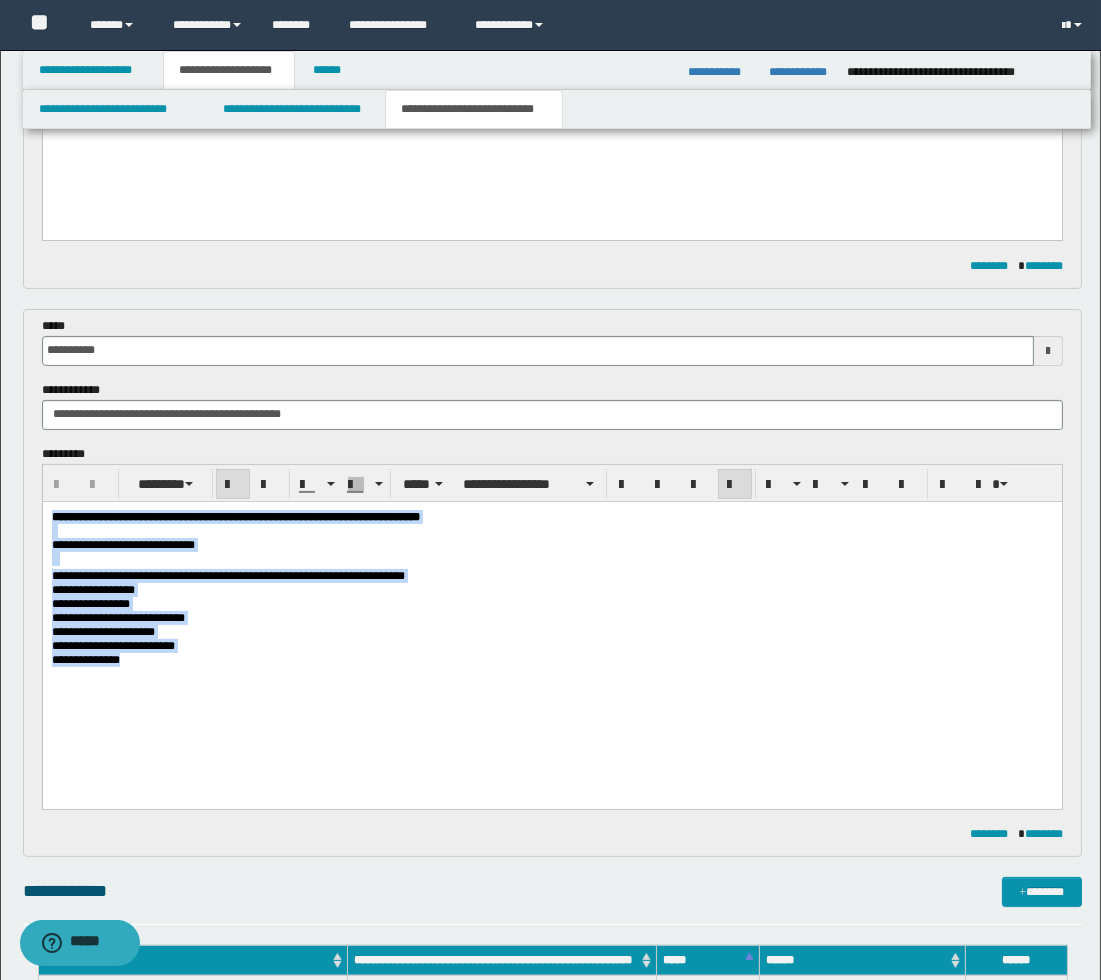 click on "**********" at bounding box center (551, 616) 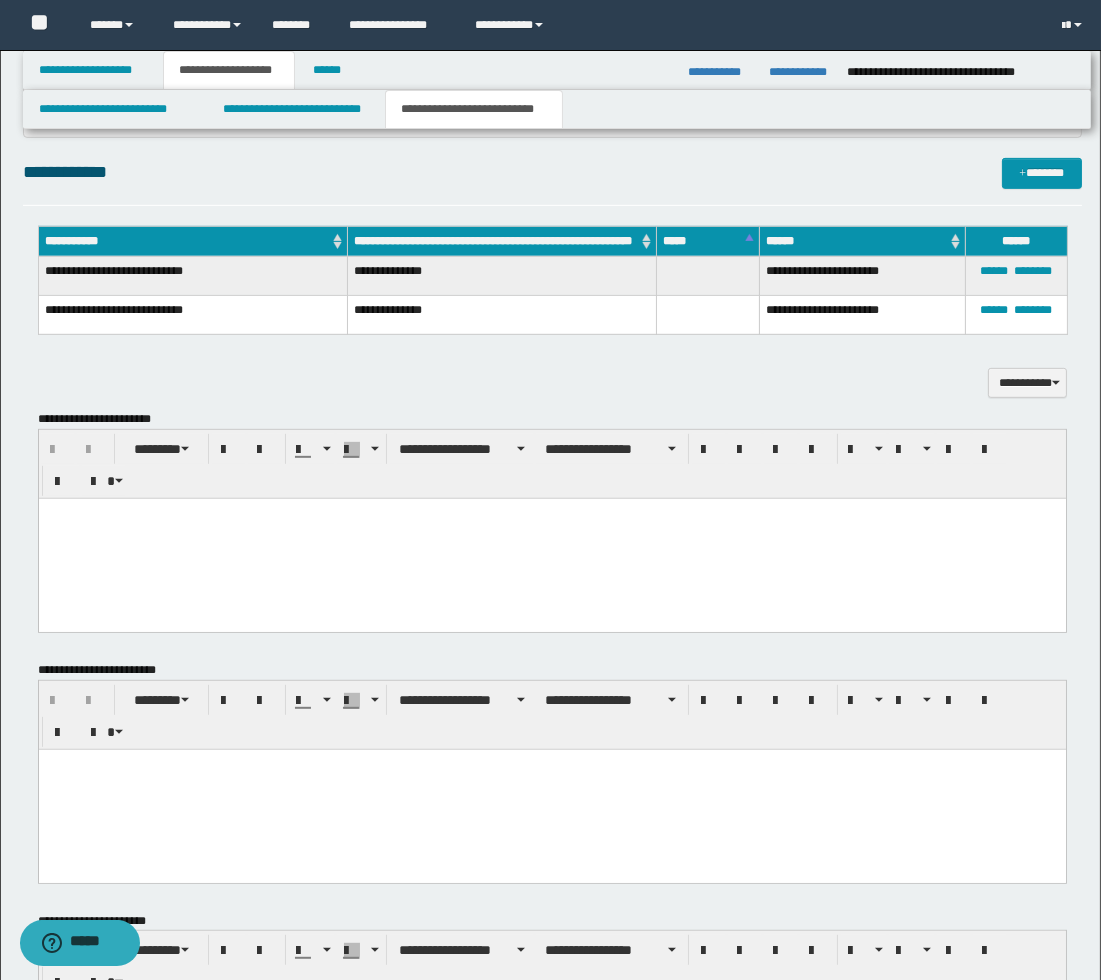 scroll, scrollTop: 1222, scrollLeft: 0, axis: vertical 